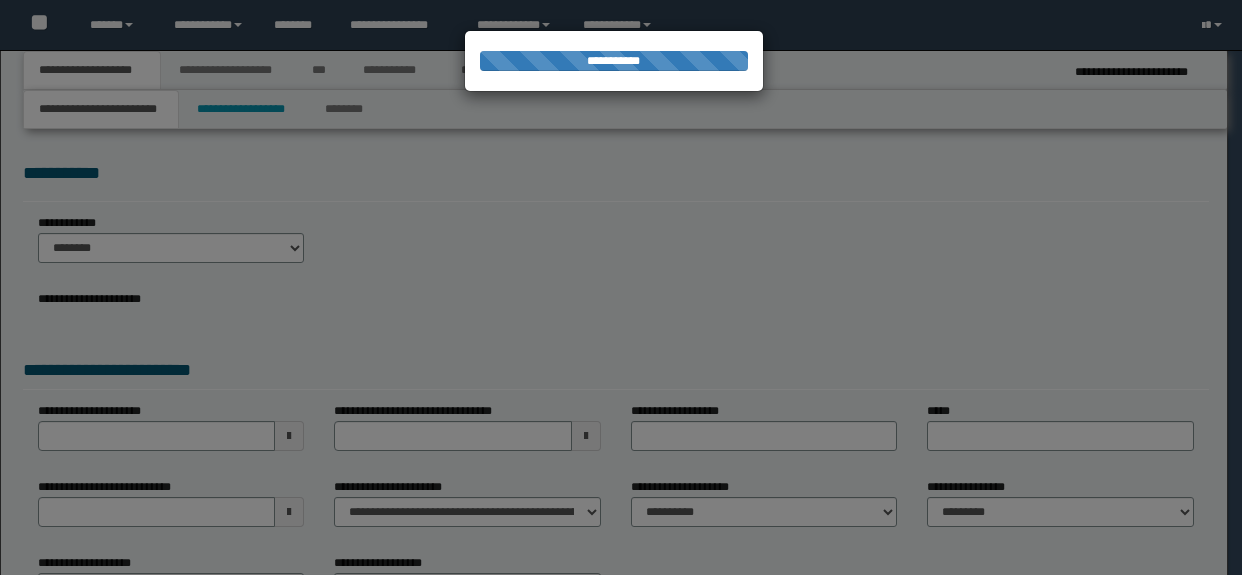 scroll, scrollTop: 0, scrollLeft: 0, axis: both 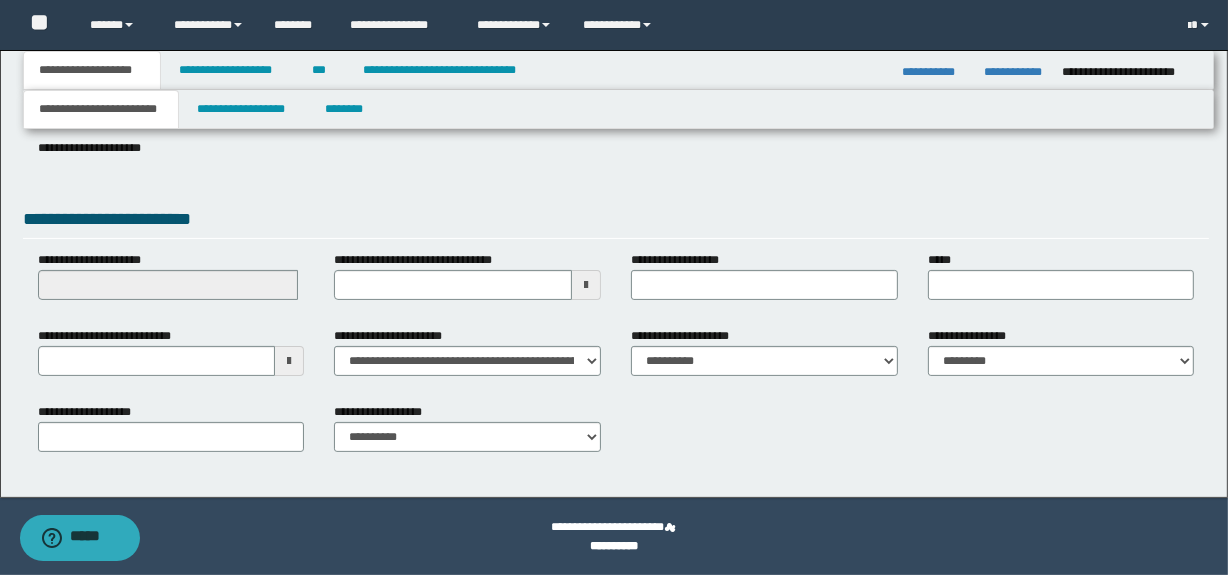 click at bounding box center (289, 361) 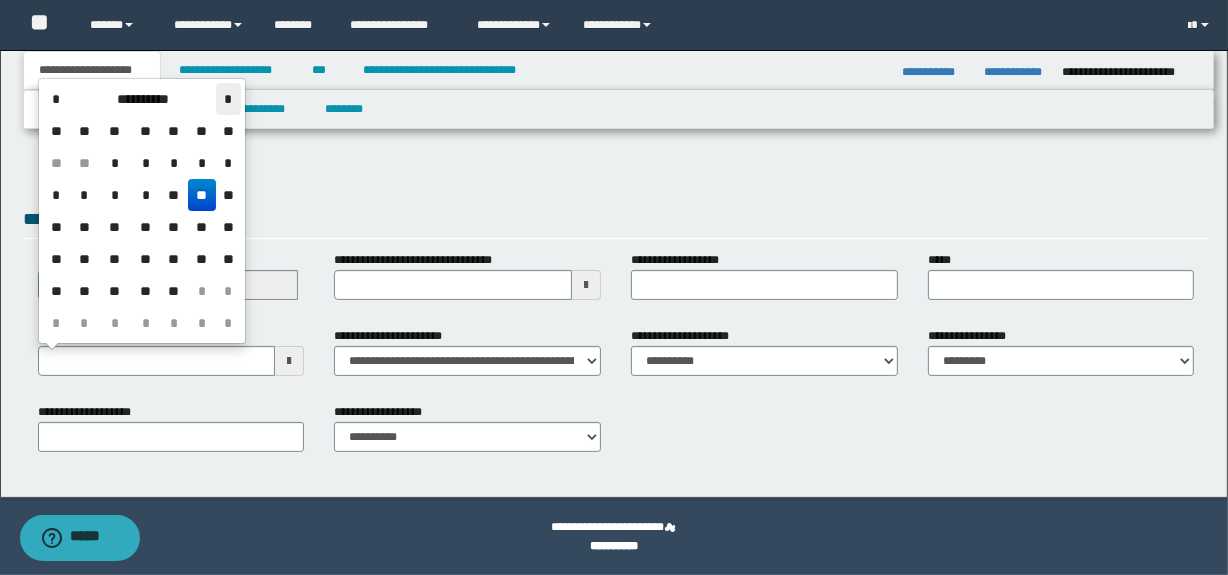 click on "*" at bounding box center (228, 99) 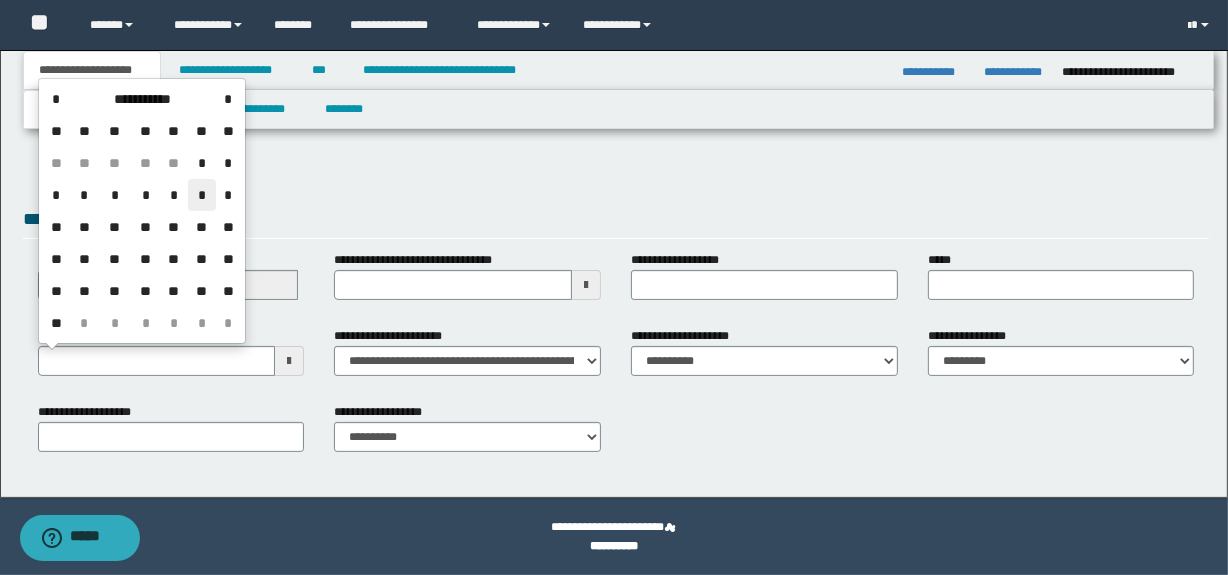 click on "*" at bounding box center [202, 195] 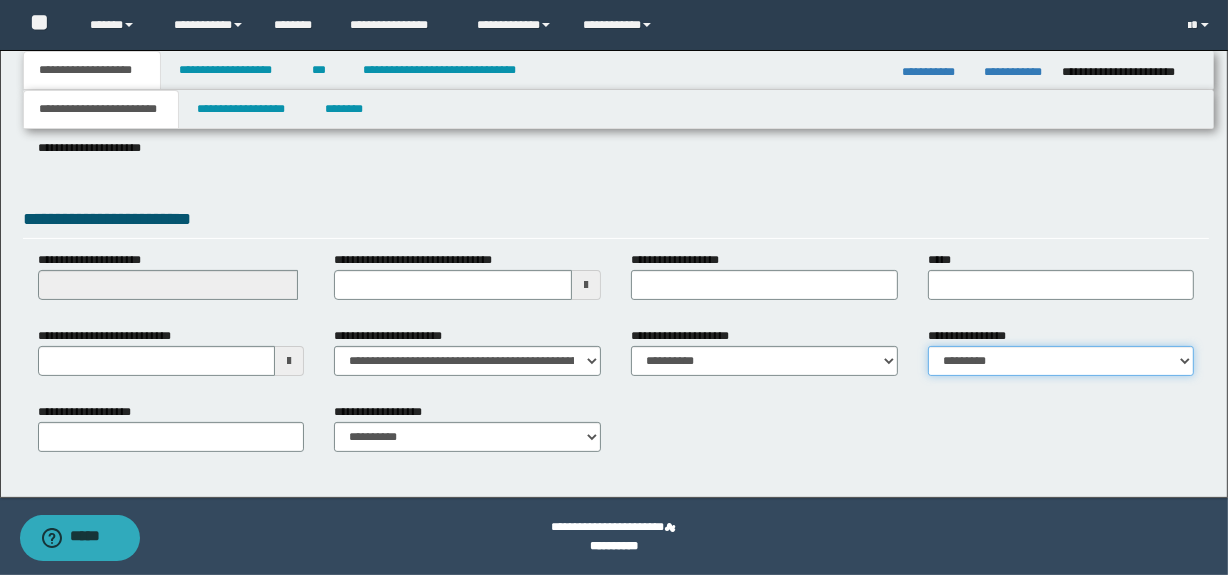 click on "**********" at bounding box center (1061, 361) 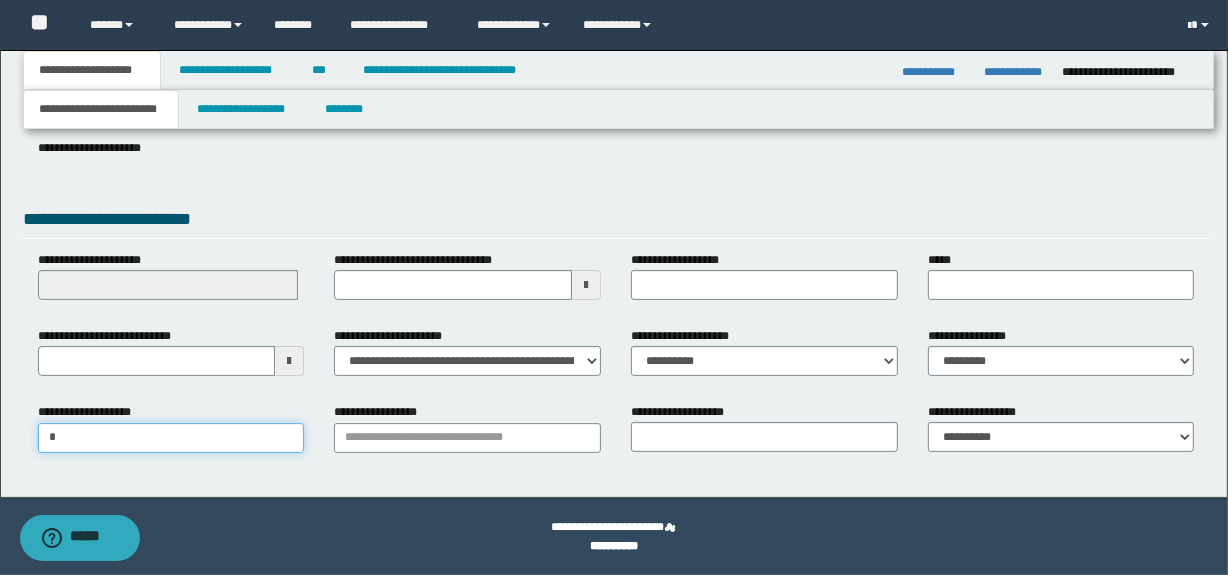 click on "*" at bounding box center [171, 438] 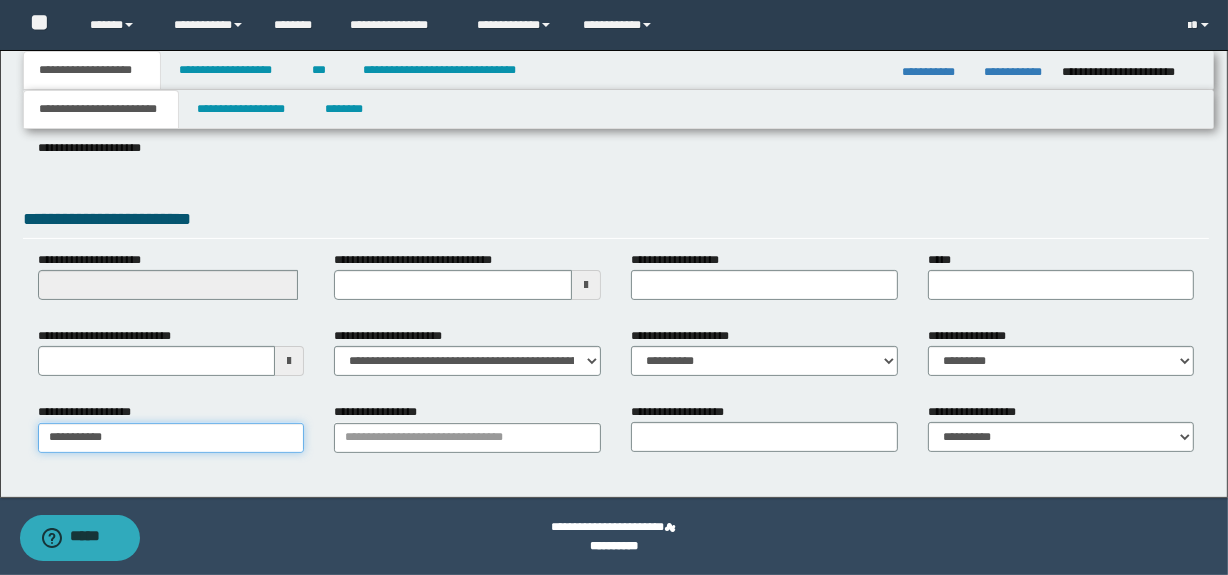 type on "**********" 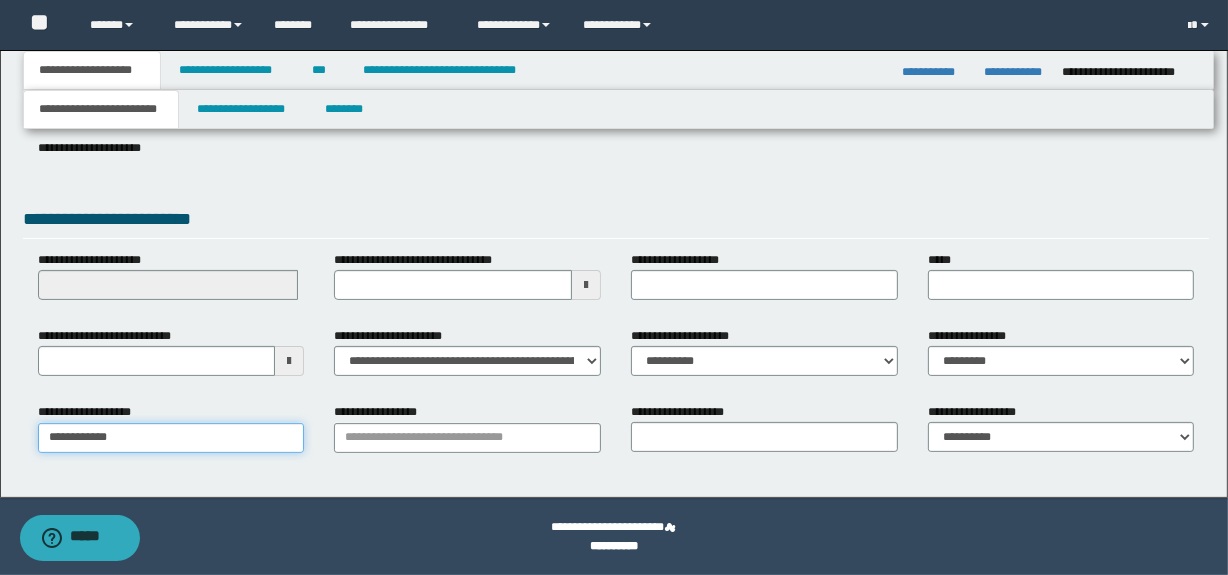 type on "**********" 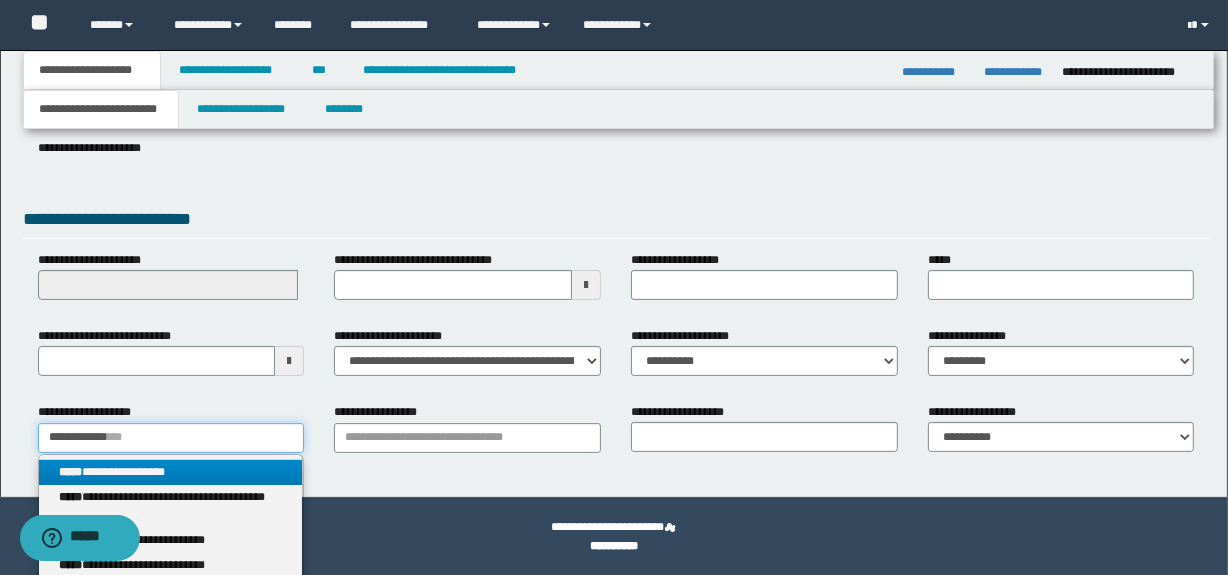 type on "**********" 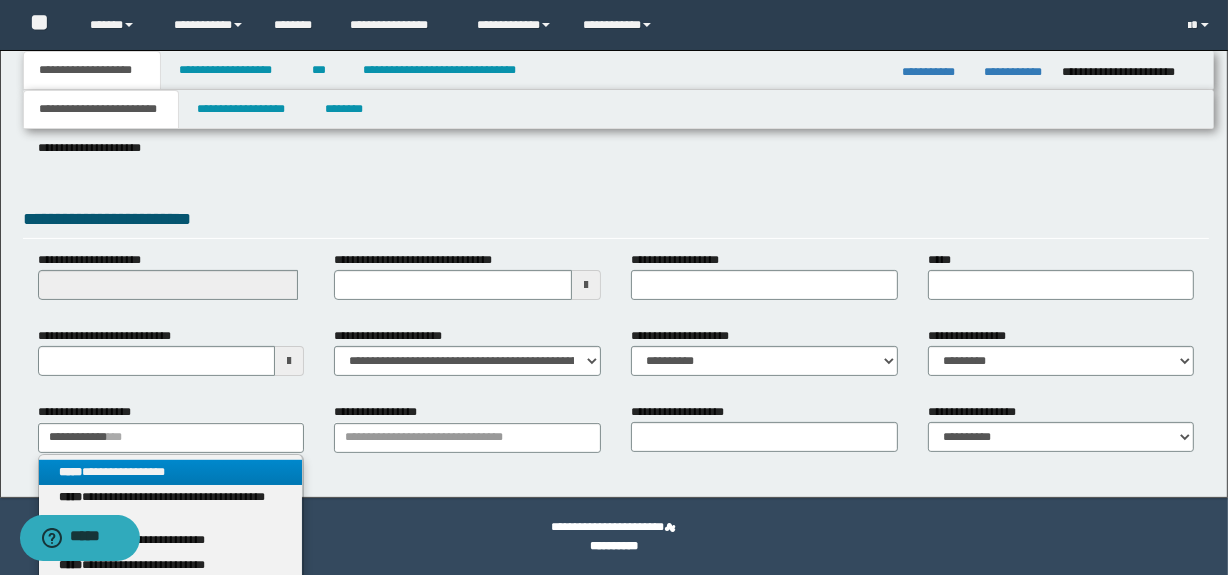 click on "**********" at bounding box center [171, 472] 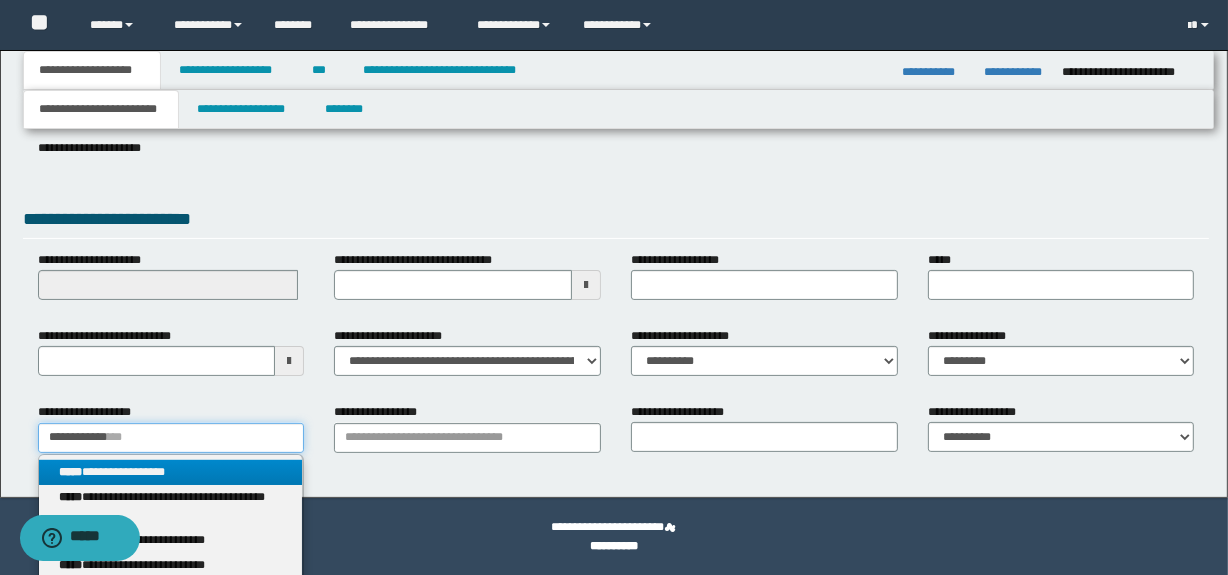 type 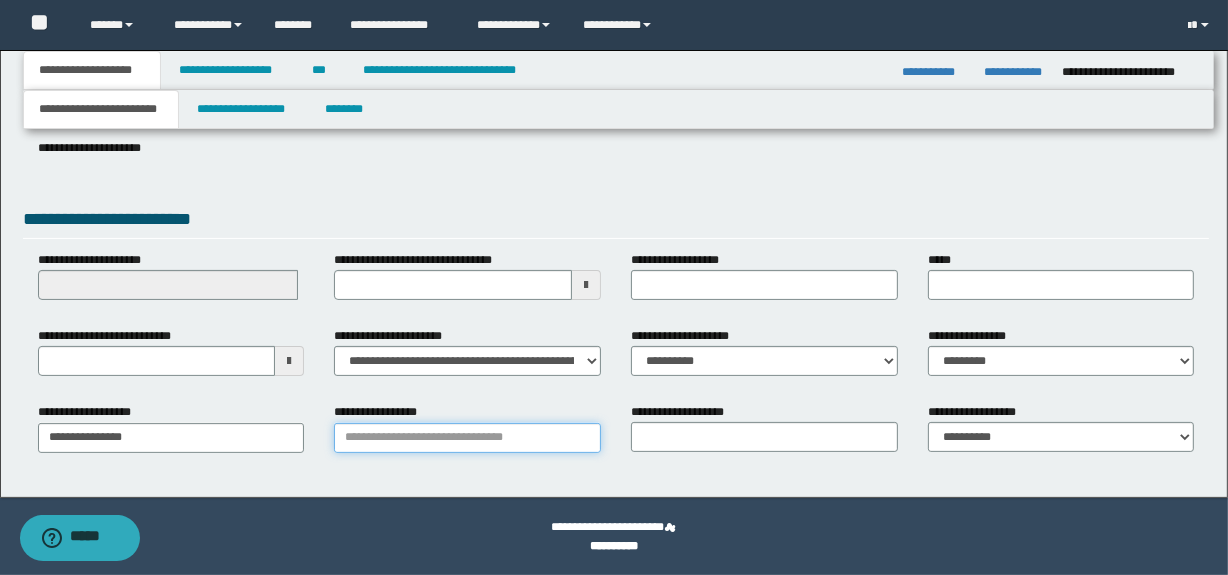 click on "**********" at bounding box center (467, 438) 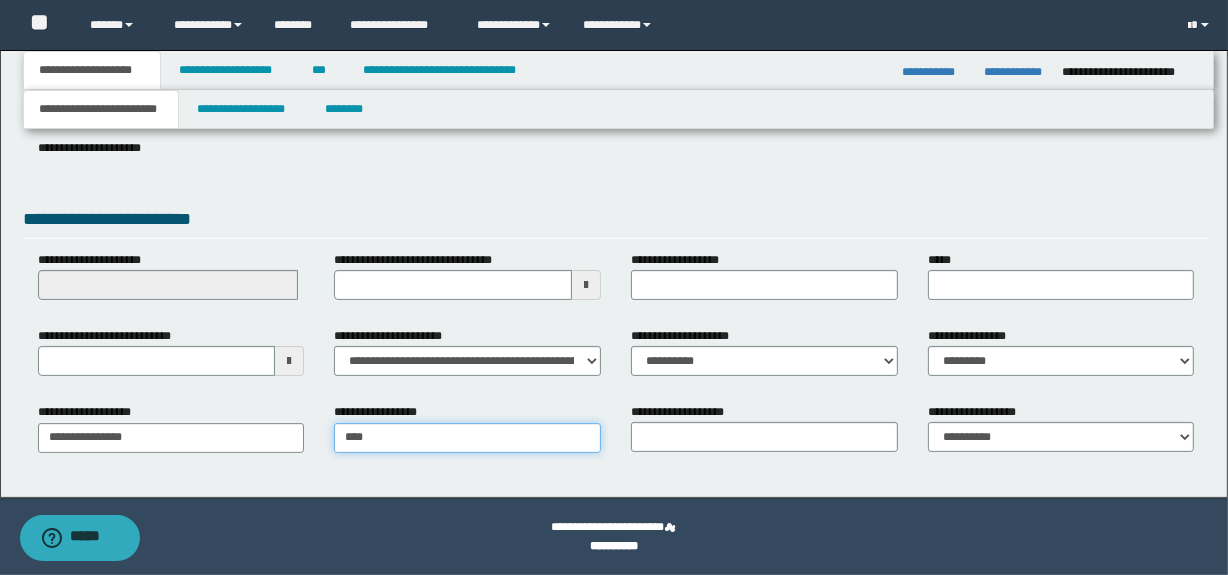 type on "*****" 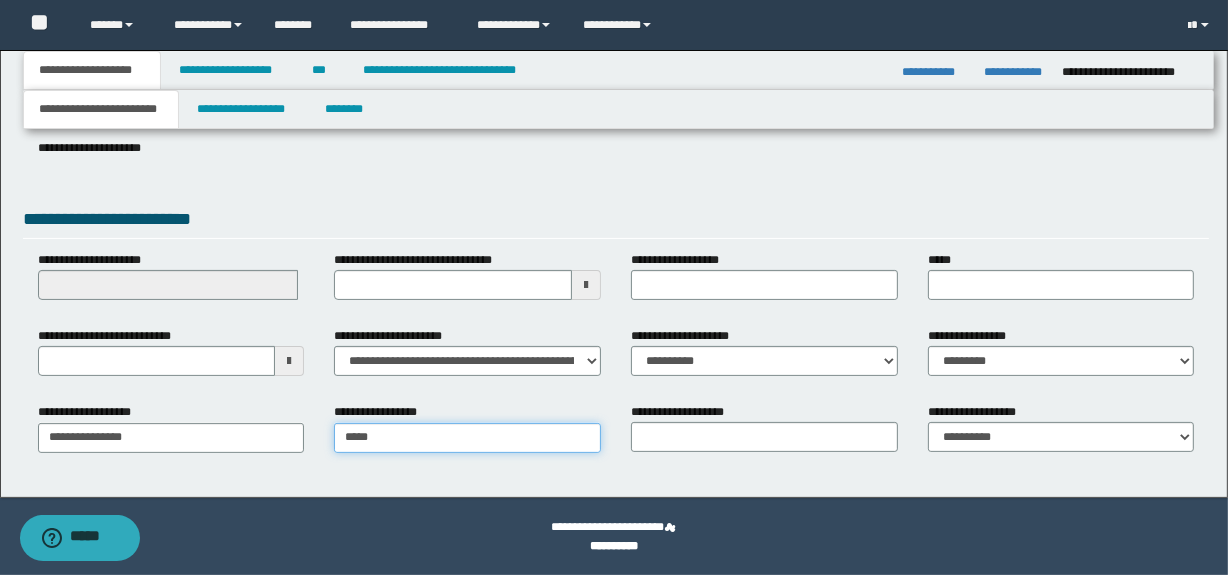 type on "**********" 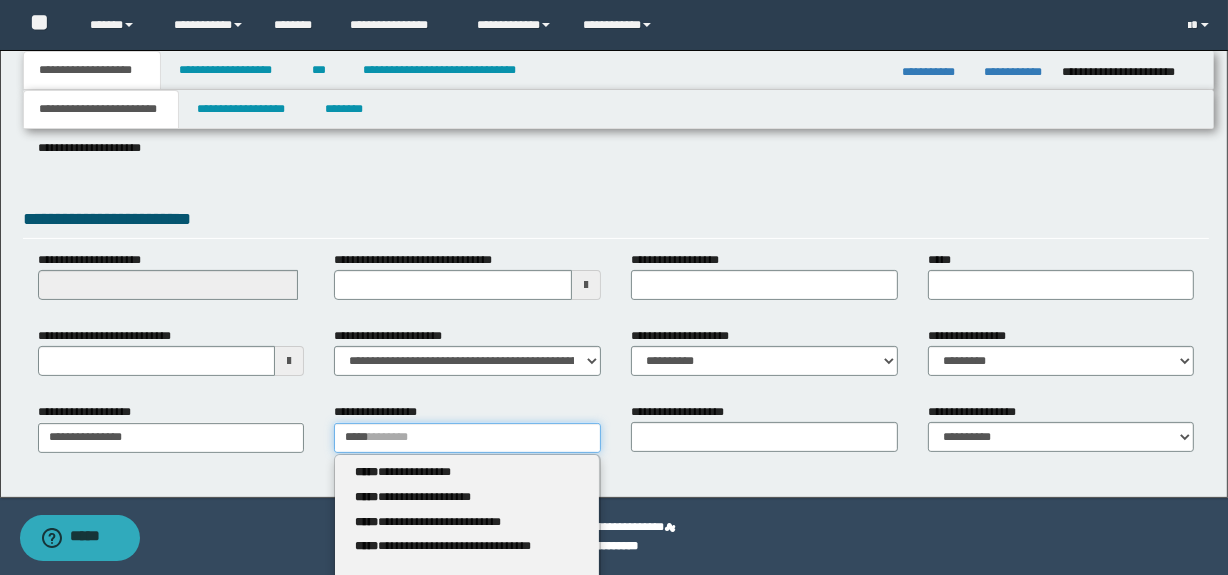 type 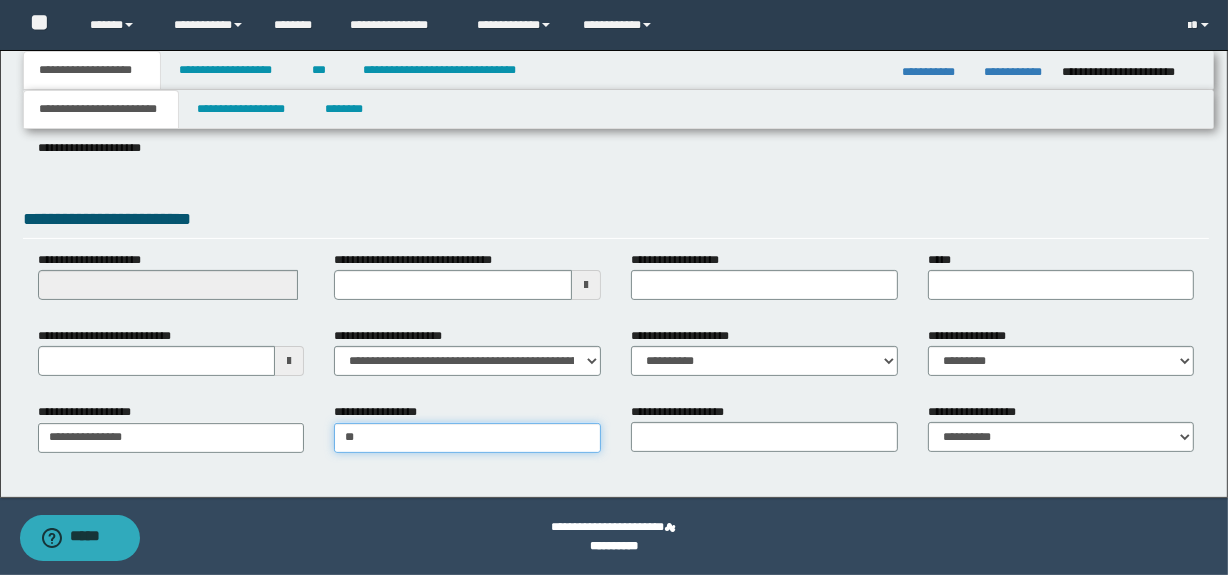 type on "*" 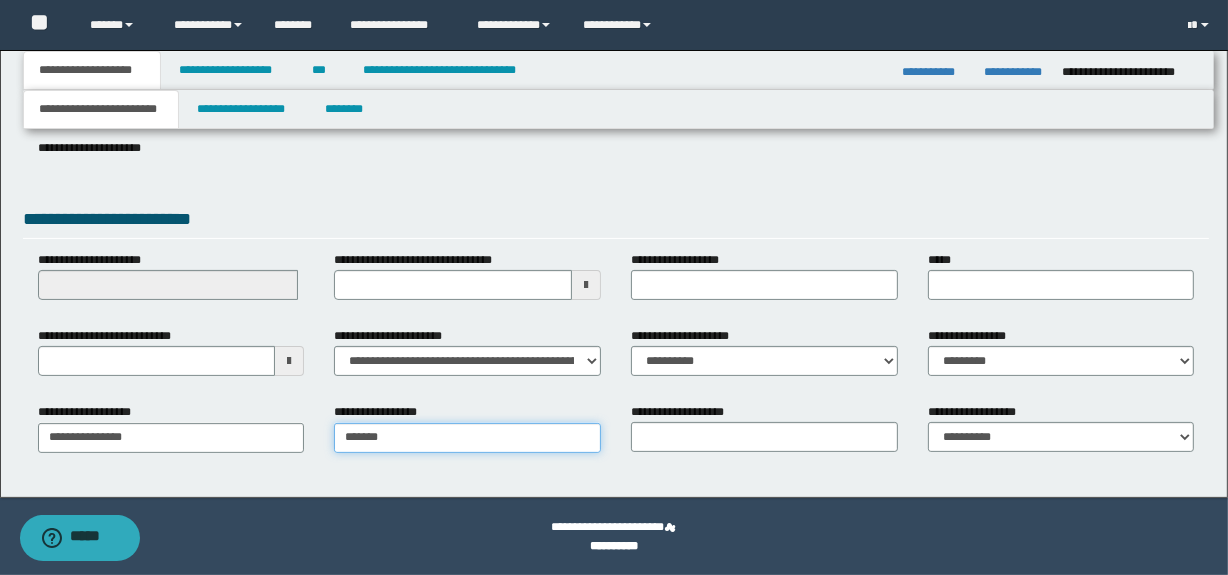 type on "********" 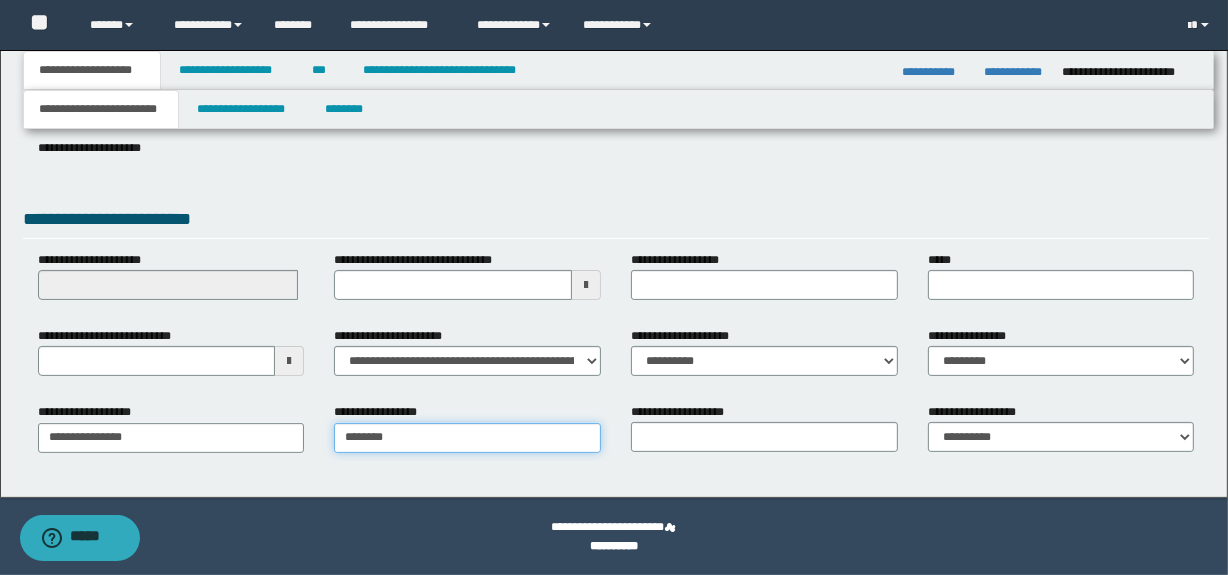 type on "********" 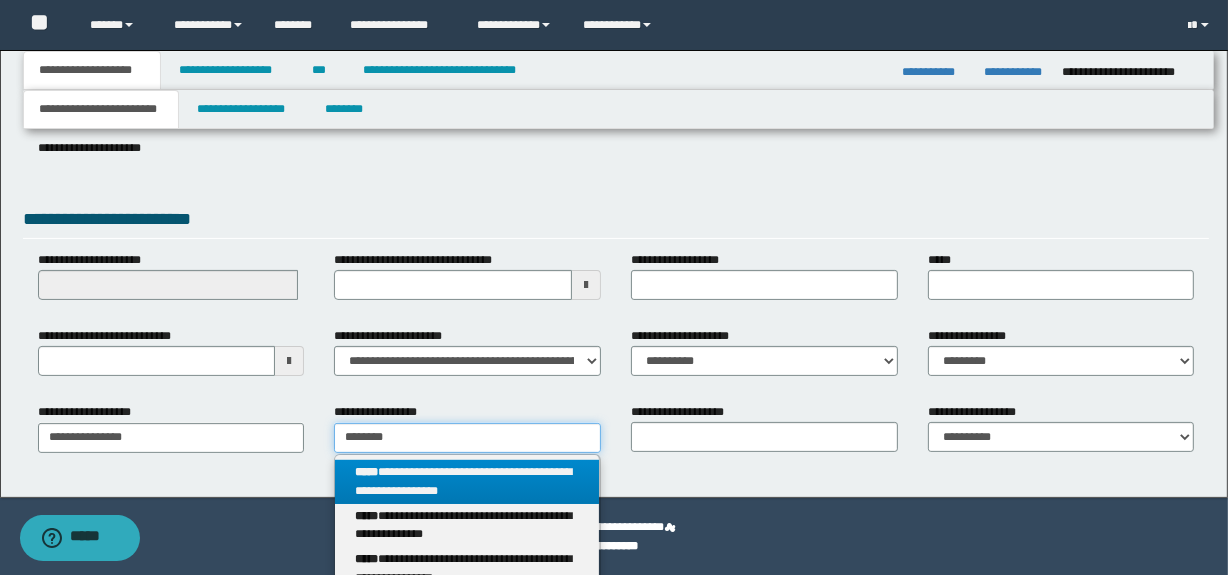 type 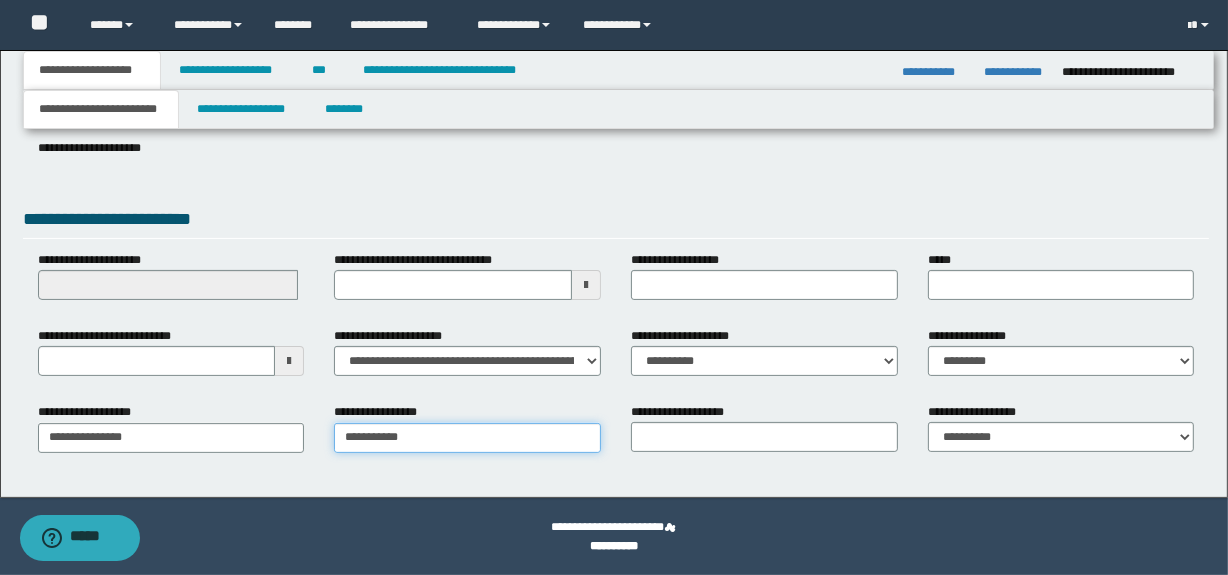 type on "**********" 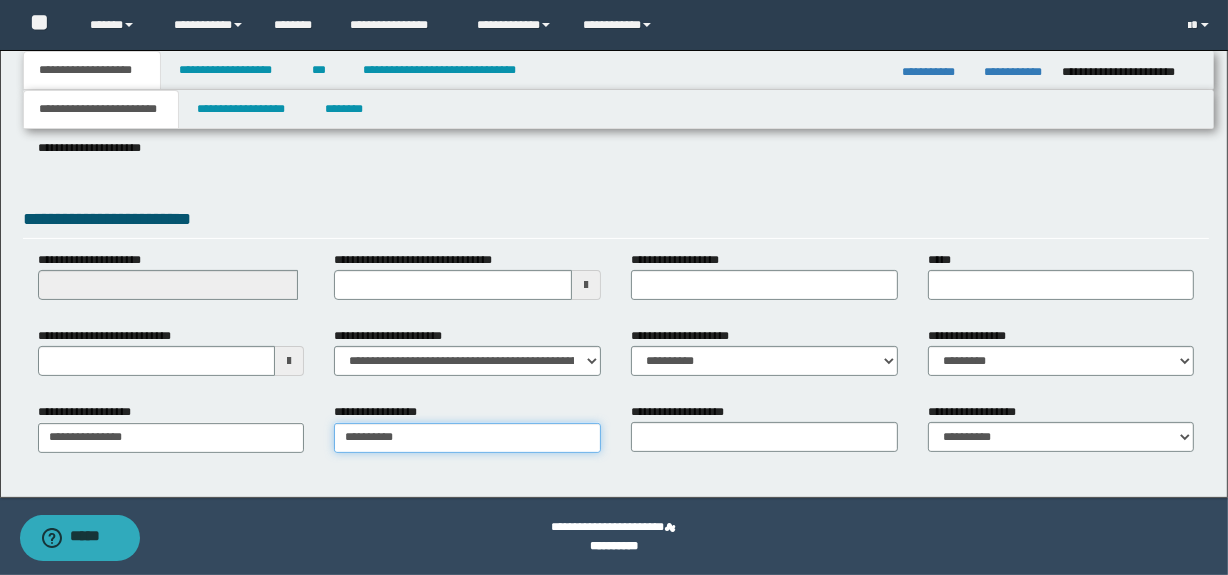 type on "**********" 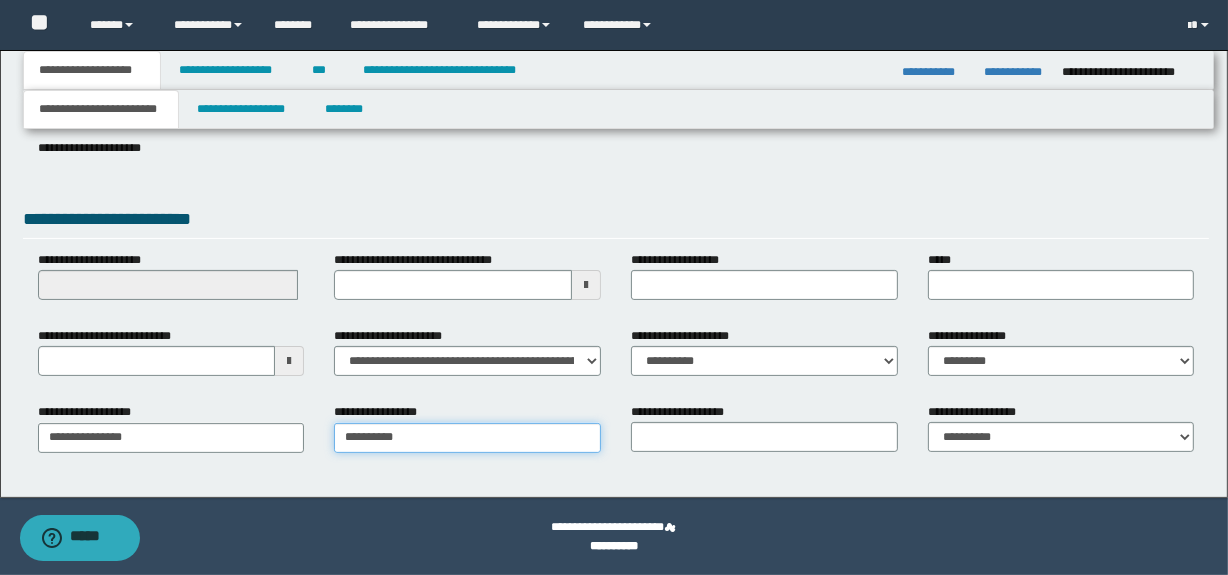 type 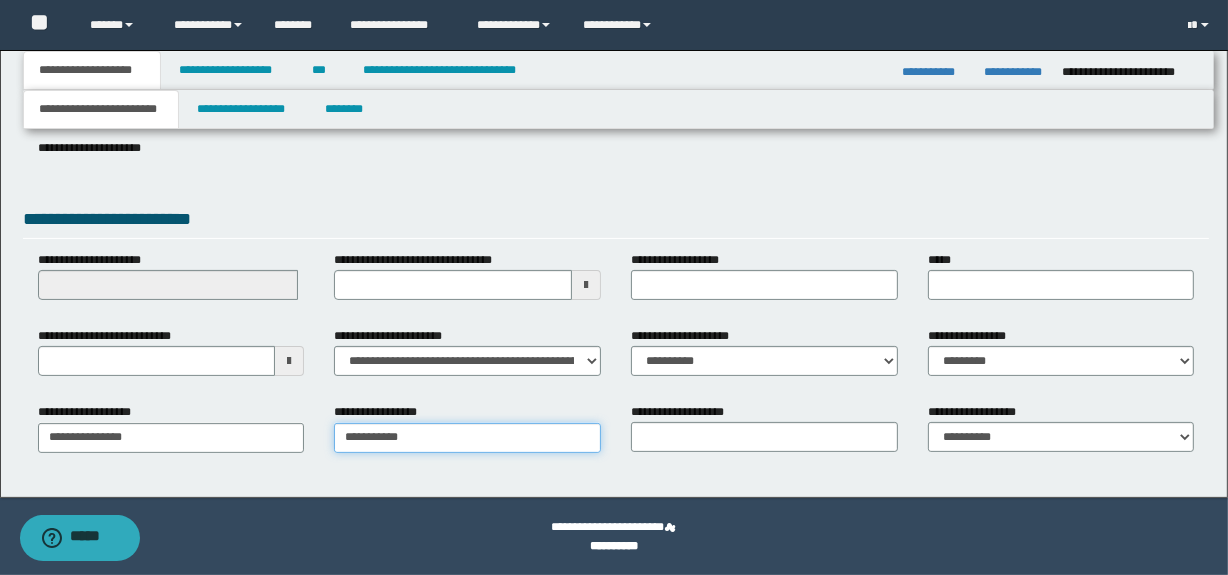type on "**********" 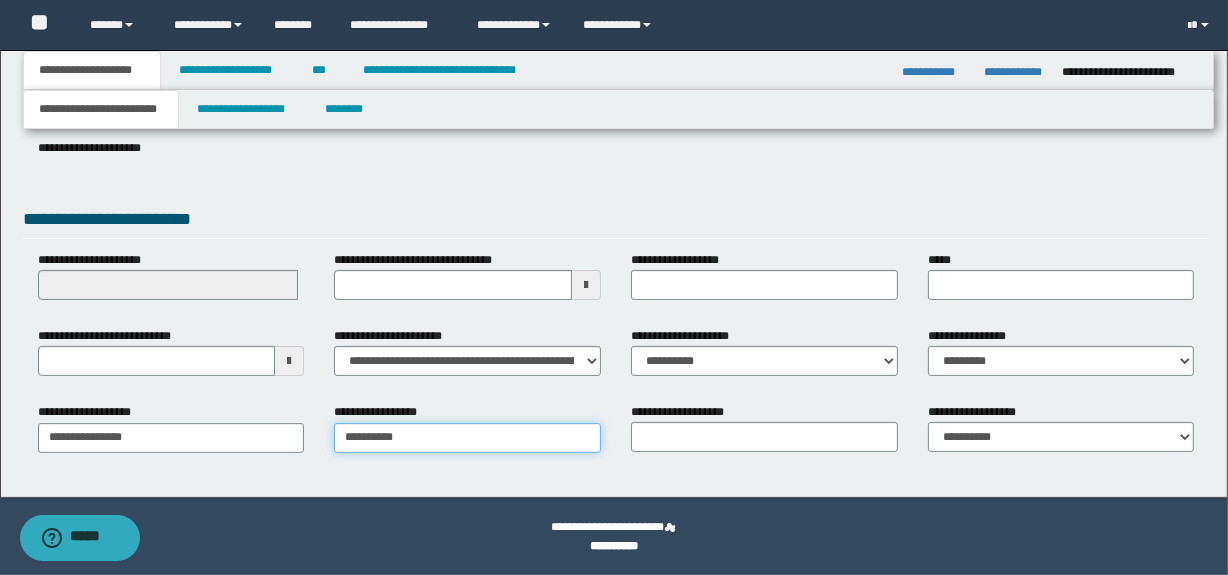 type on "**********" 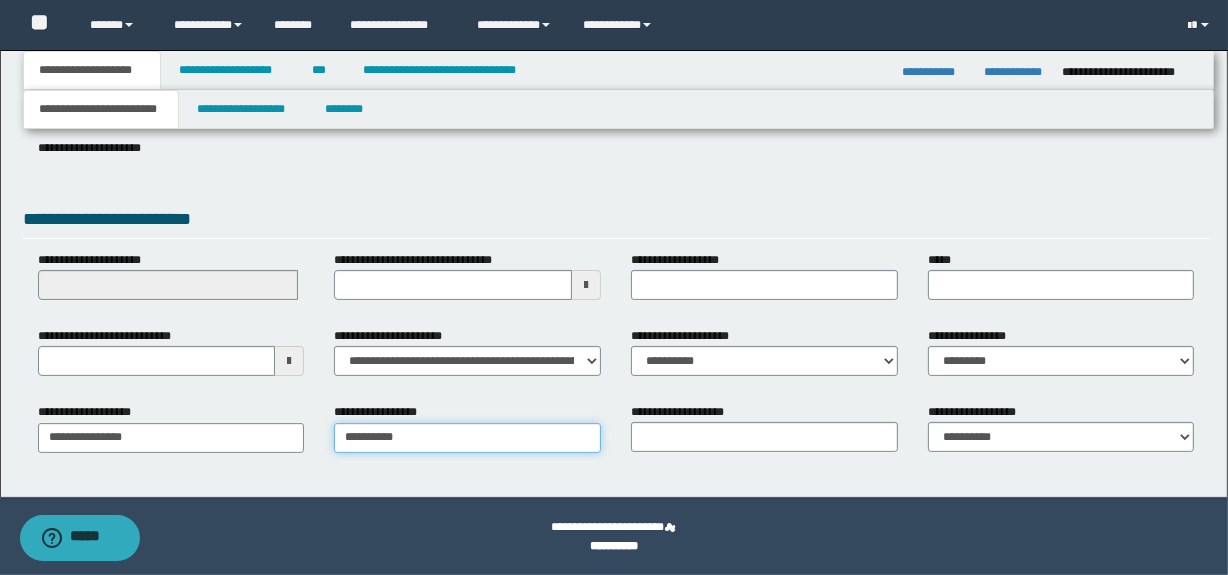 type 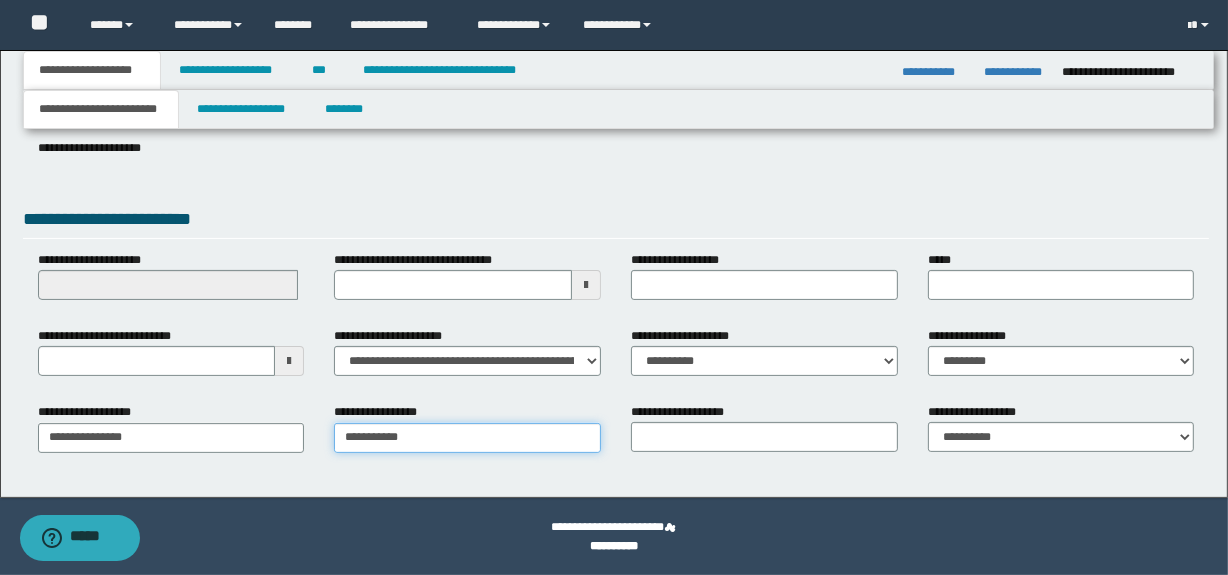type on "**********" 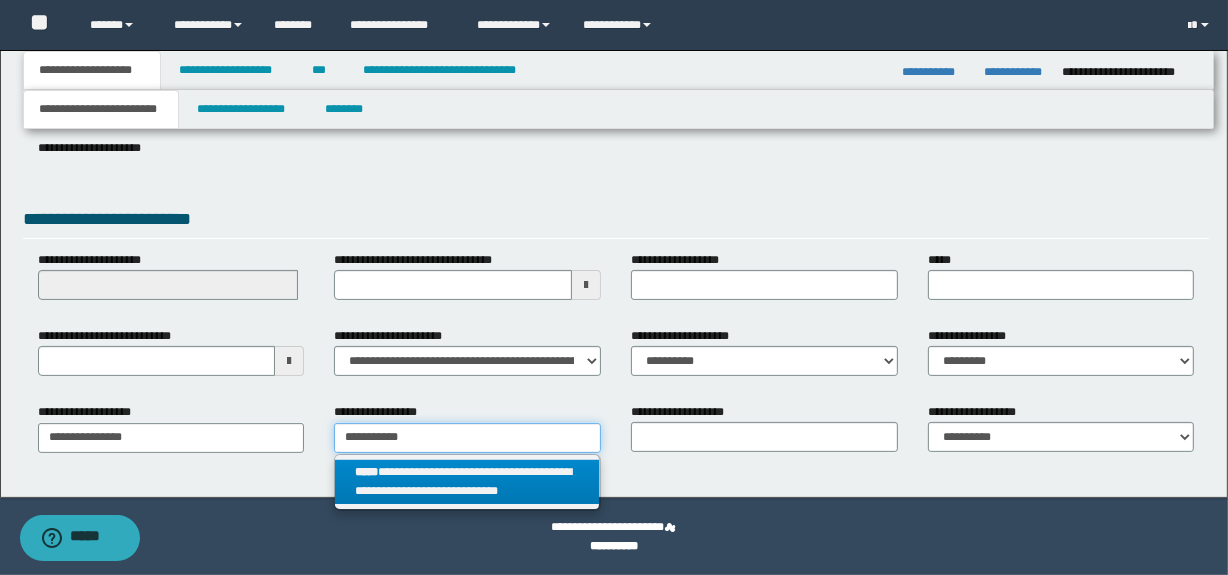type on "**********" 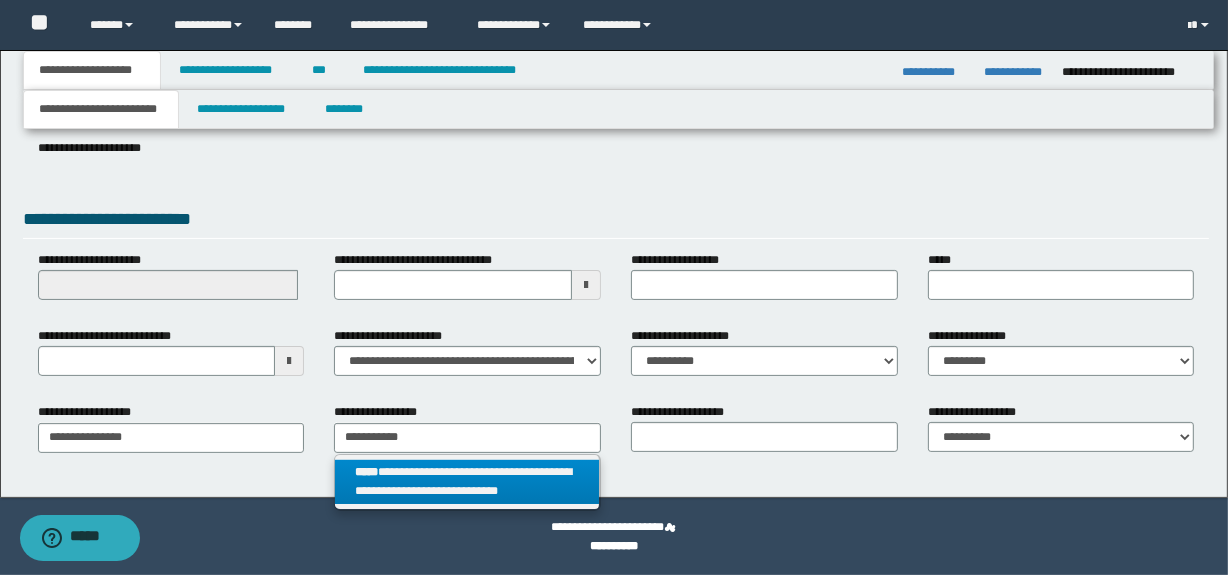 click on "**********" at bounding box center [467, 482] 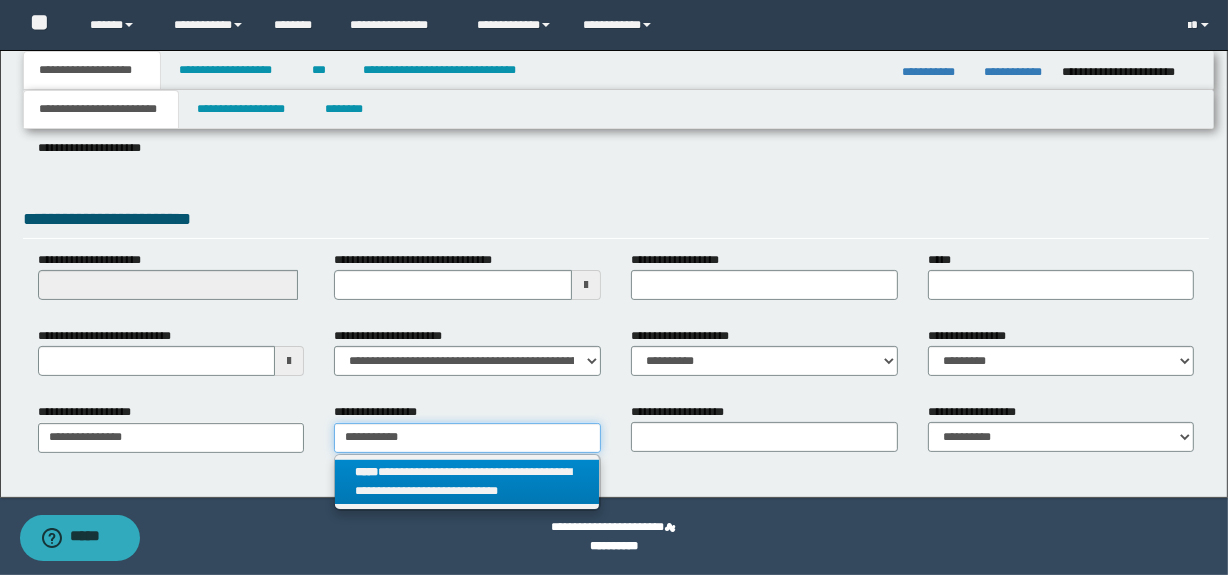 type 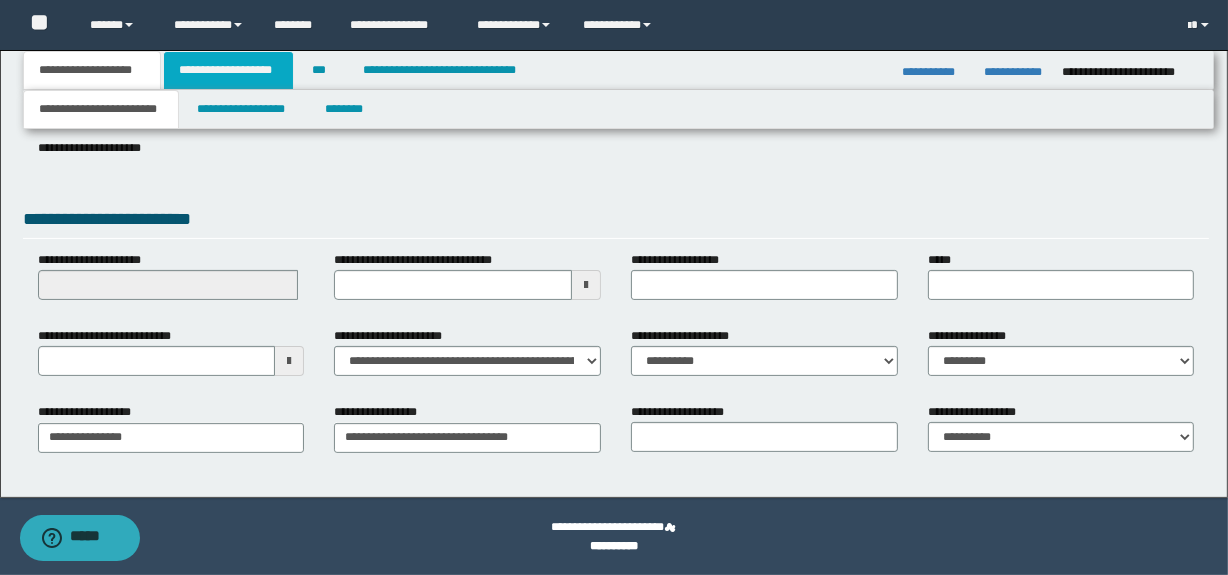 click on "**********" at bounding box center (228, 70) 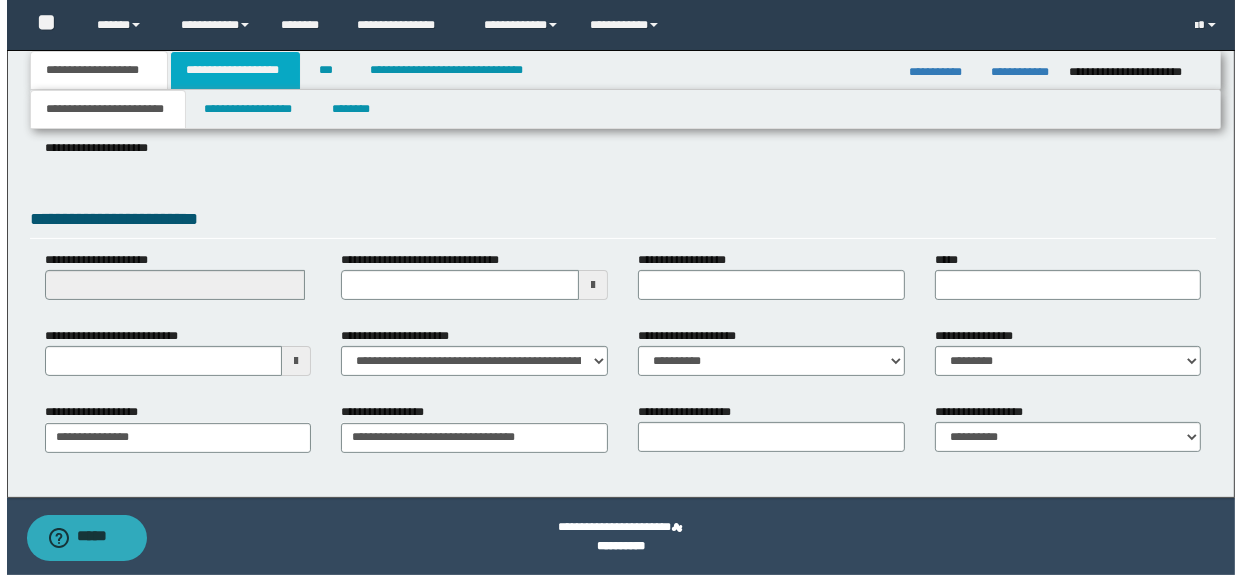 scroll, scrollTop: 0, scrollLeft: 0, axis: both 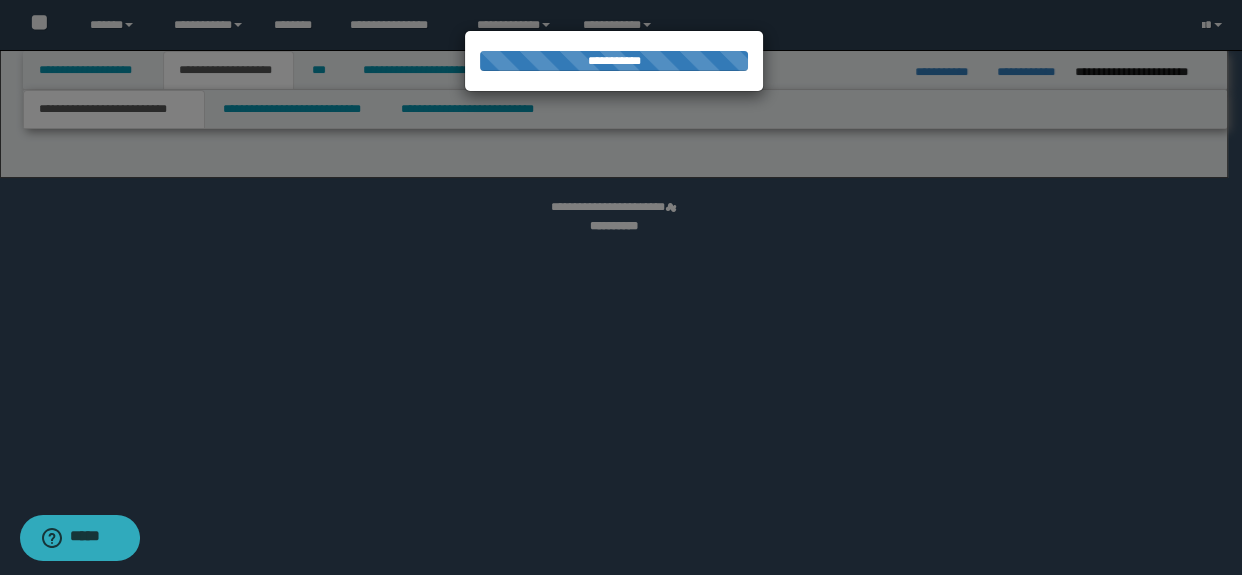 click at bounding box center (621, 287) 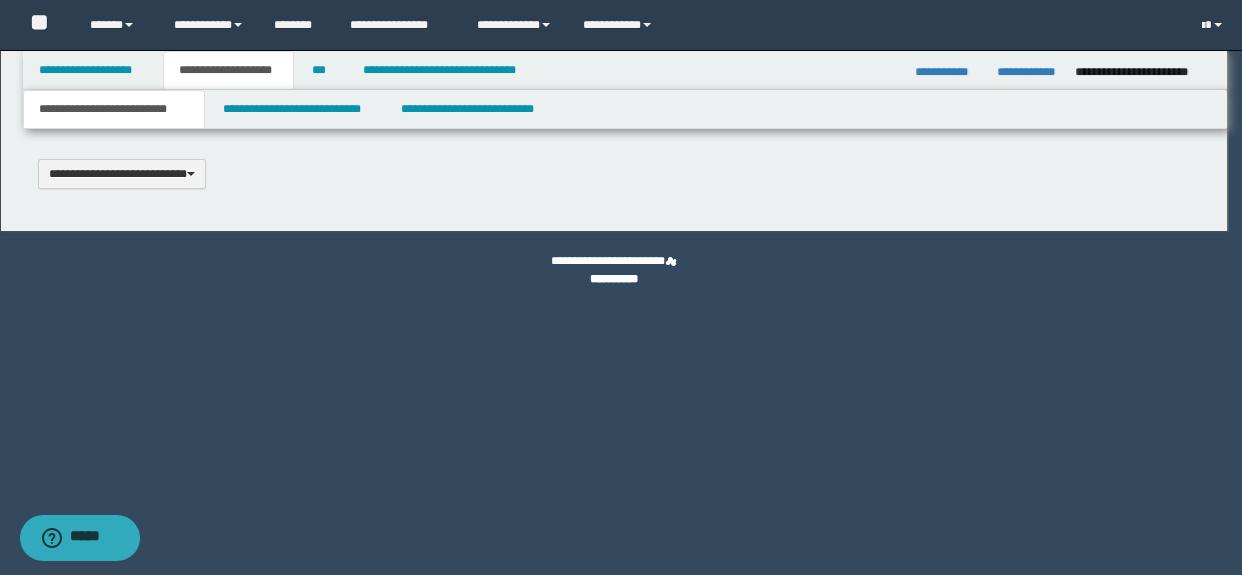 scroll, scrollTop: 0, scrollLeft: 0, axis: both 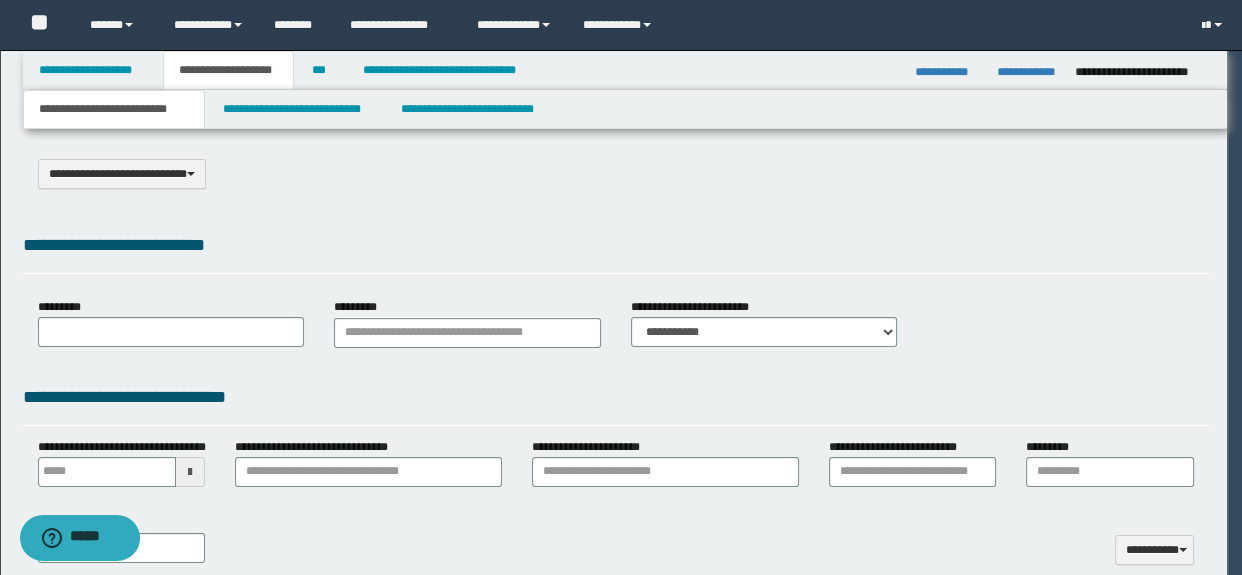 select on "*" 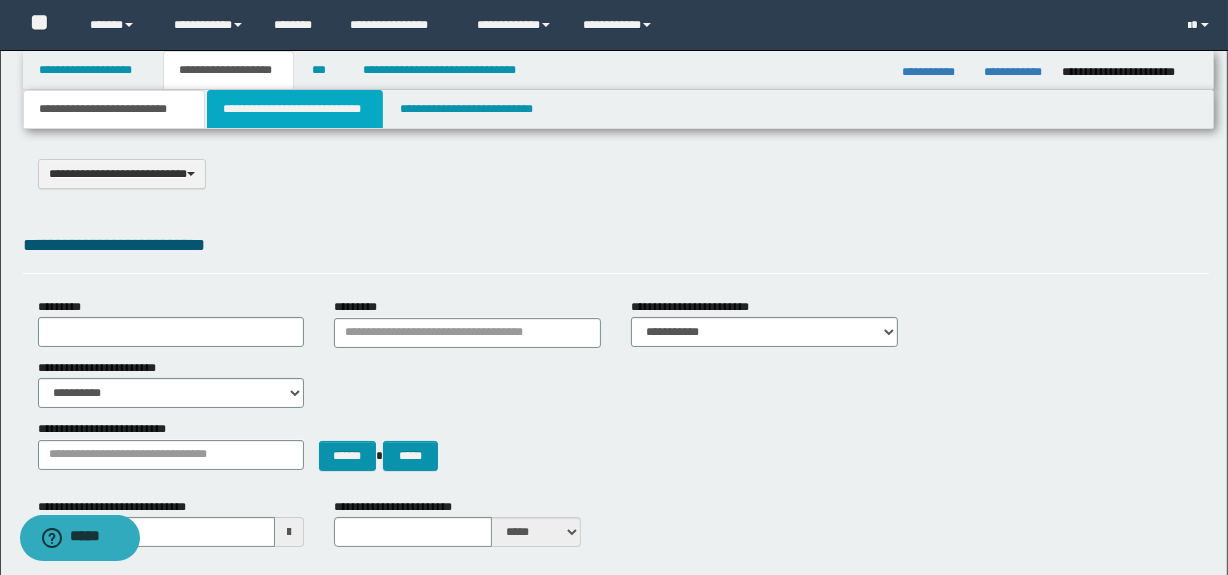 click on "**********" at bounding box center (294, 109) 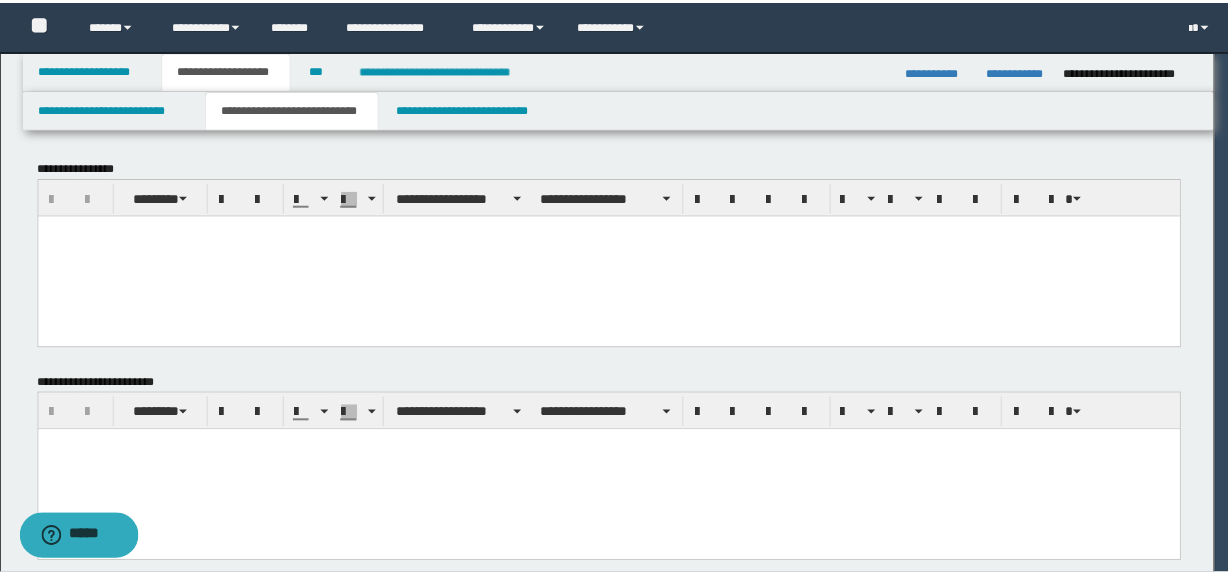 scroll, scrollTop: 0, scrollLeft: 0, axis: both 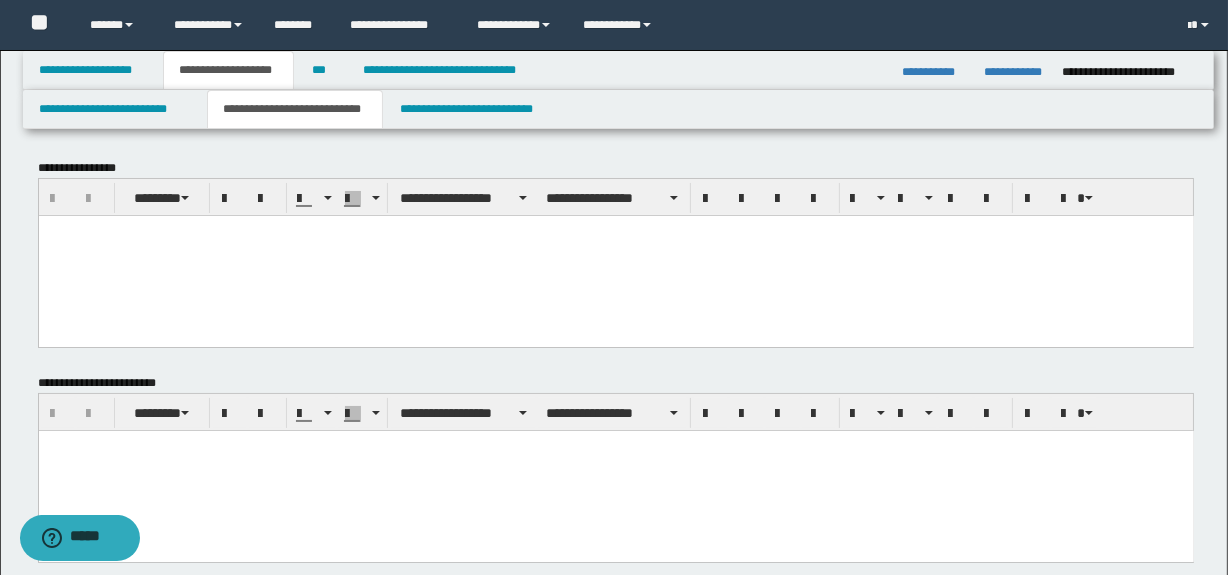 click at bounding box center (615, 255) 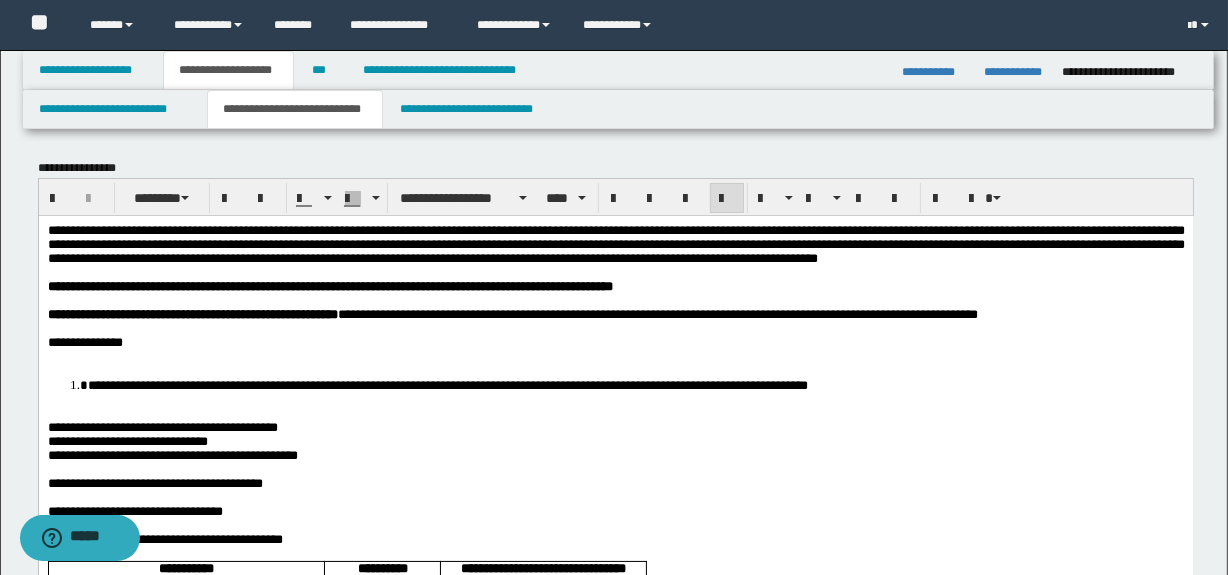 click at bounding box center [615, 356] 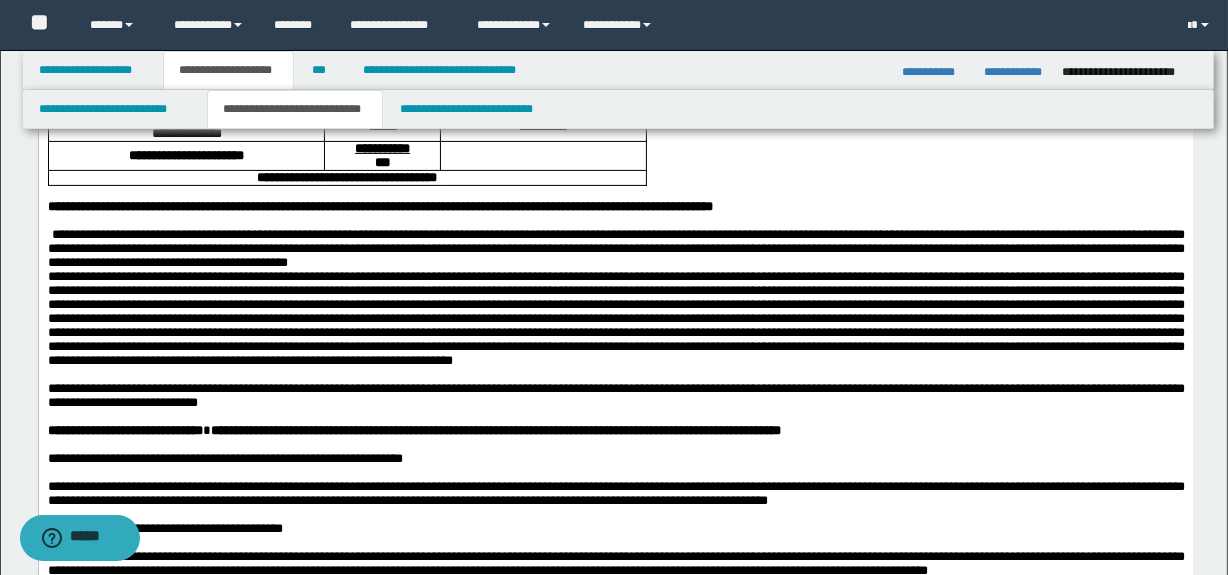 scroll, scrollTop: 490, scrollLeft: 0, axis: vertical 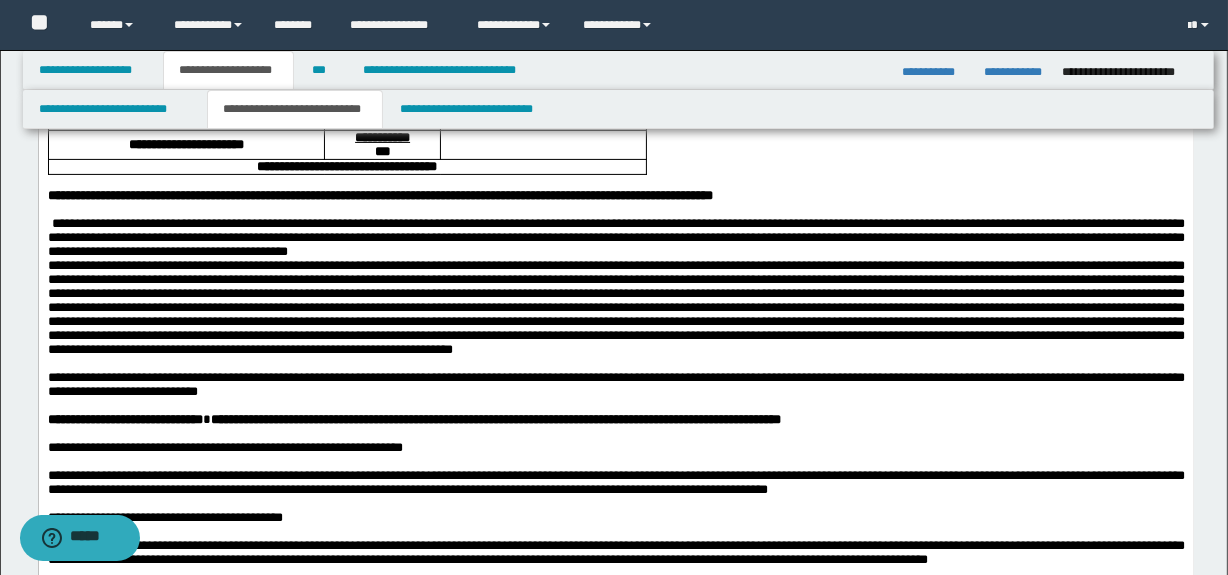 click on "**********" at bounding box center [615, 238] 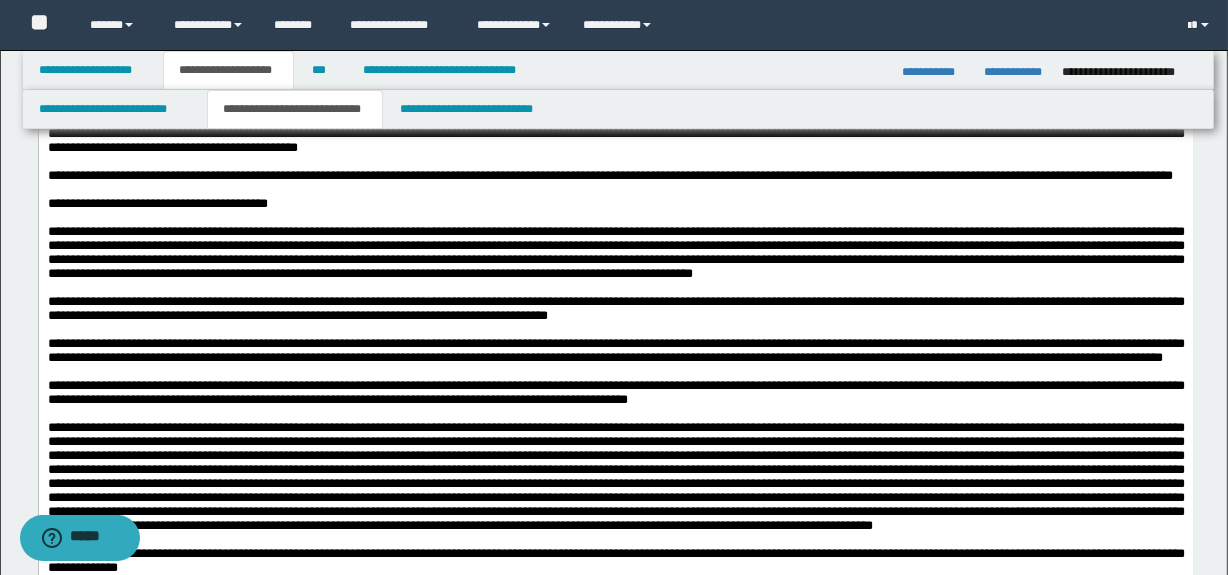 scroll, scrollTop: 1153, scrollLeft: 0, axis: vertical 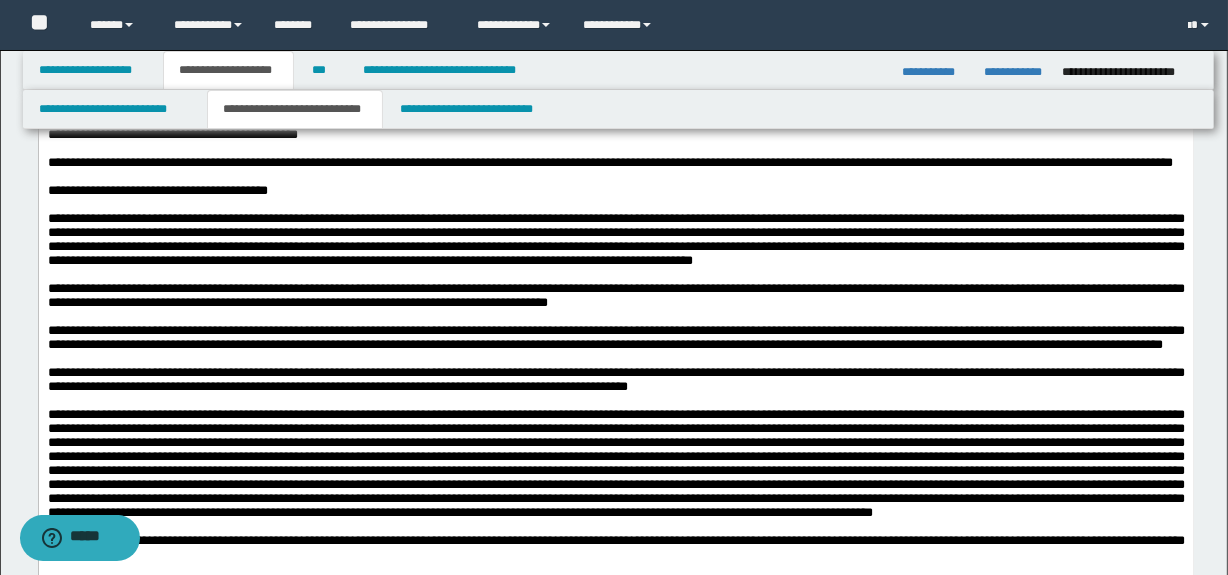 click on "**********" at bounding box center (615, 78) 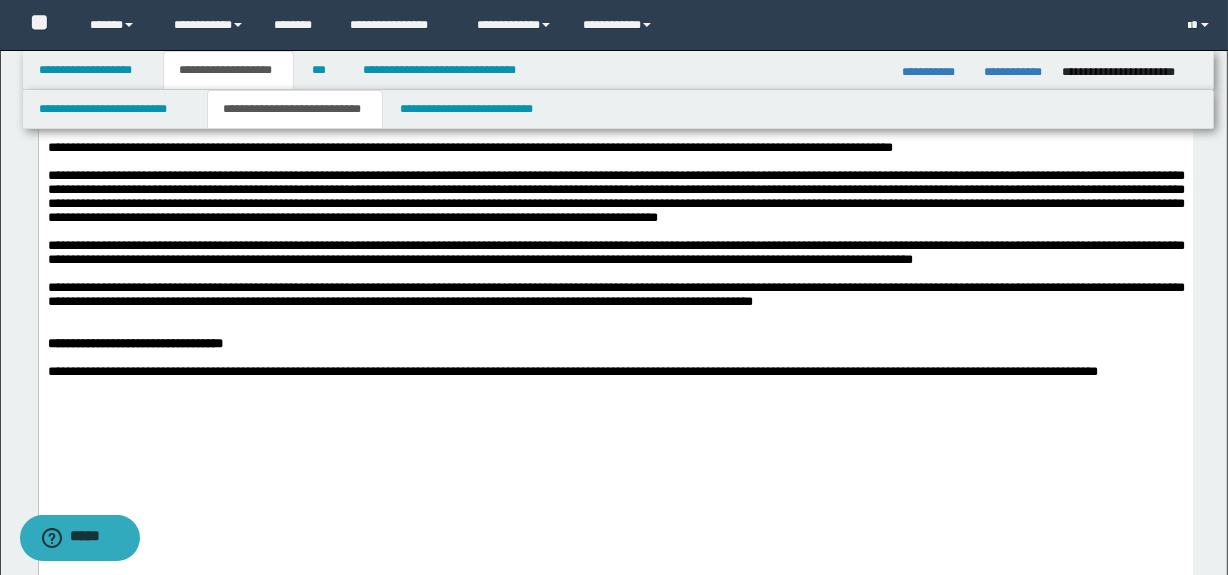 scroll, scrollTop: 1640, scrollLeft: 0, axis: vertical 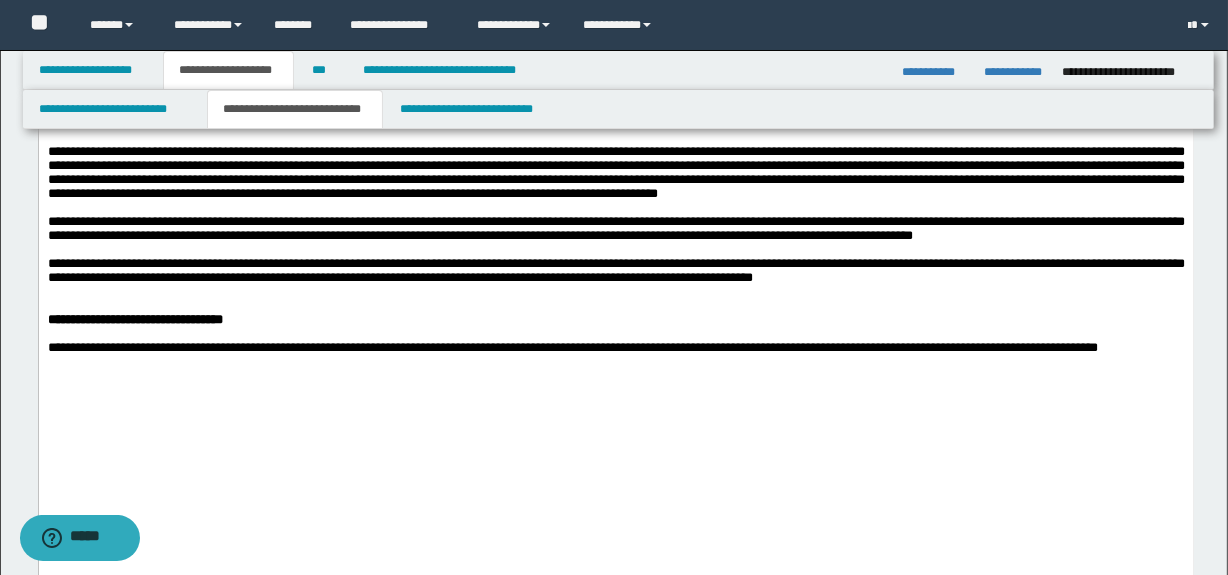 click at bounding box center (615, 83) 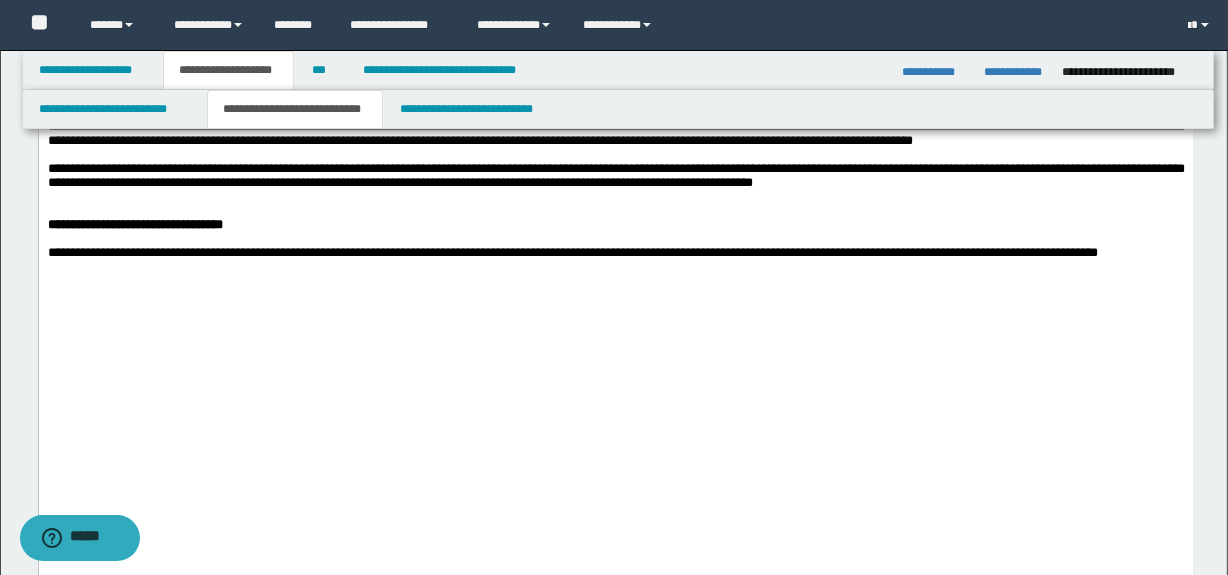 scroll, scrollTop: 1765, scrollLeft: 0, axis: vertical 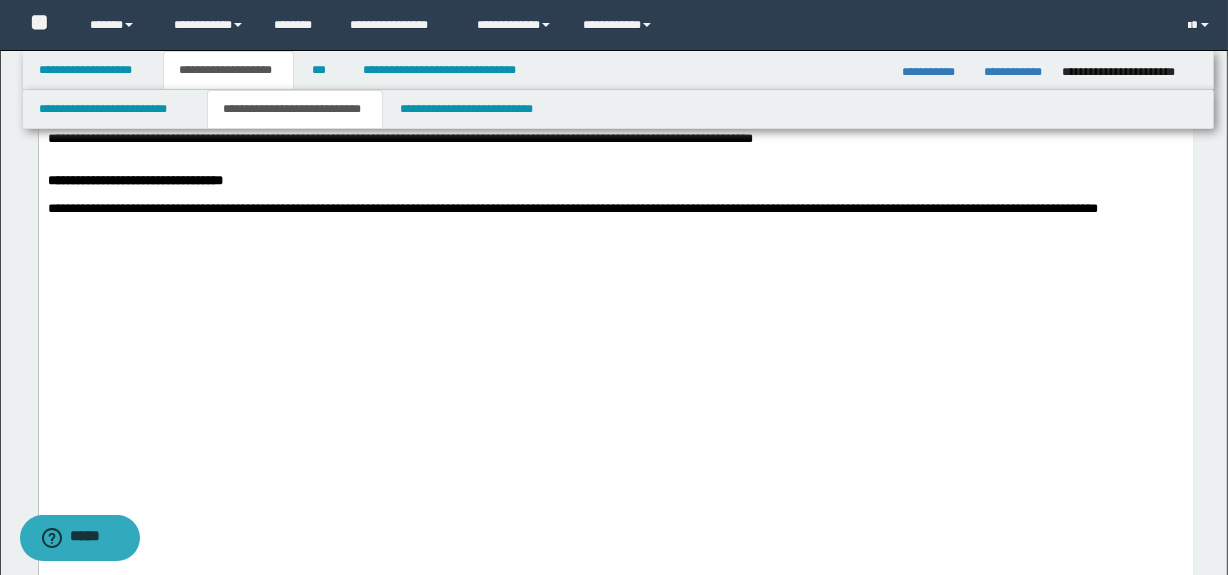 click at bounding box center (615, 154) 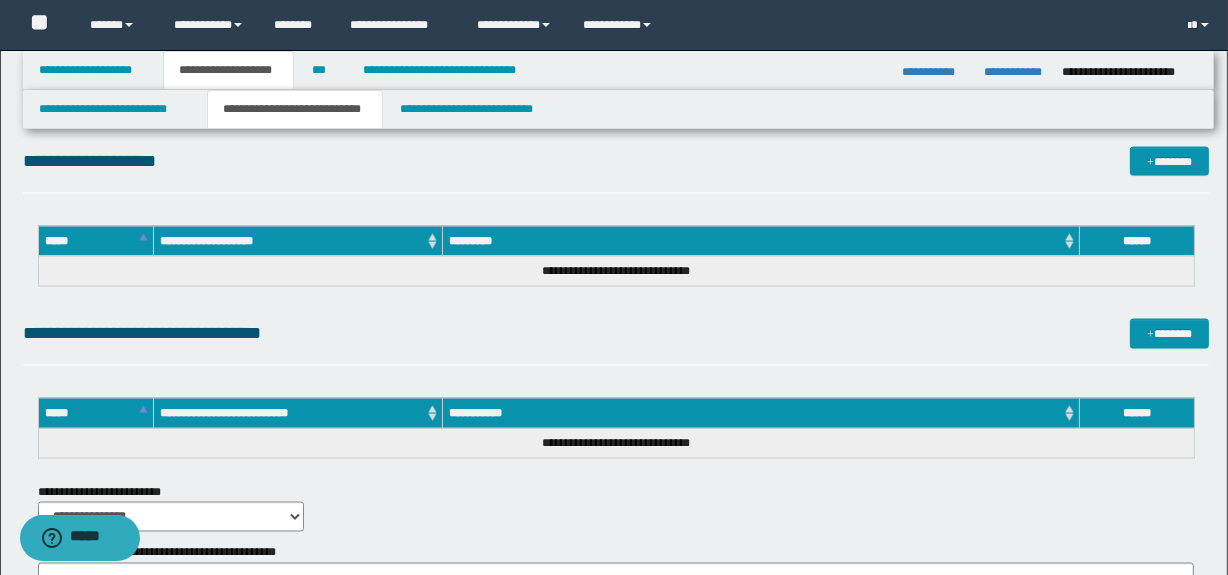 scroll, scrollTop: 3124, scrollLeft: 0, axis: vertical 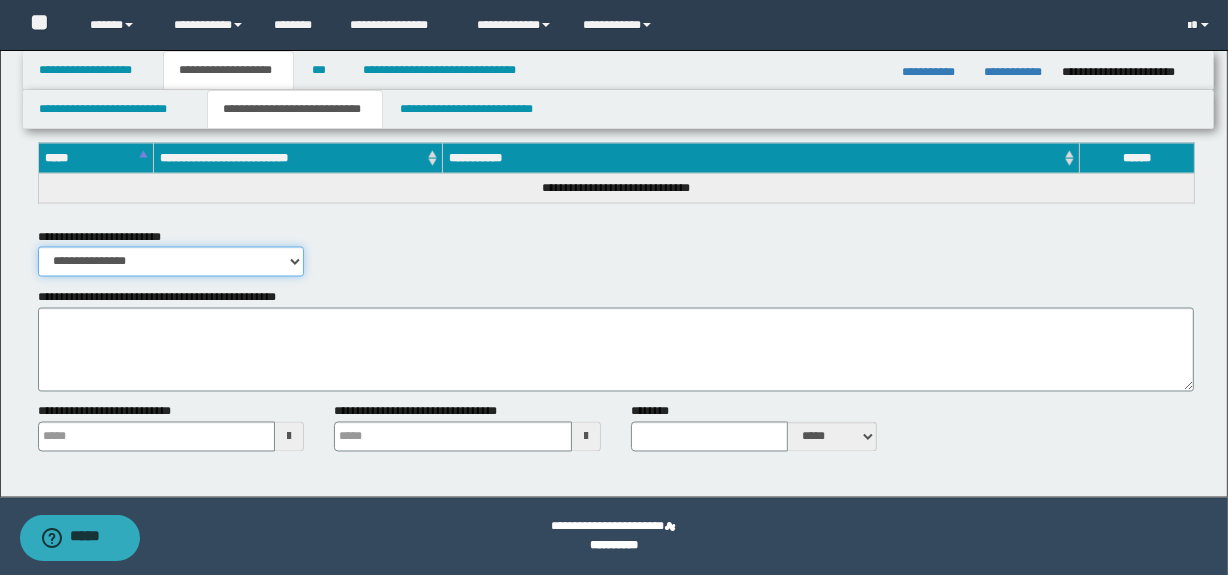 click on "**********" at bounding box center [171, 262] 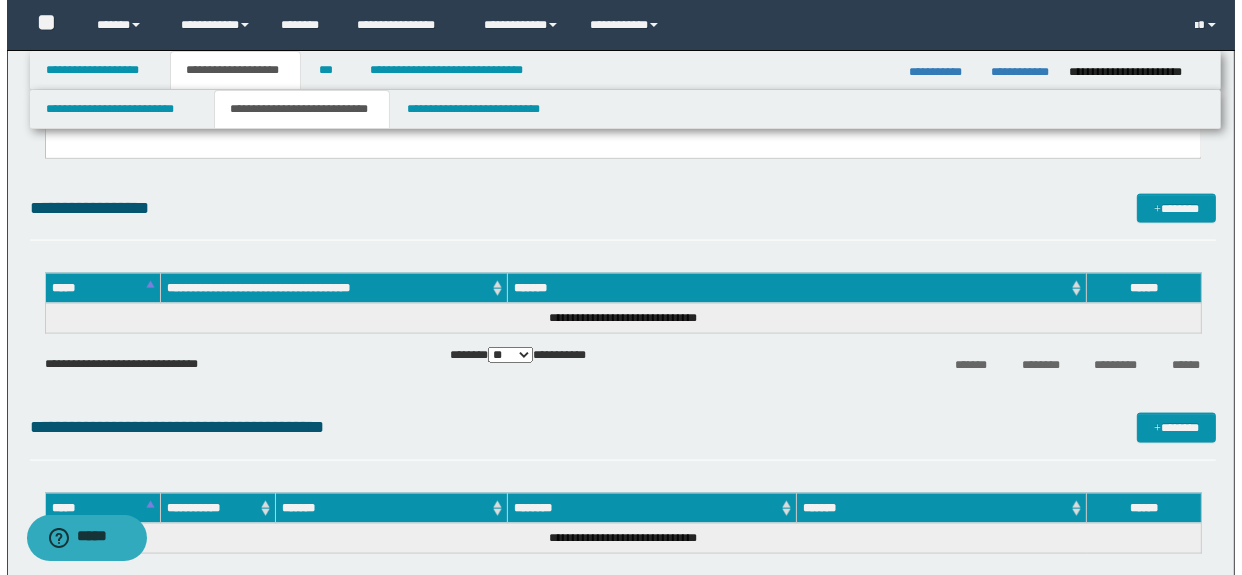 scroll, scrollTop: 2418, scrollLeft: 0, axis: vertical 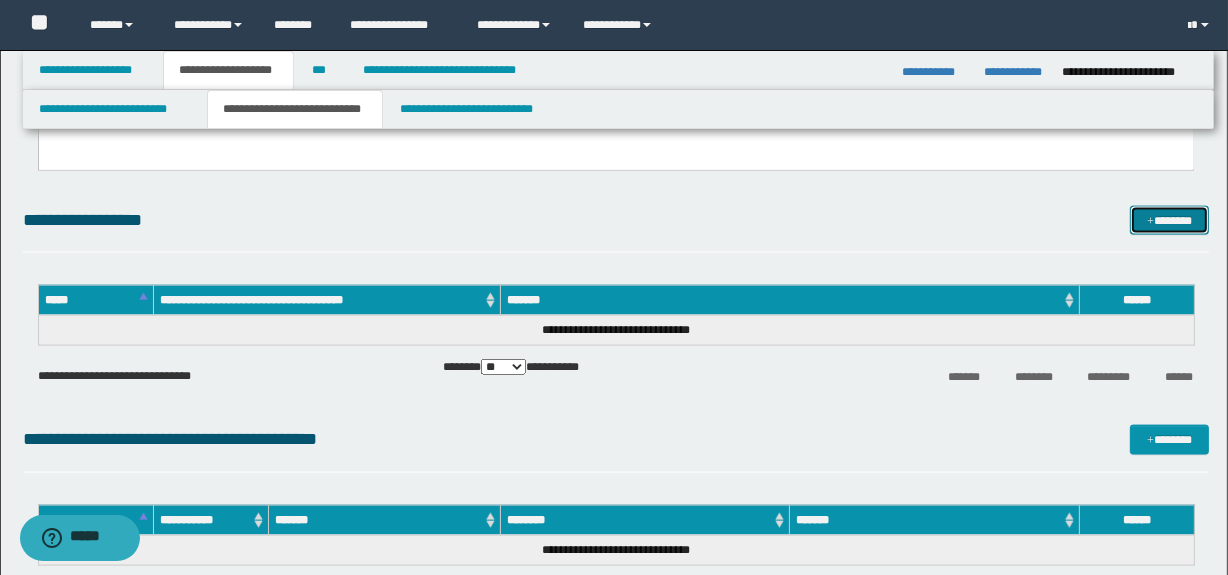 click on "*******" at bounding box center (1170, 221) 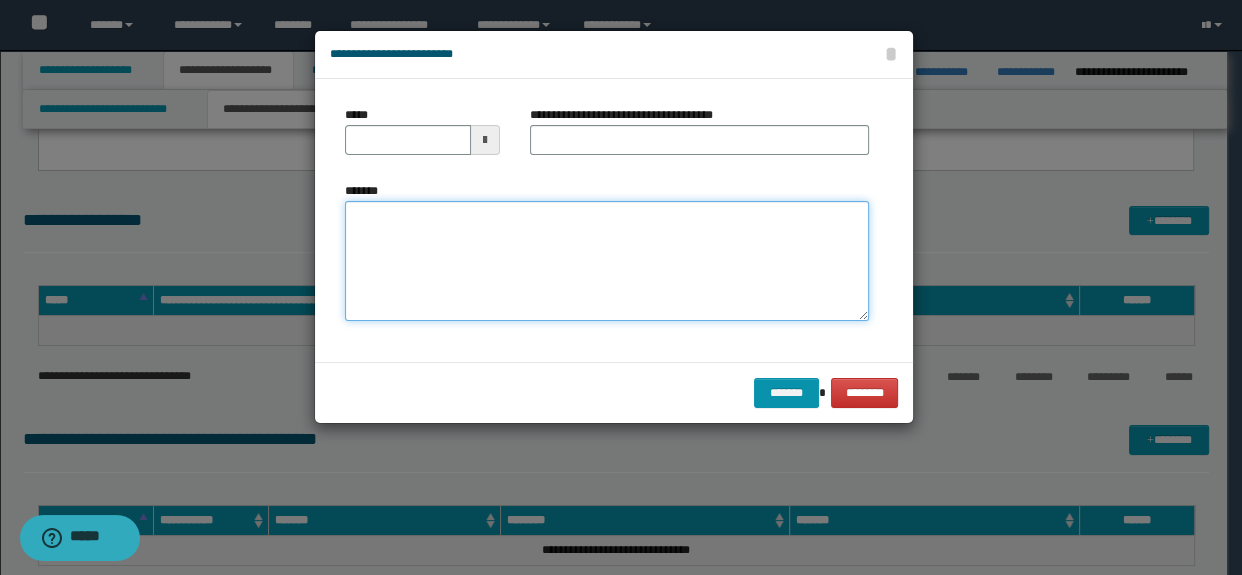 paste on "**********" 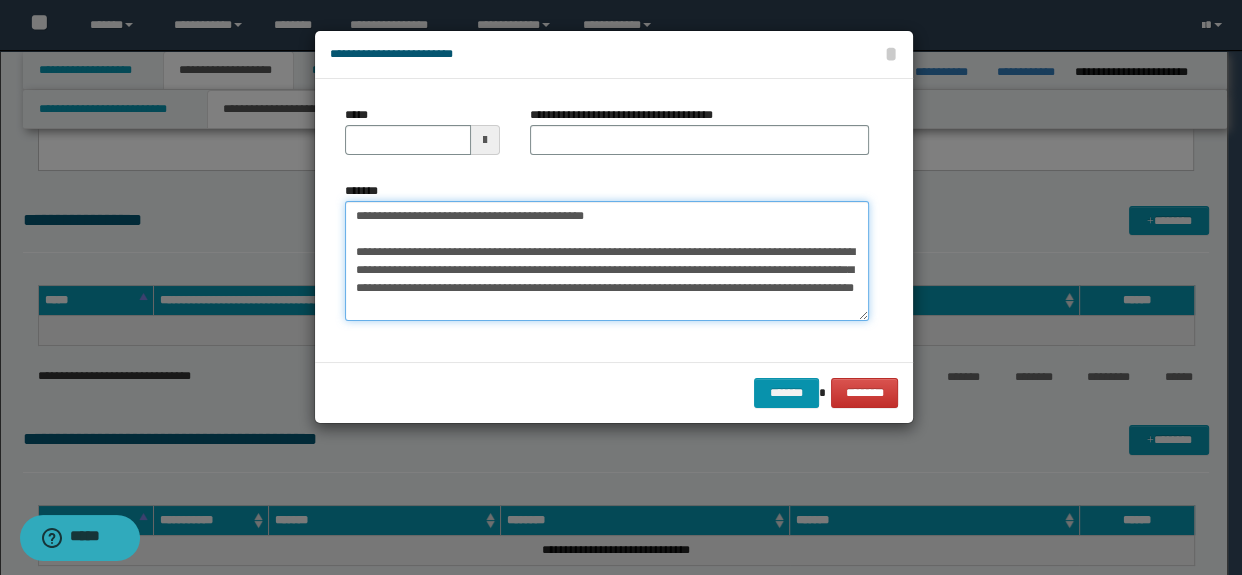 click on "**********" at bounding box center (607, 261) 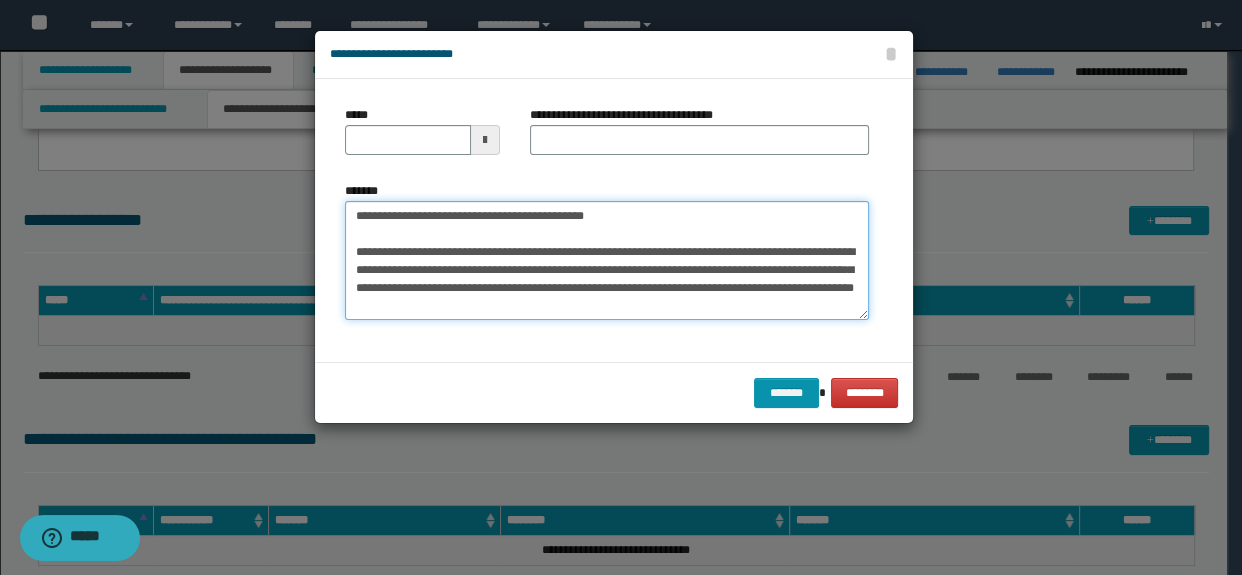 click on "**********" at bounding box center [607, 261] 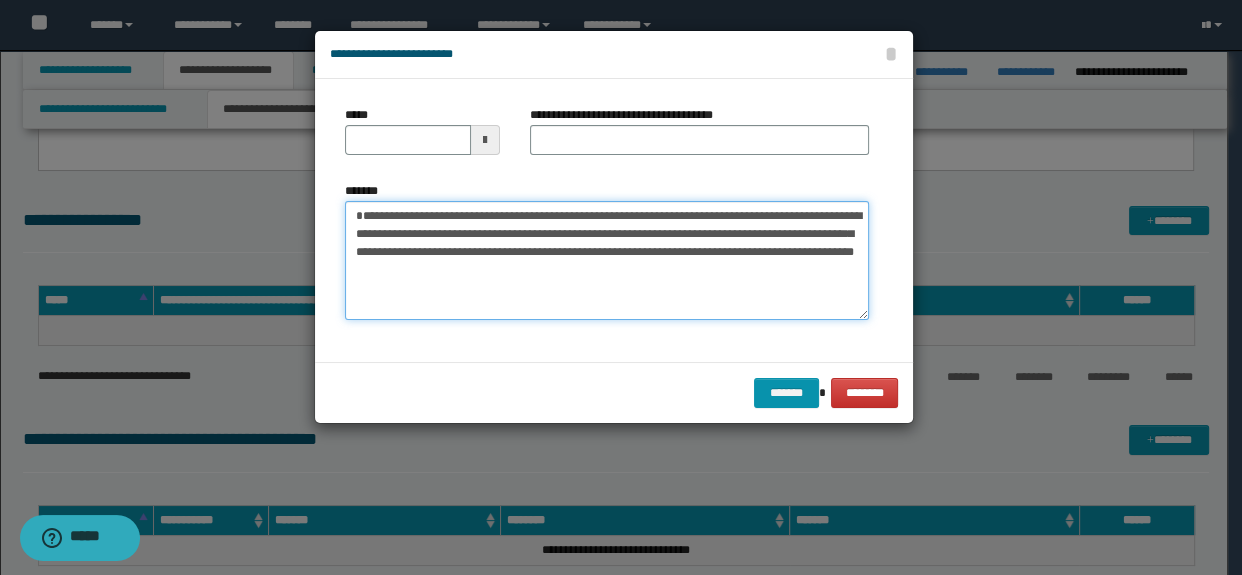 type 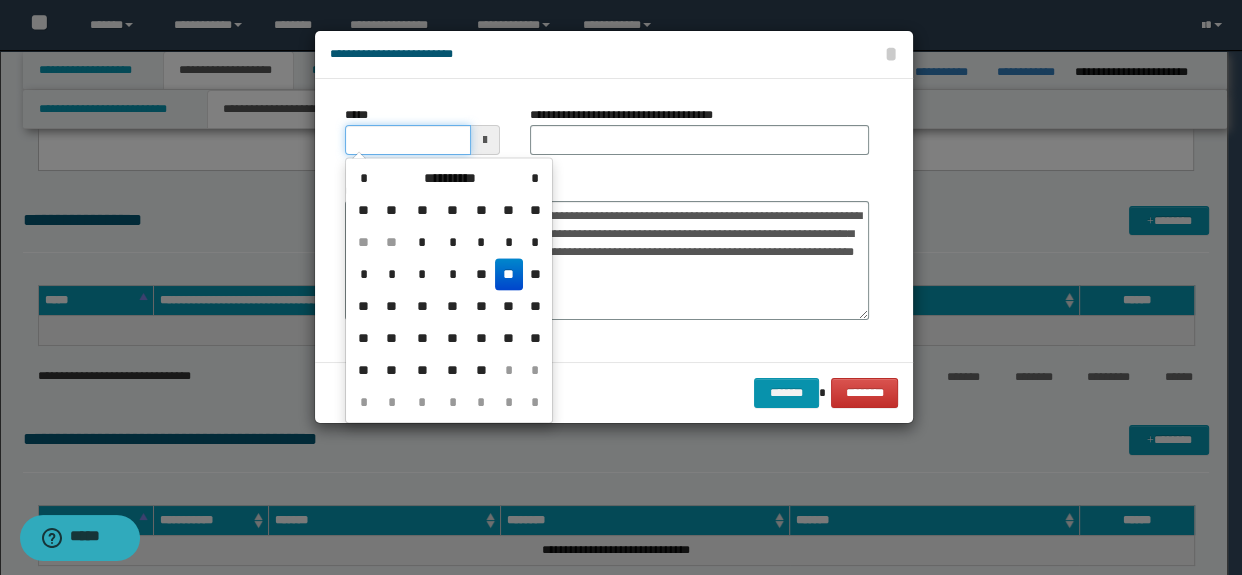 click on "*****" at bounding box center [408, 140] 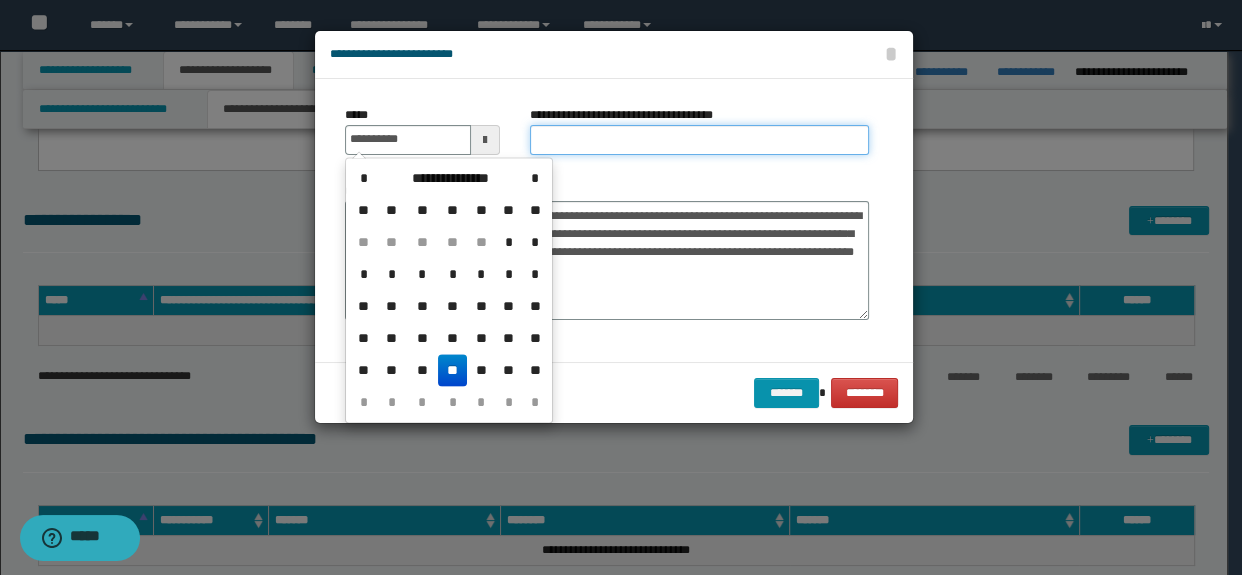 type on "**********" 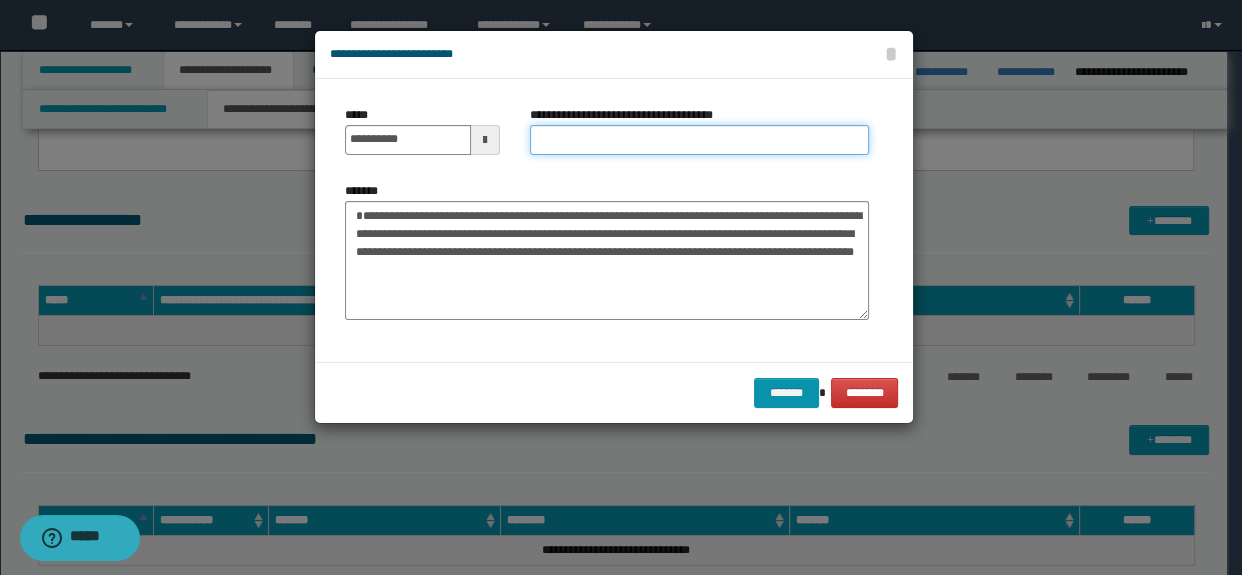 click on "**********" at bounding box center (700, 140) 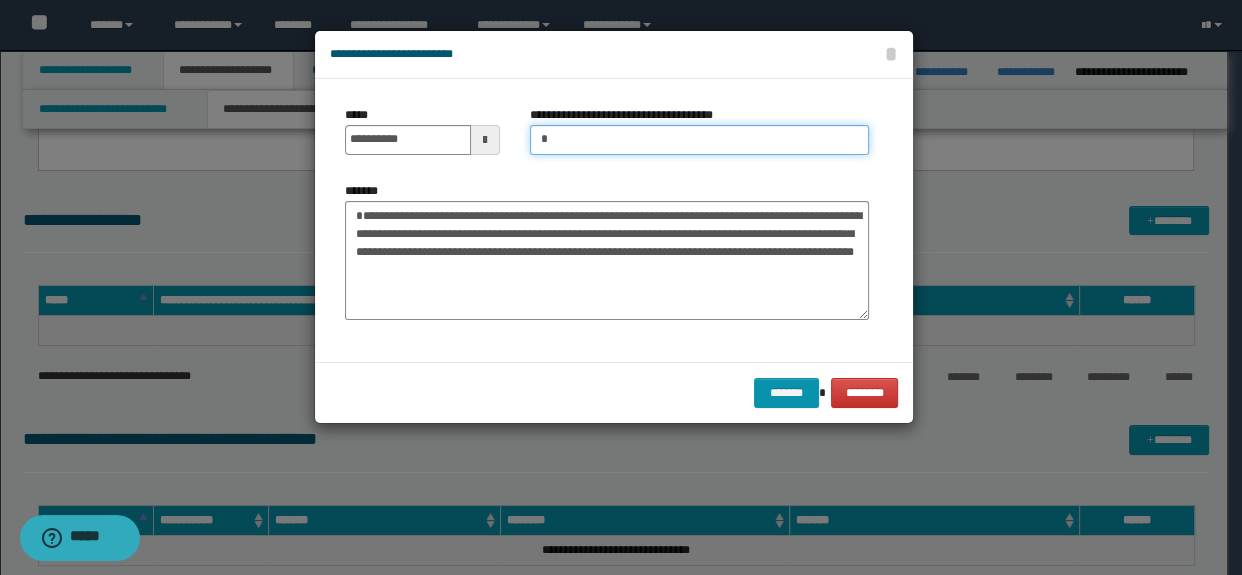 type on "*****" 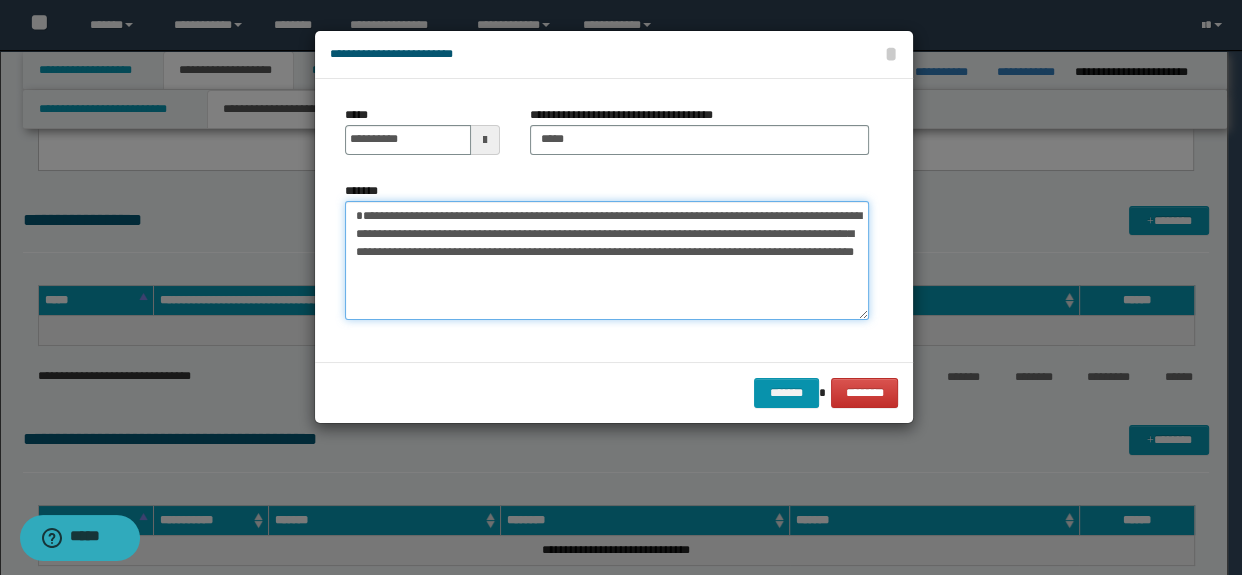 click on "**********" at bounding box center [607, 261] 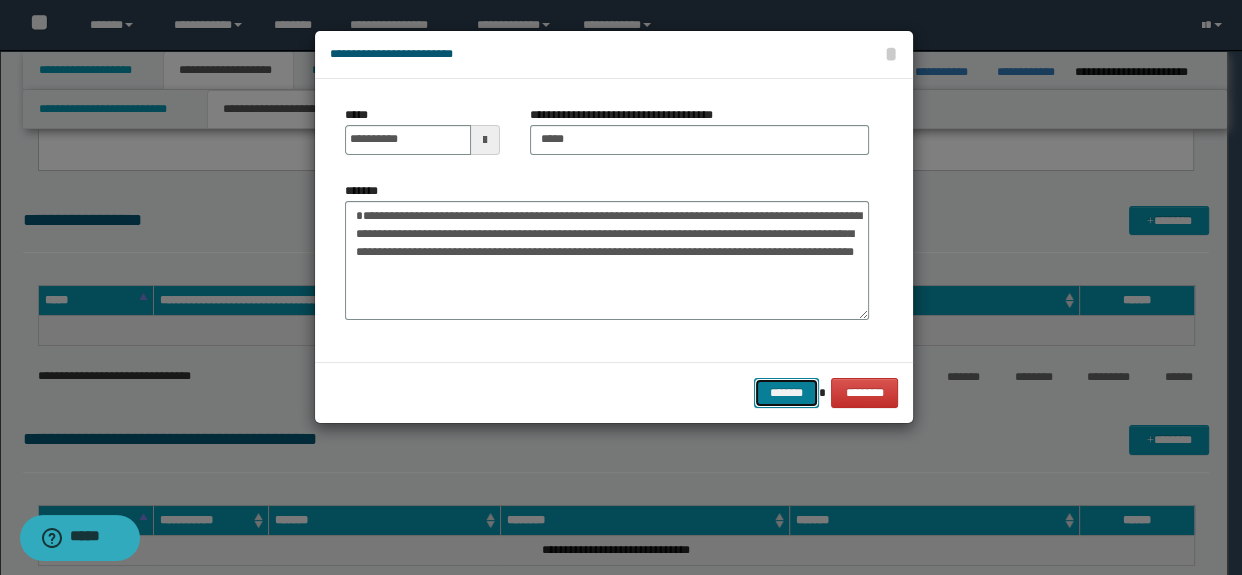 click on "*******" at bounding box center [786, 393] 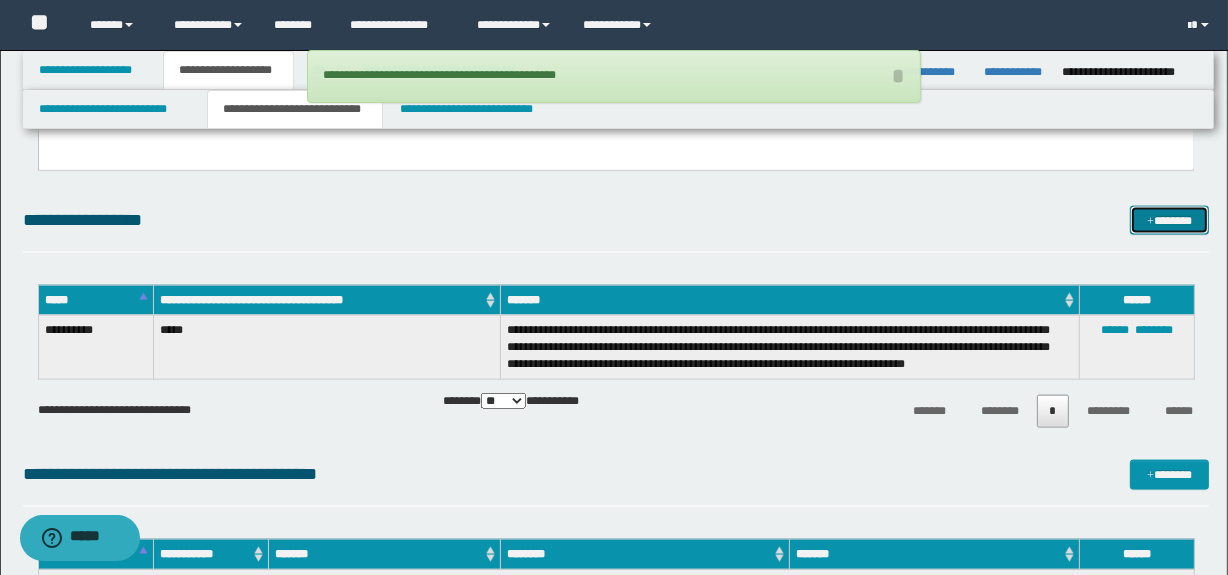 click at bounding box center (1150, 222) 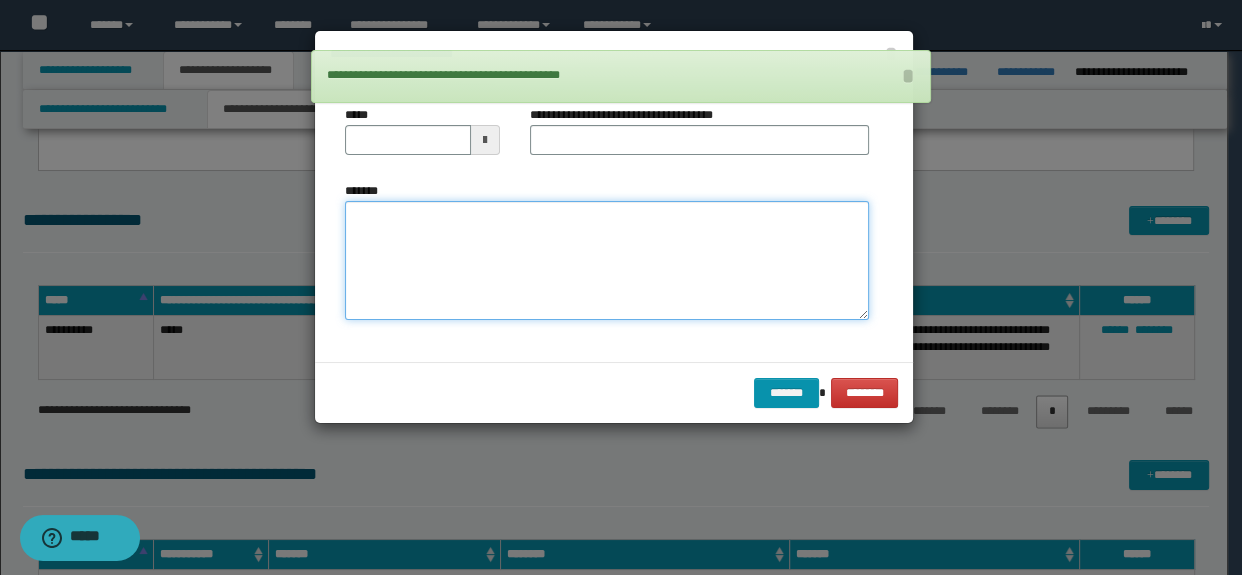 paste on "**********" 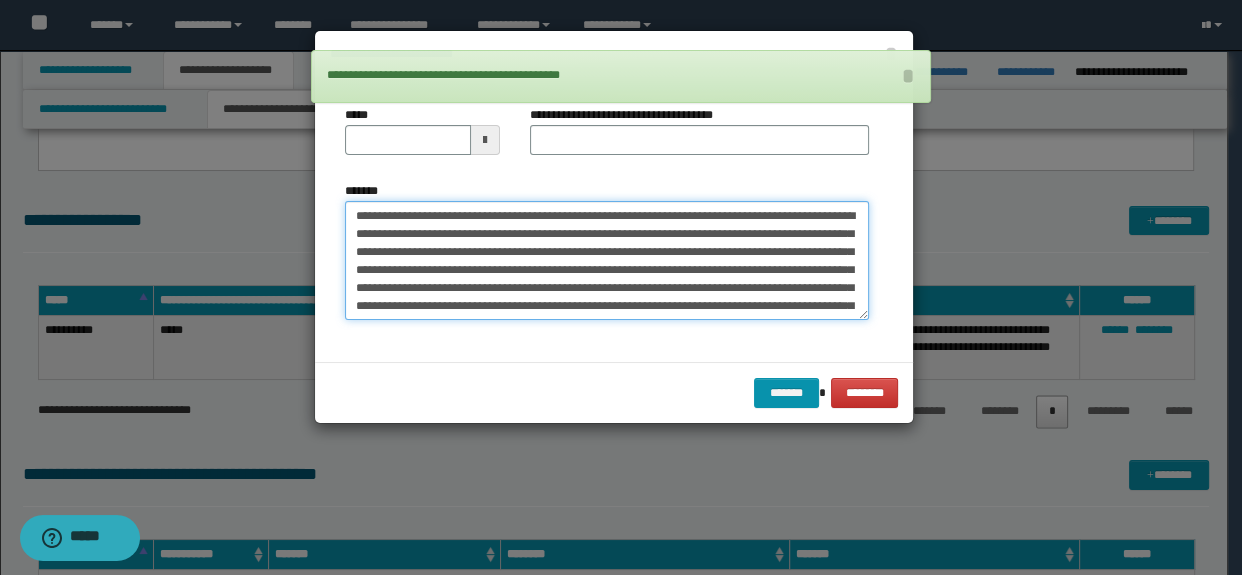 click on "*******" at bounding box center [607, 261] 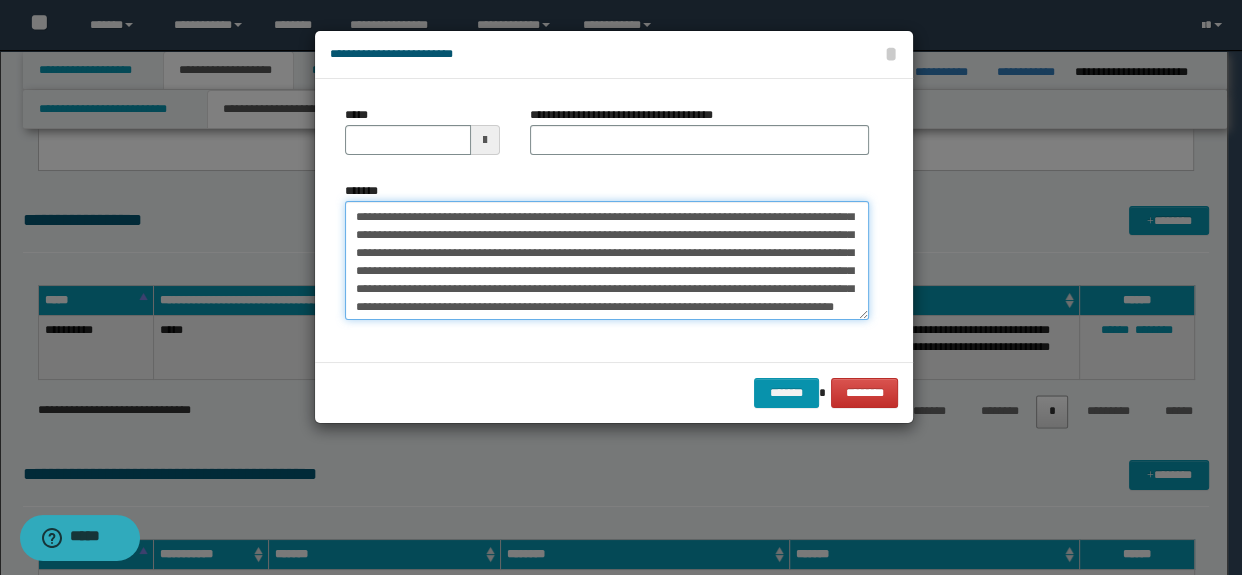 scroll, scrollTop: 0, scrollLeft: 0, axis: both 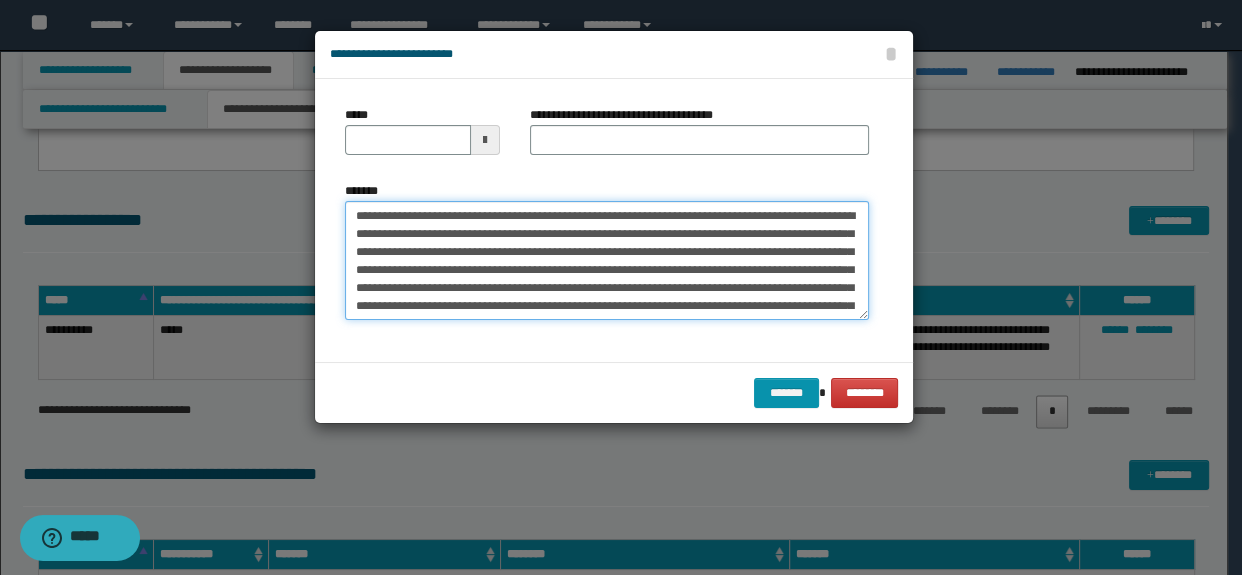 type on "**********" 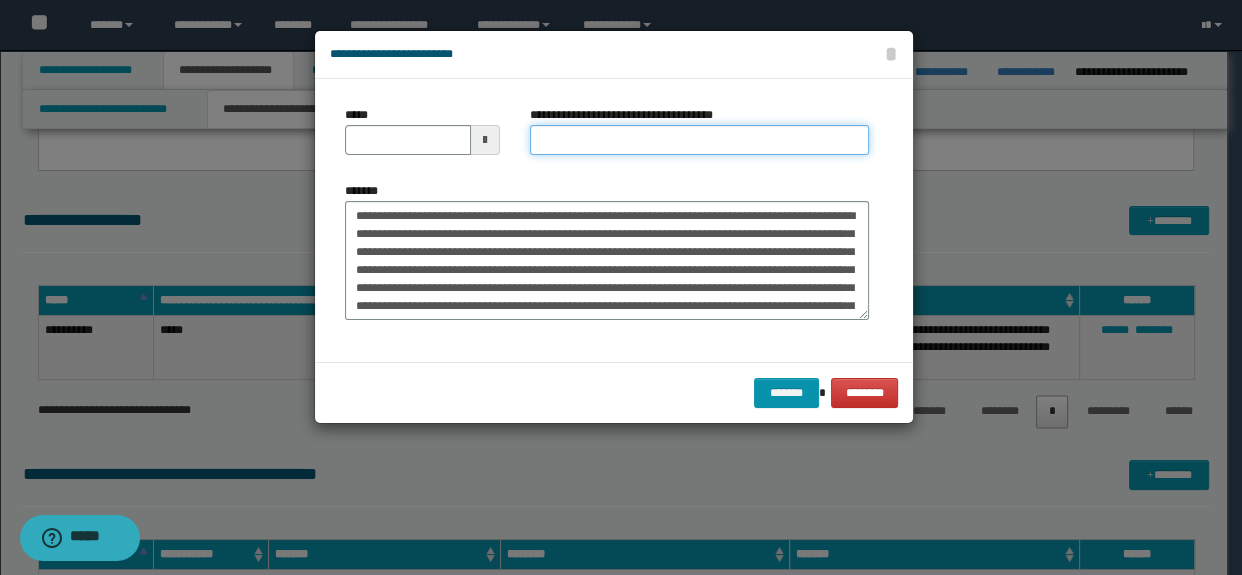 click on "**********" at bounding box center [700, 140] 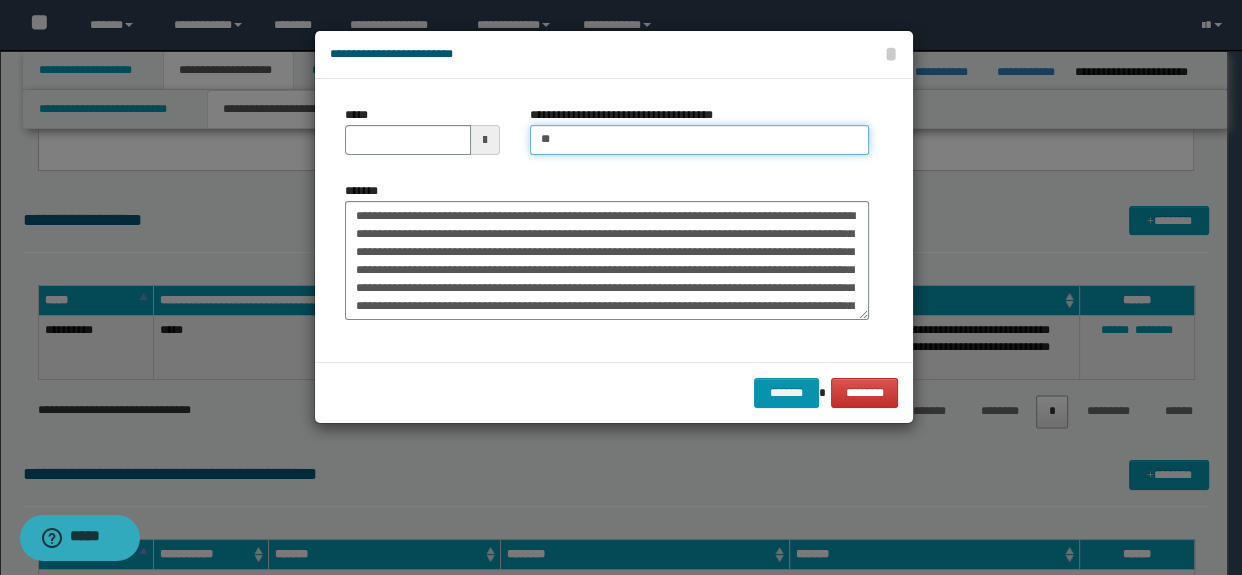 type on "**********" 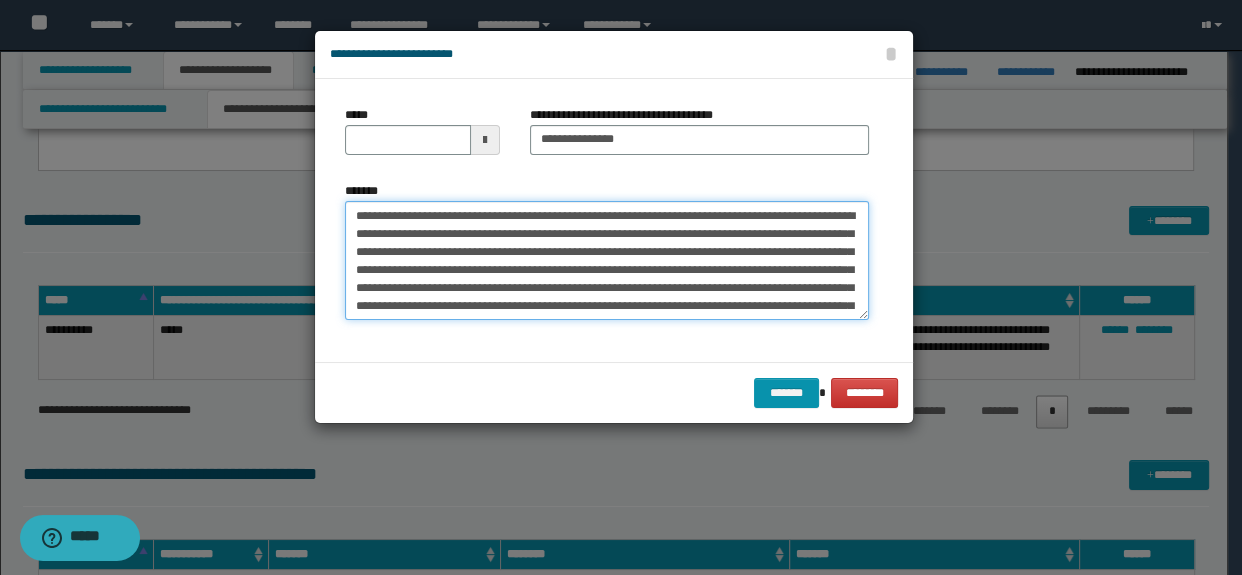 drag, startPoint x: 555, startPoint y: 215, endPoint x: 286, endPoint y: 199, distance: 269.4754 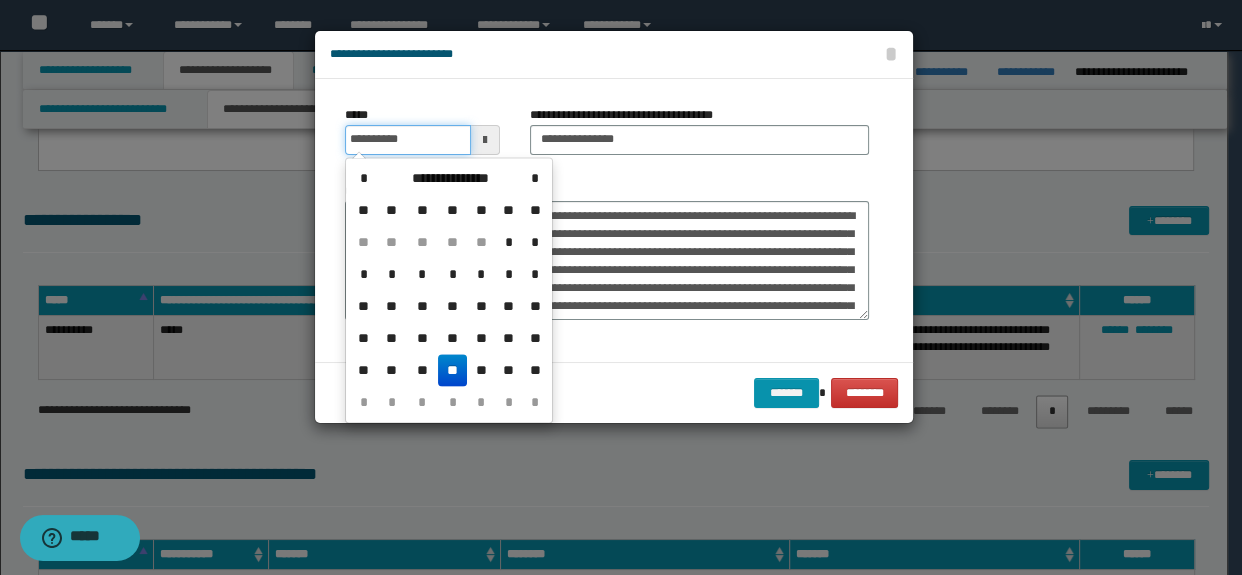 click on "**********" at bounding box center (408, 140) 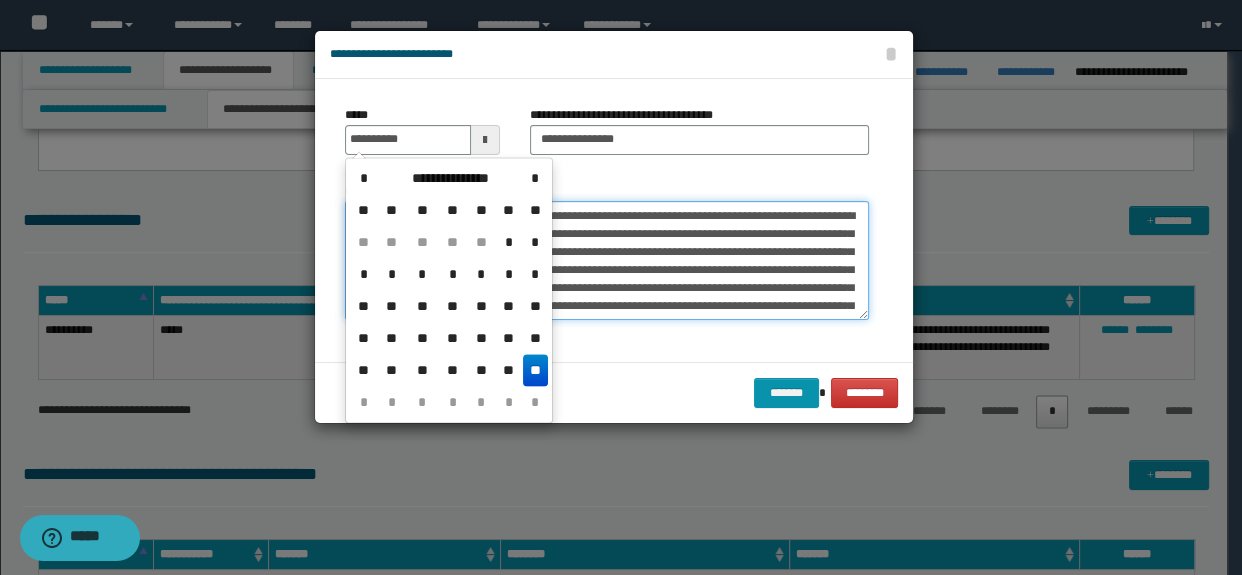 type on "**********" 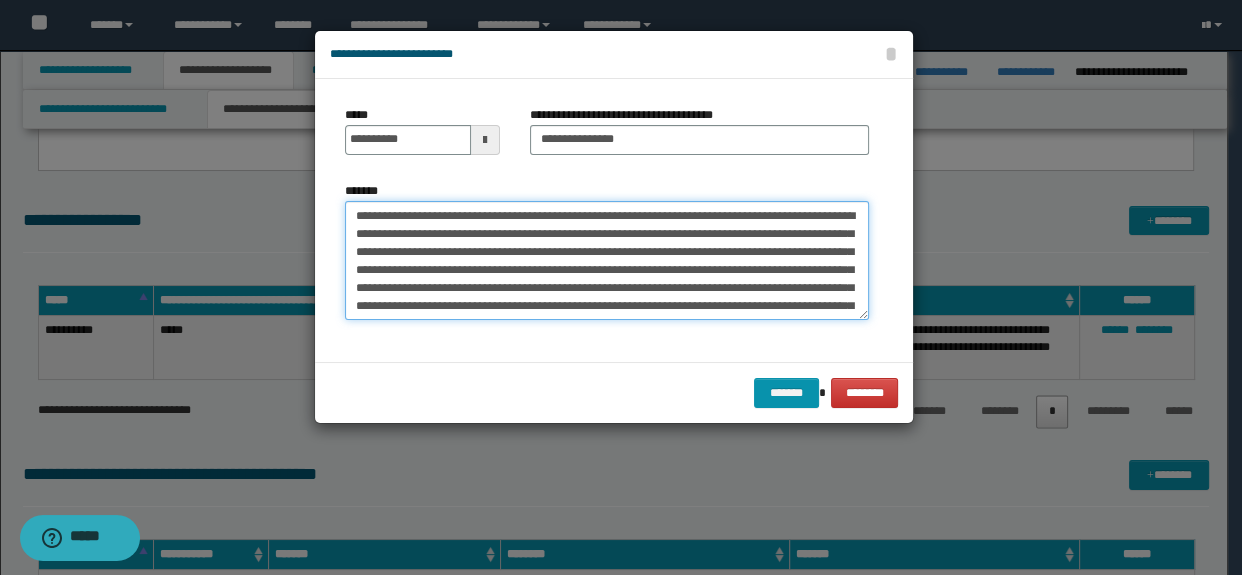 click on "*******" at bounding box center [607, 261] 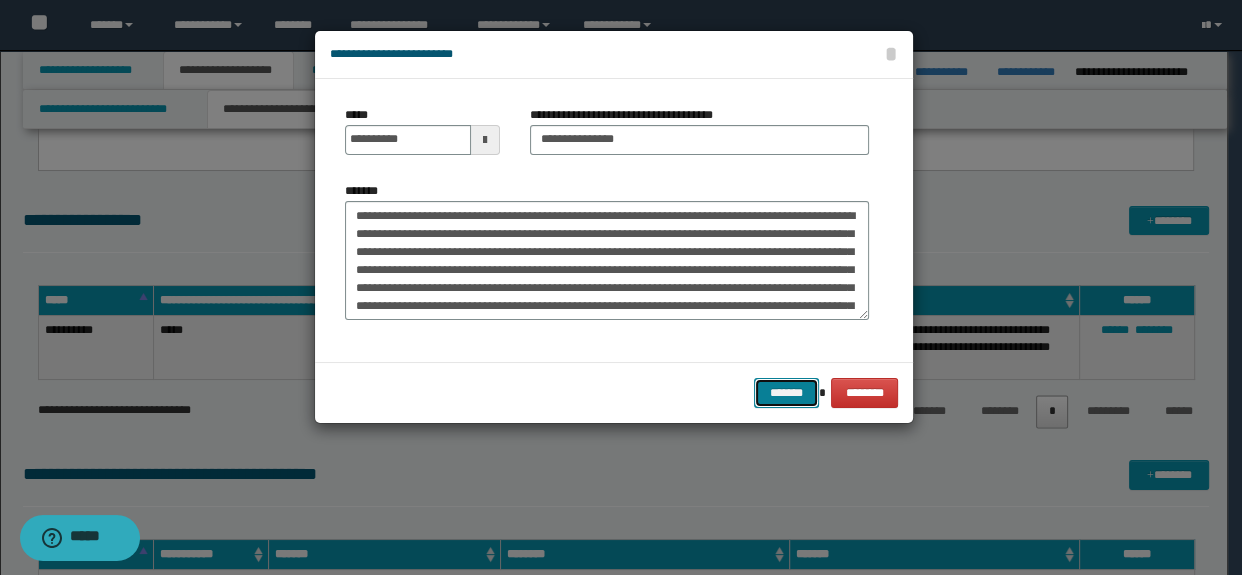 click on "*******" at bounding box center [786, 393] 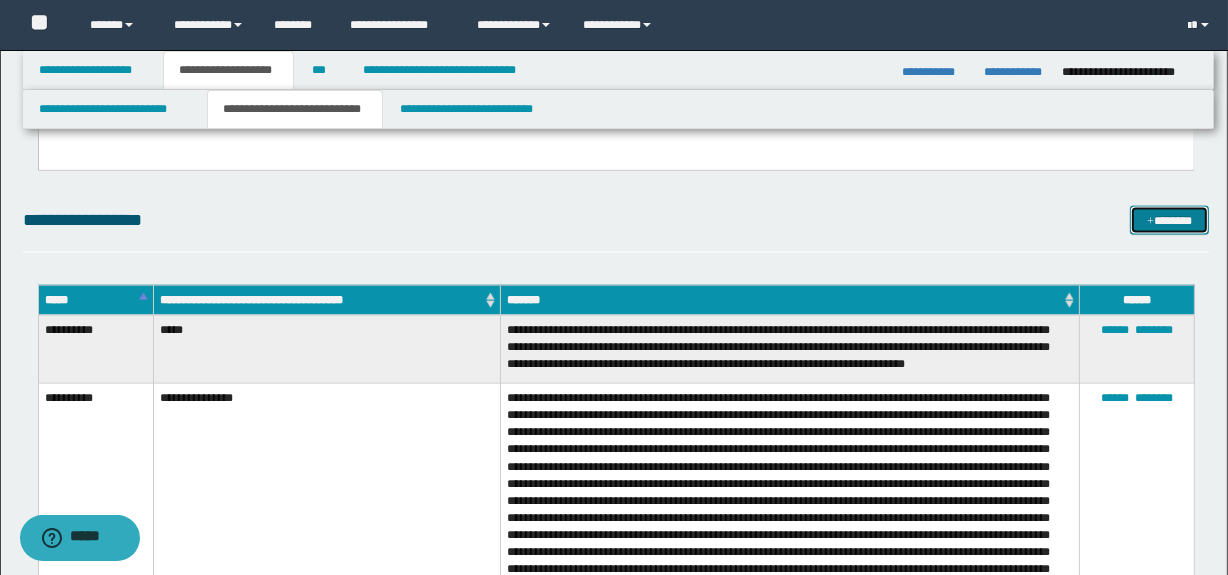 click on "*******" at bounding box center (1170, 221) 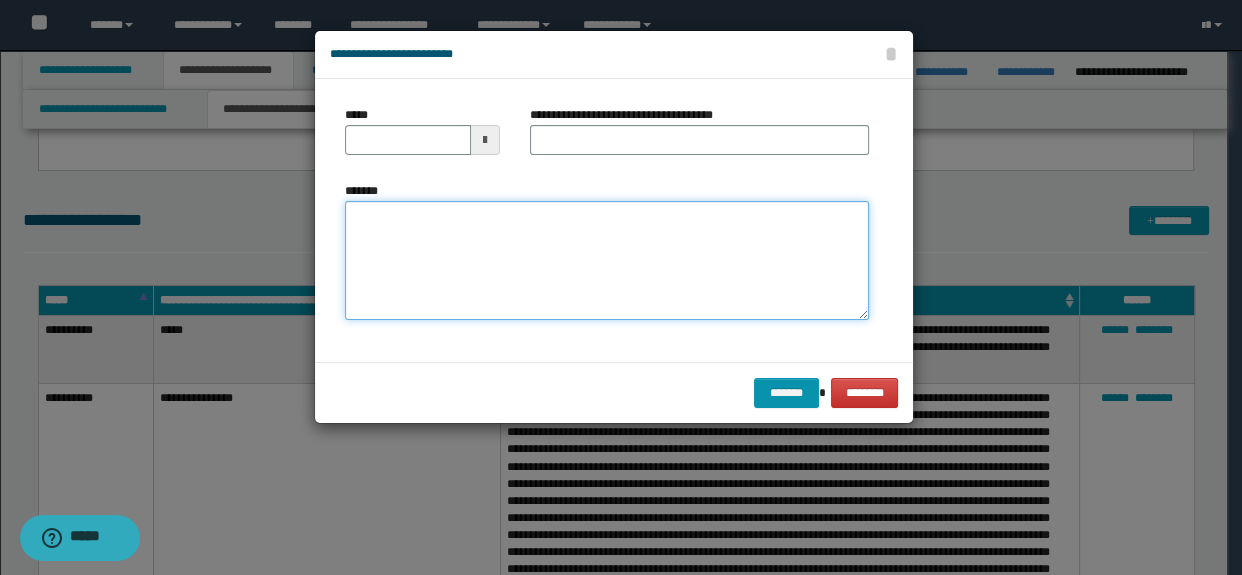 paste on "**********" 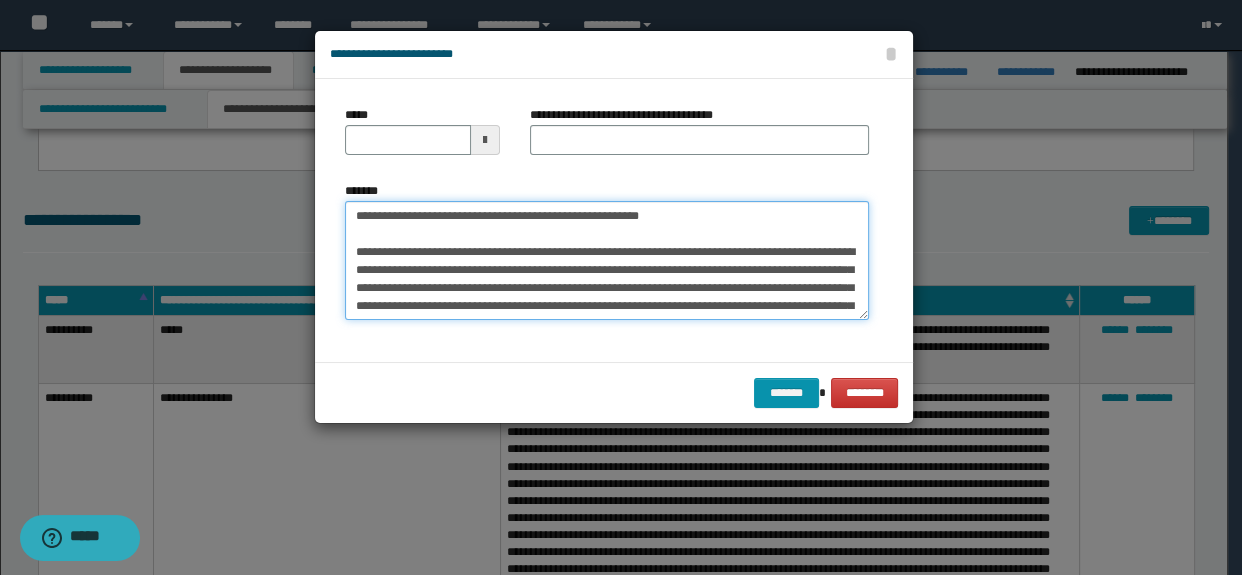 click on "**********" at bounding box center [607, 261] 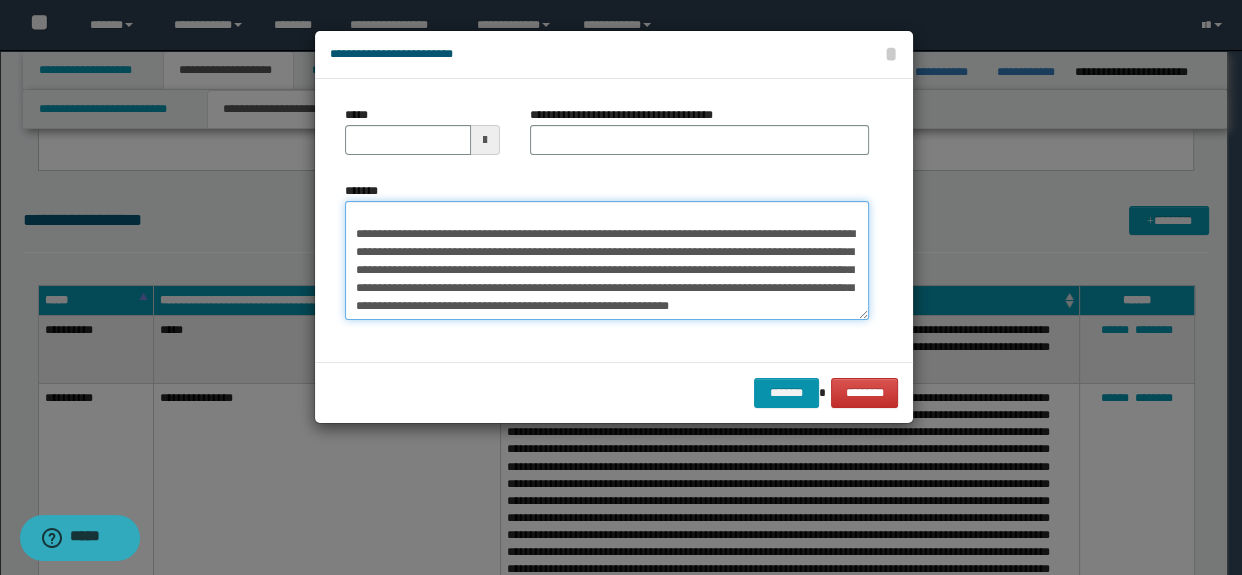 scroll, scrollTop: 0, scrollLeft: 0, axis: both 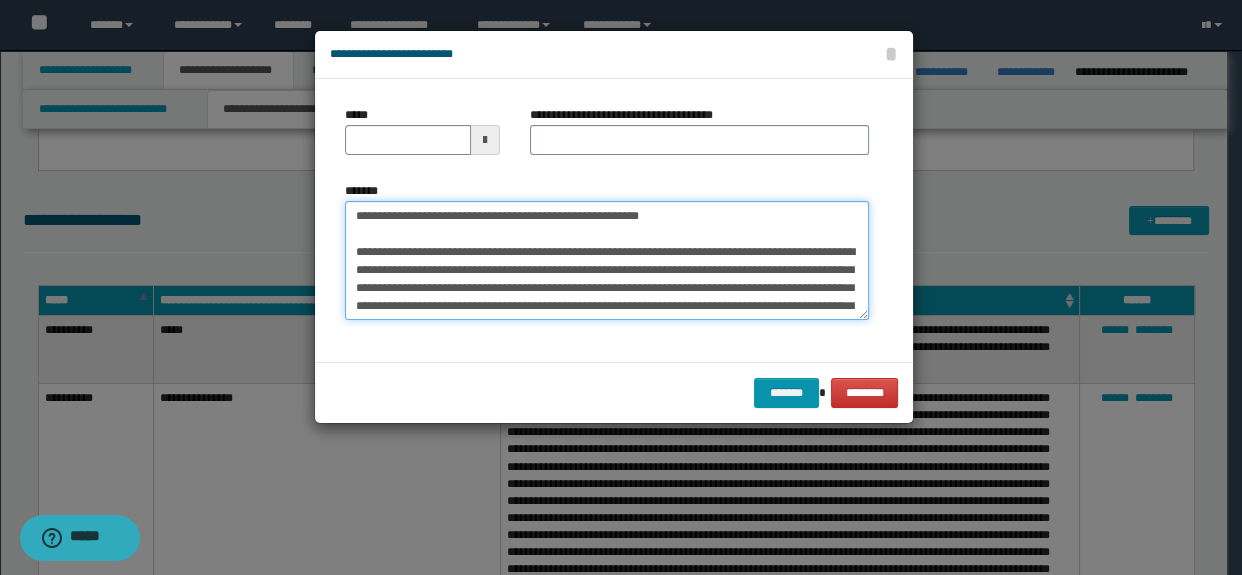 type on "**********" 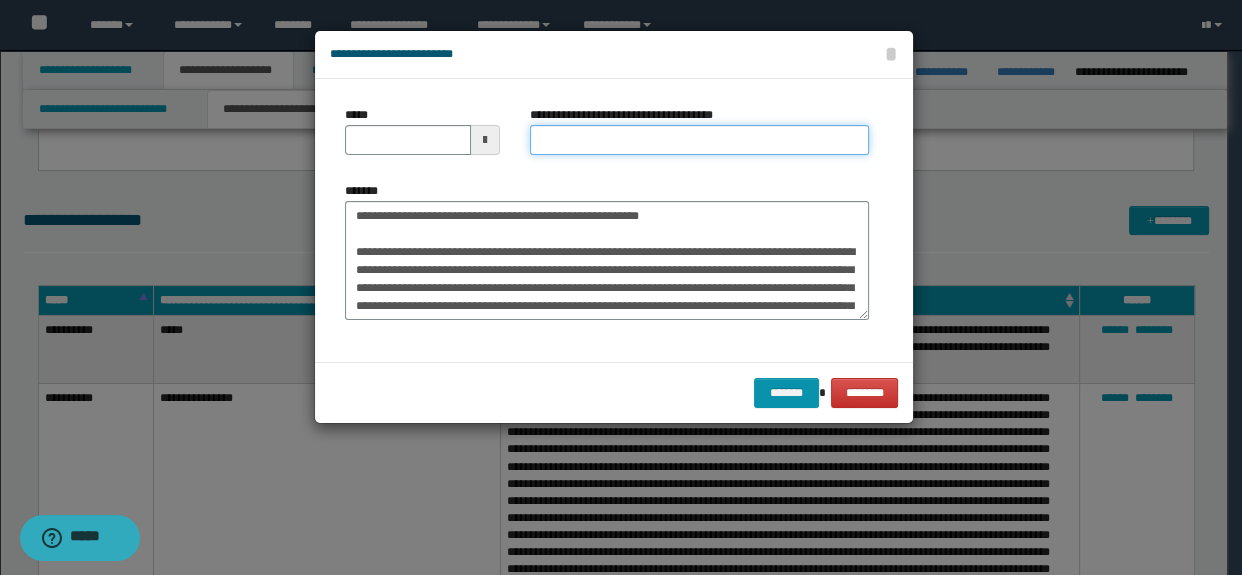 click on "**********" at bounding box center [700, 140] 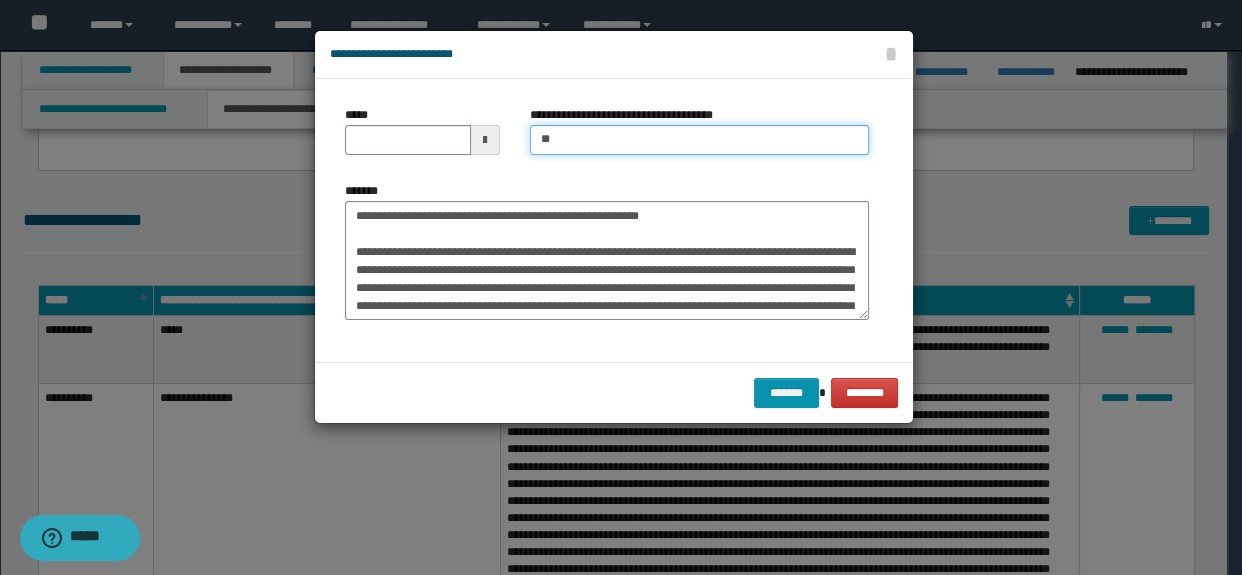 type on "**********" 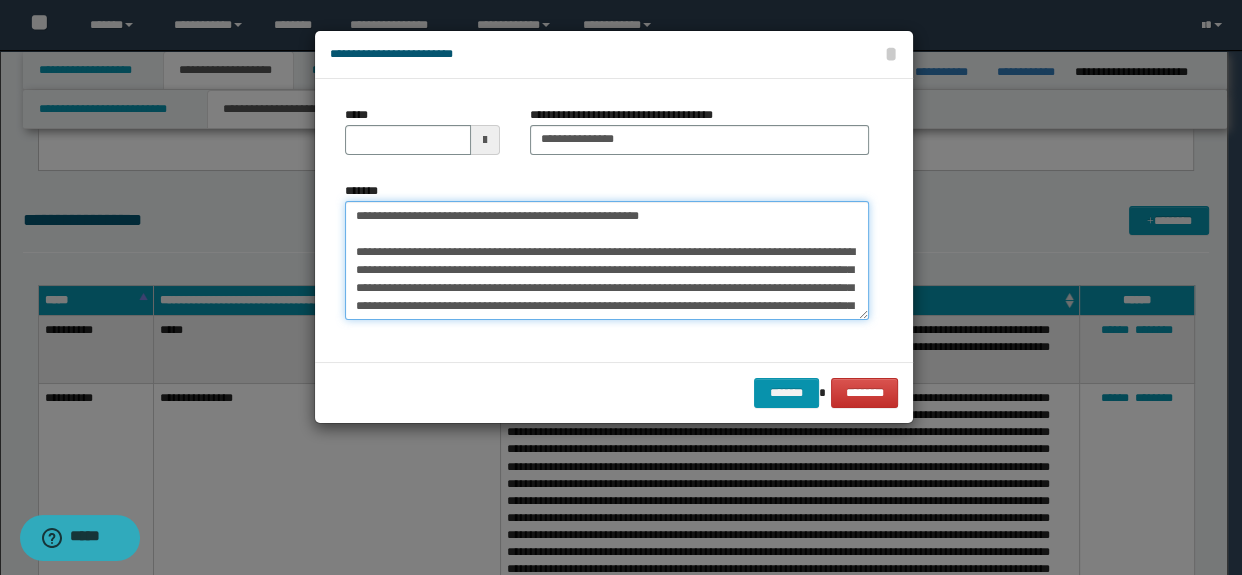 drag, startPoint x: 710, startPoint y: 217, endPoint x: 239, endPoint y: 169, distance: 473.43954 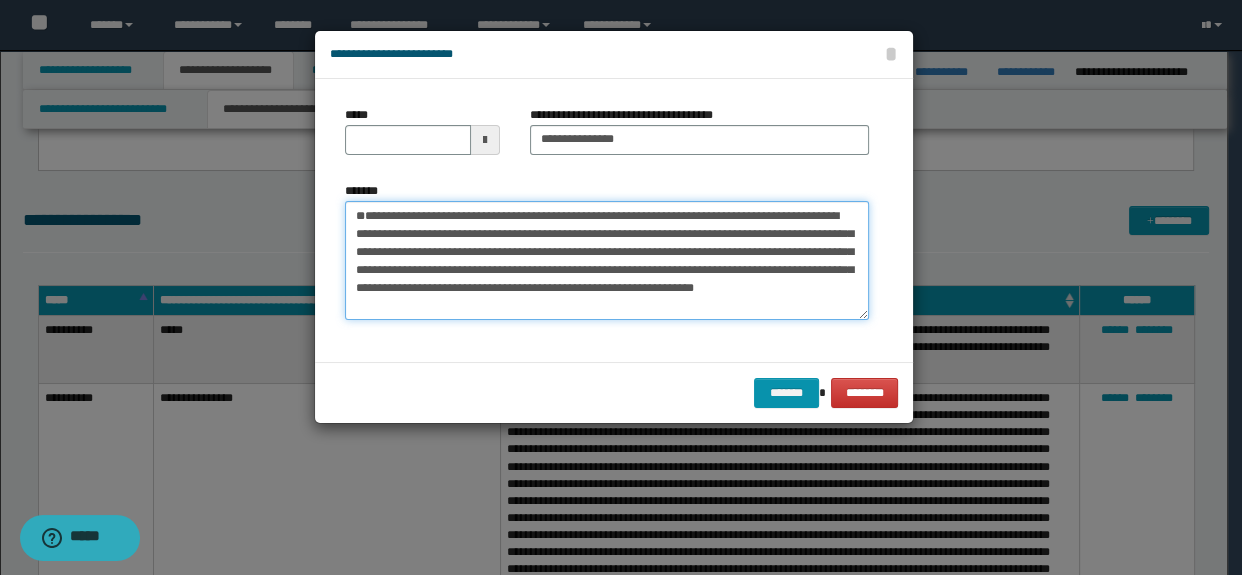 type on "**********" 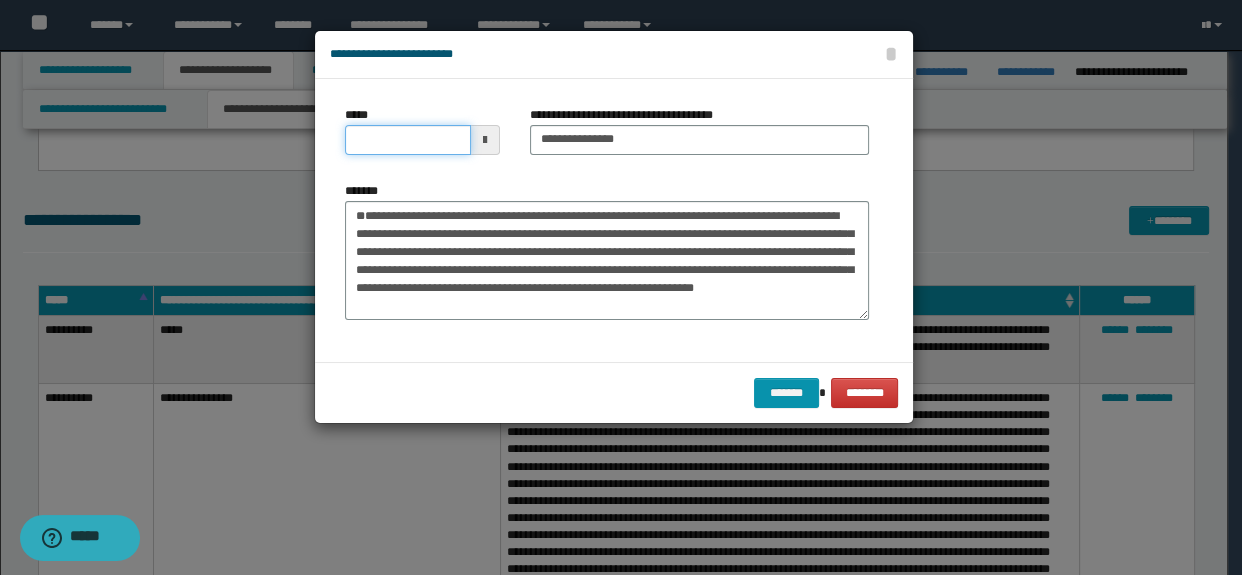 click on "*****" at bounding box center (408, 140) 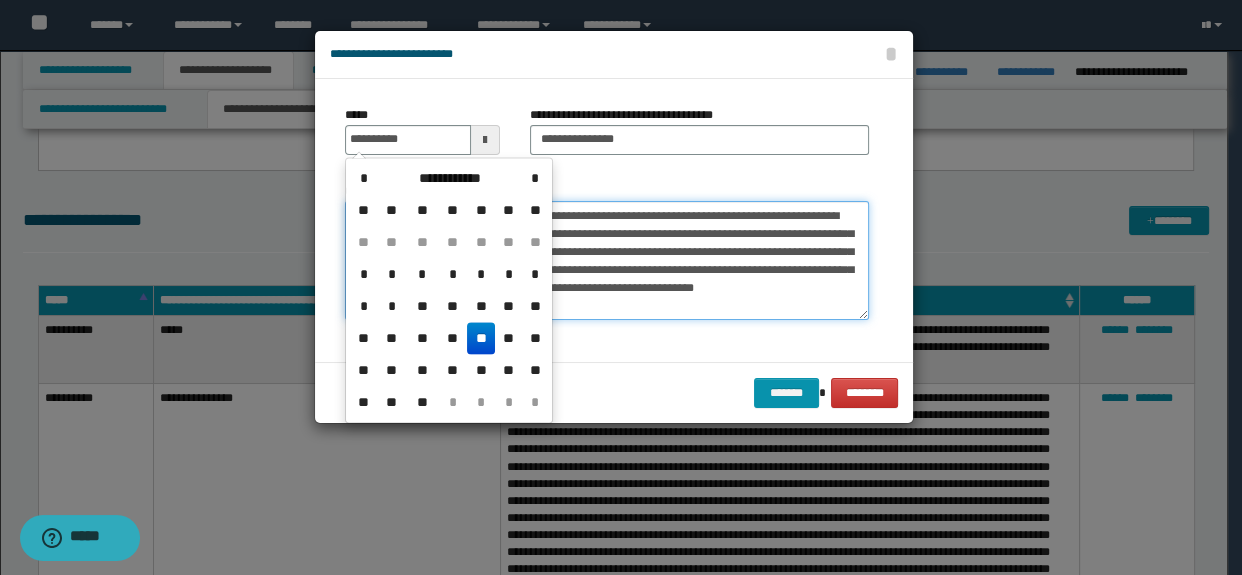 type on "**********" 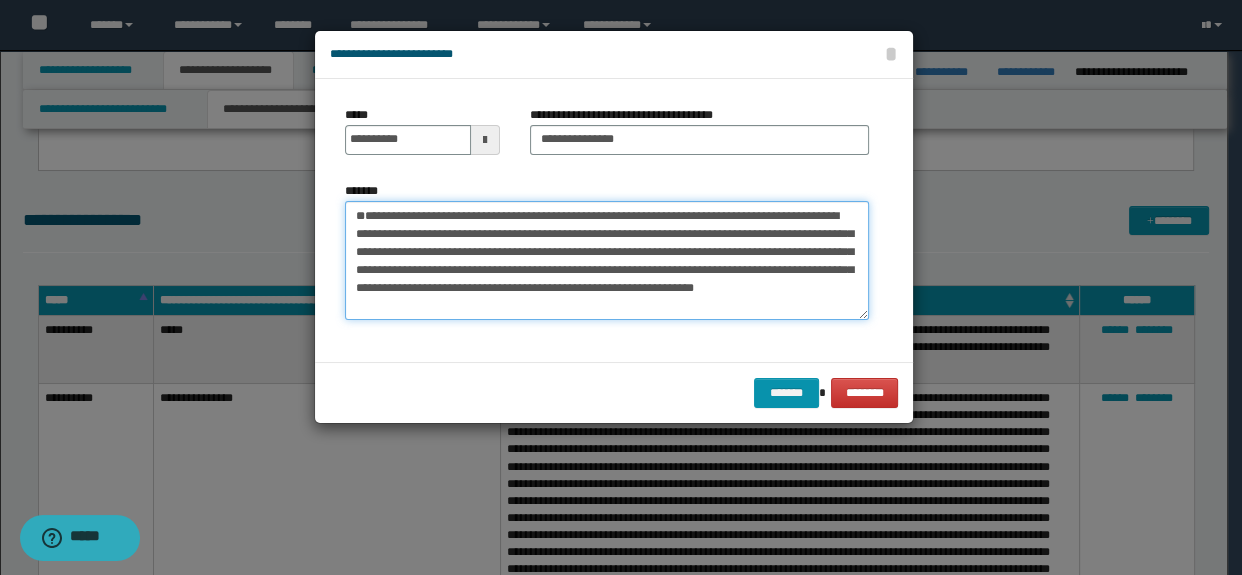 click on "**********" at bounding box center (607, 261) 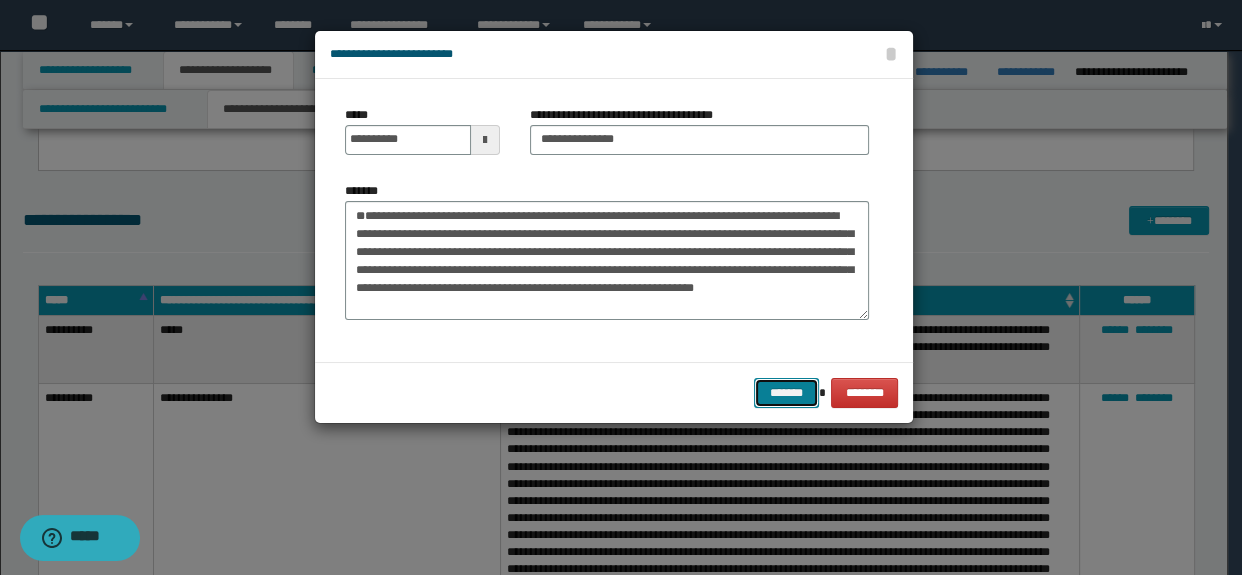 click on "*******" at bounding box center [786, 393] 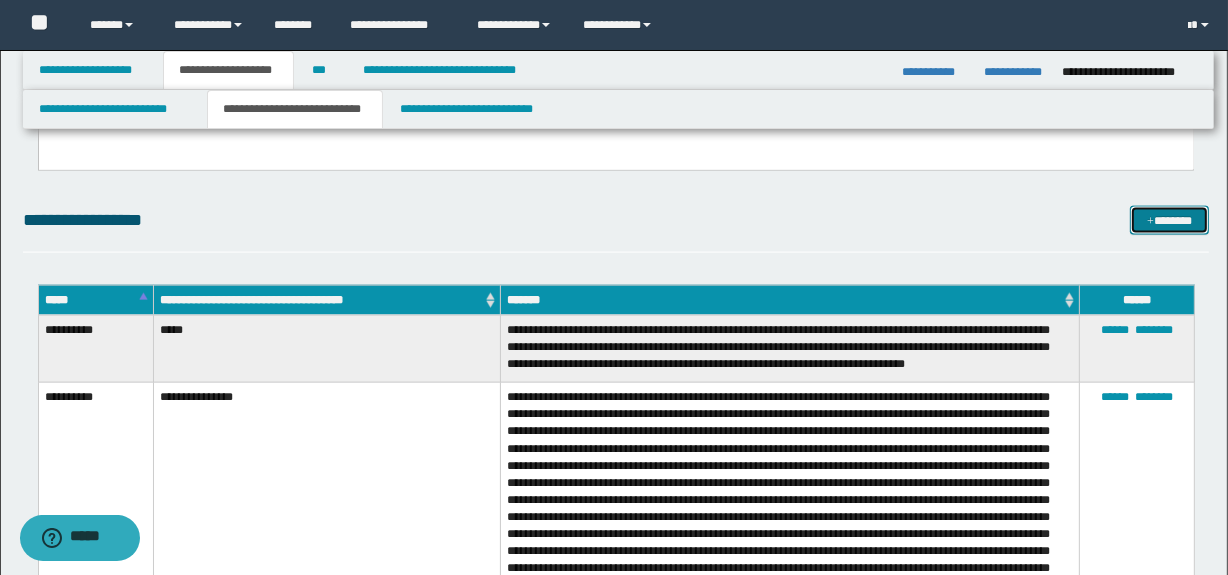 click on "*******" at bounding box center [1170, 221] 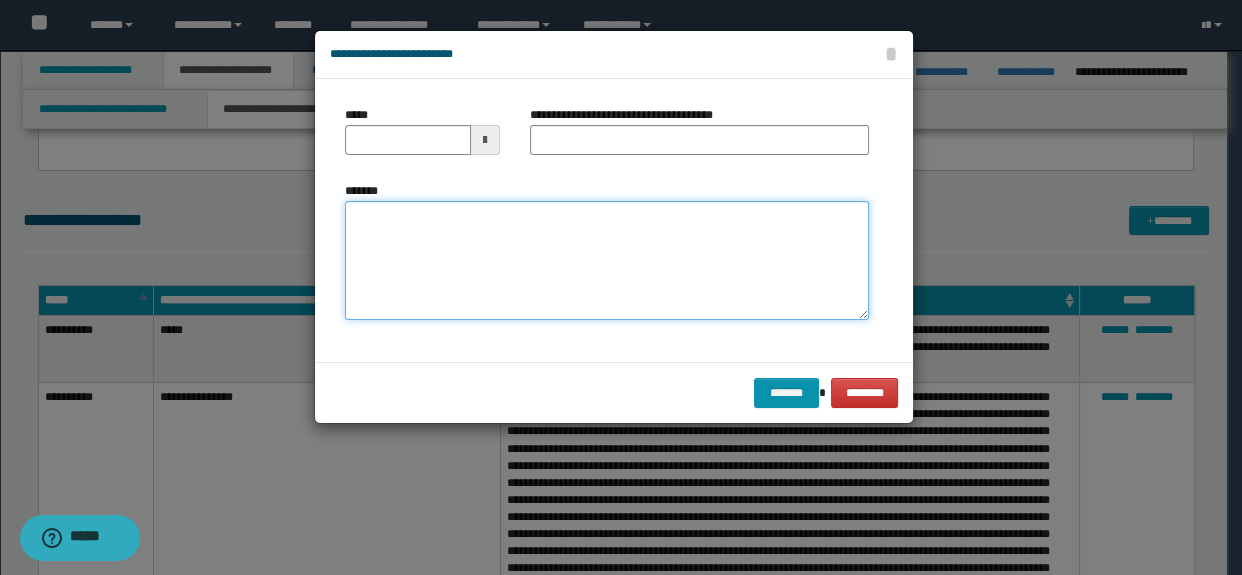 paste on "**********" 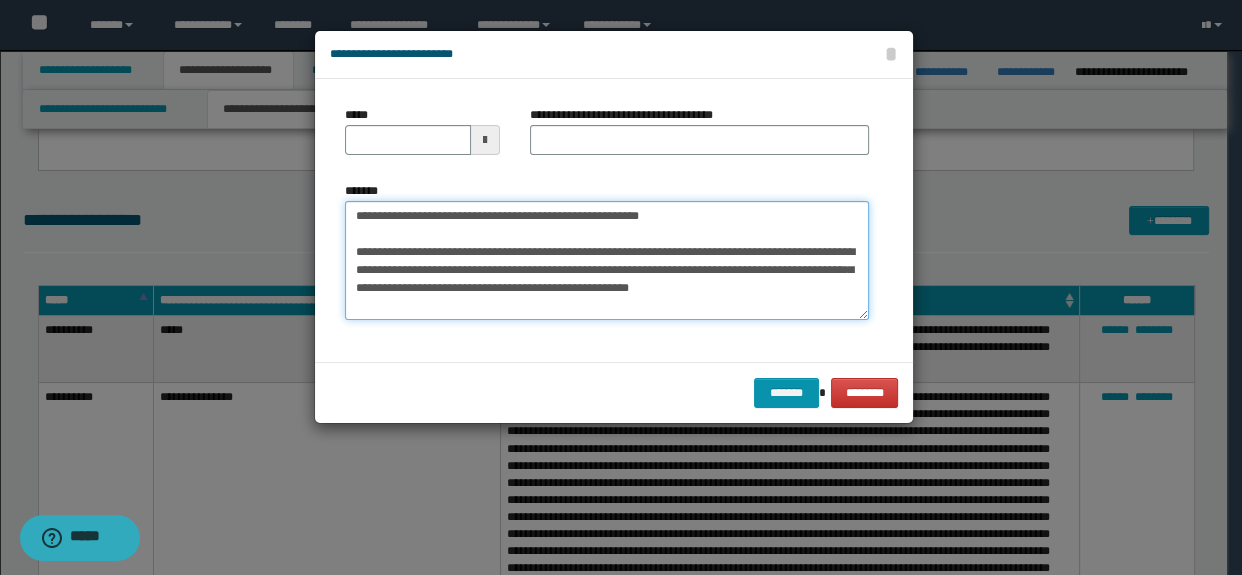 click on "**********" at bounding box center (607, 261) 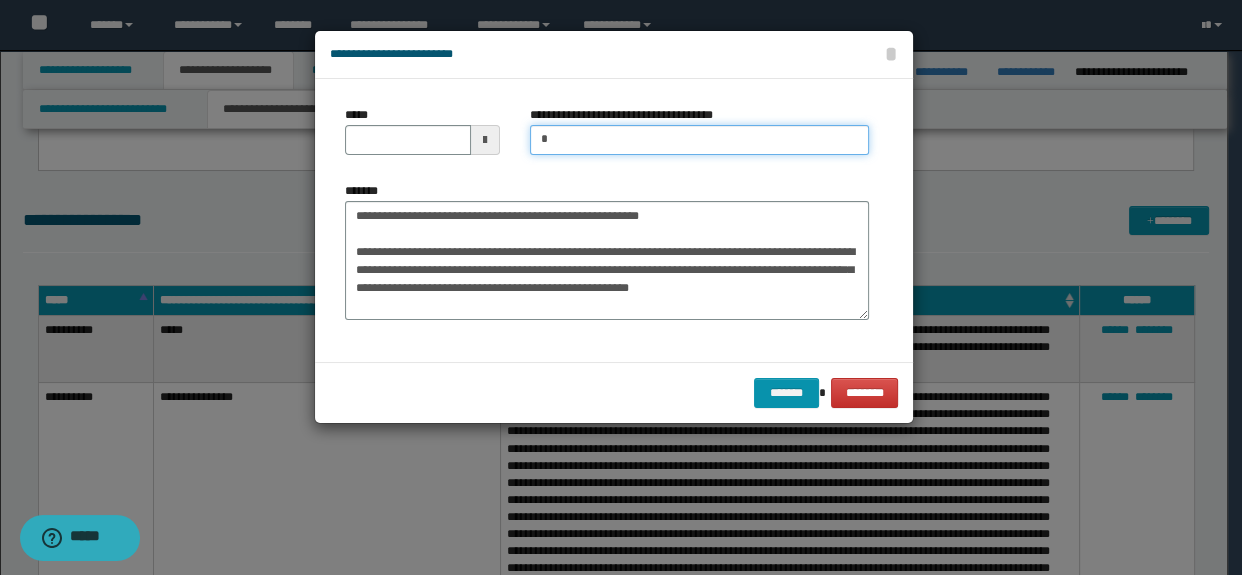 click on "**********" at bounding box center (700, 140) 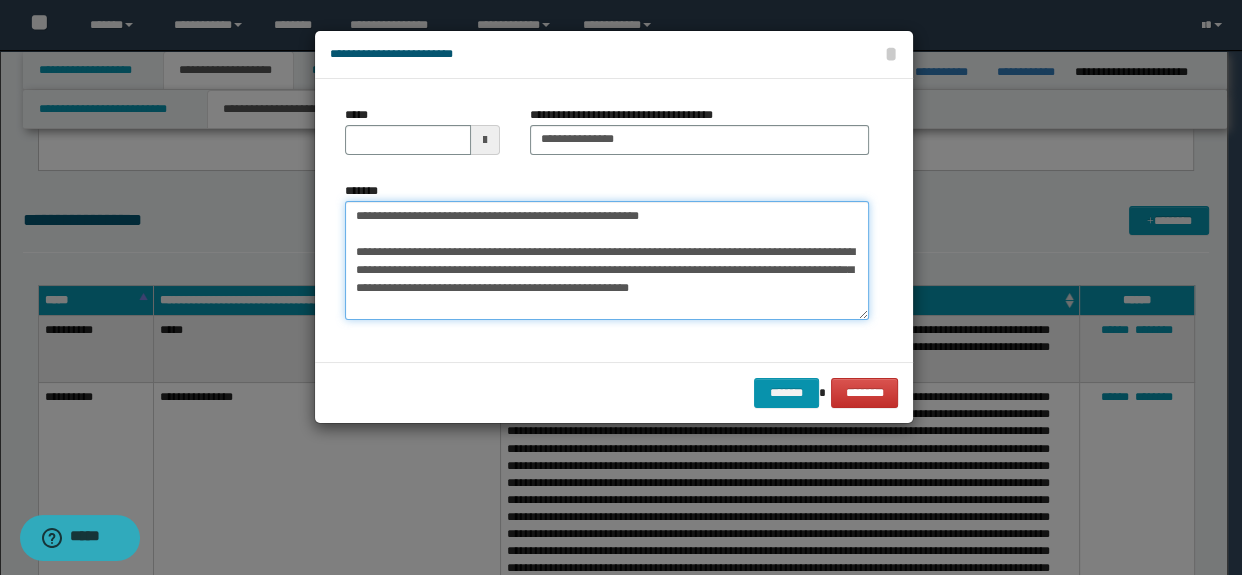 scroll, scrollTop: 0, scrollLeft: 0, axis: both 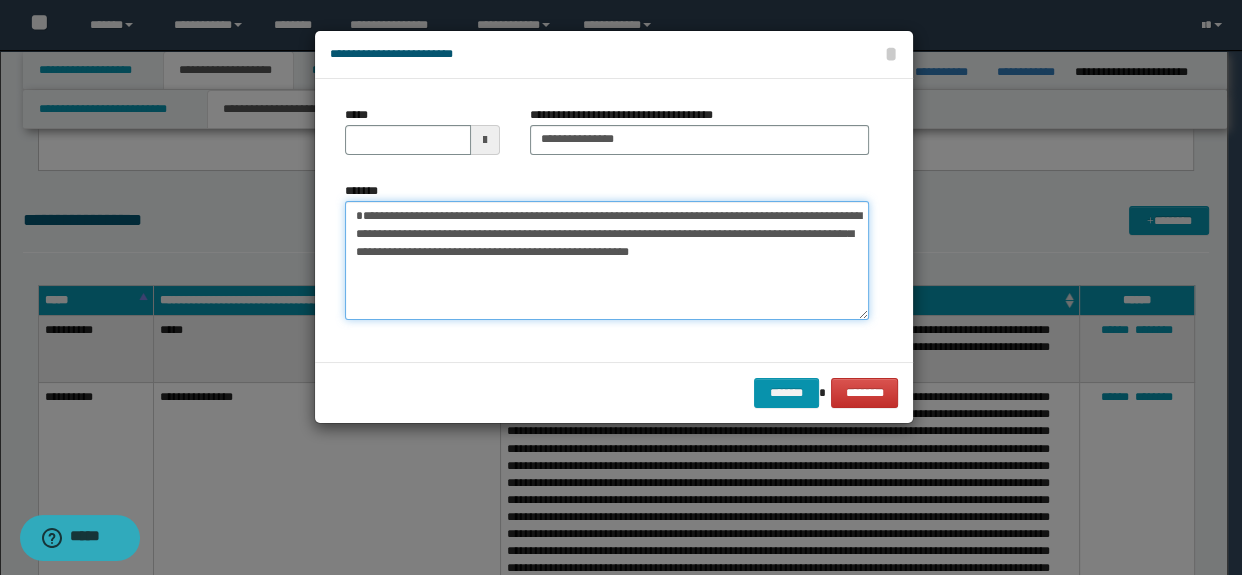 type 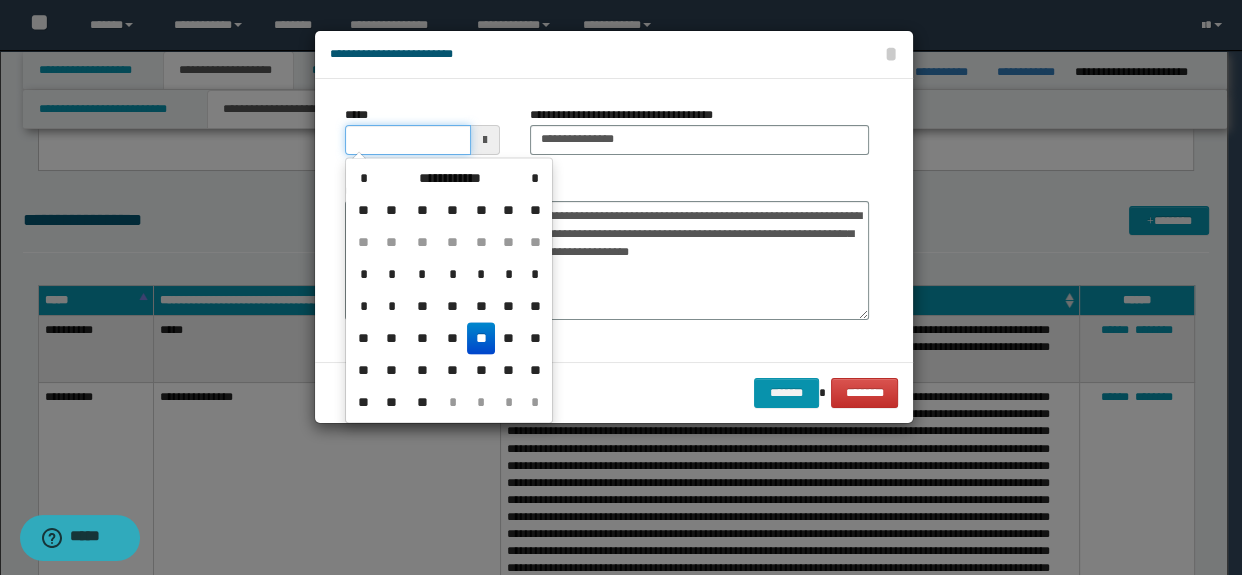 click on "*****" at bounding box center [408, 140] 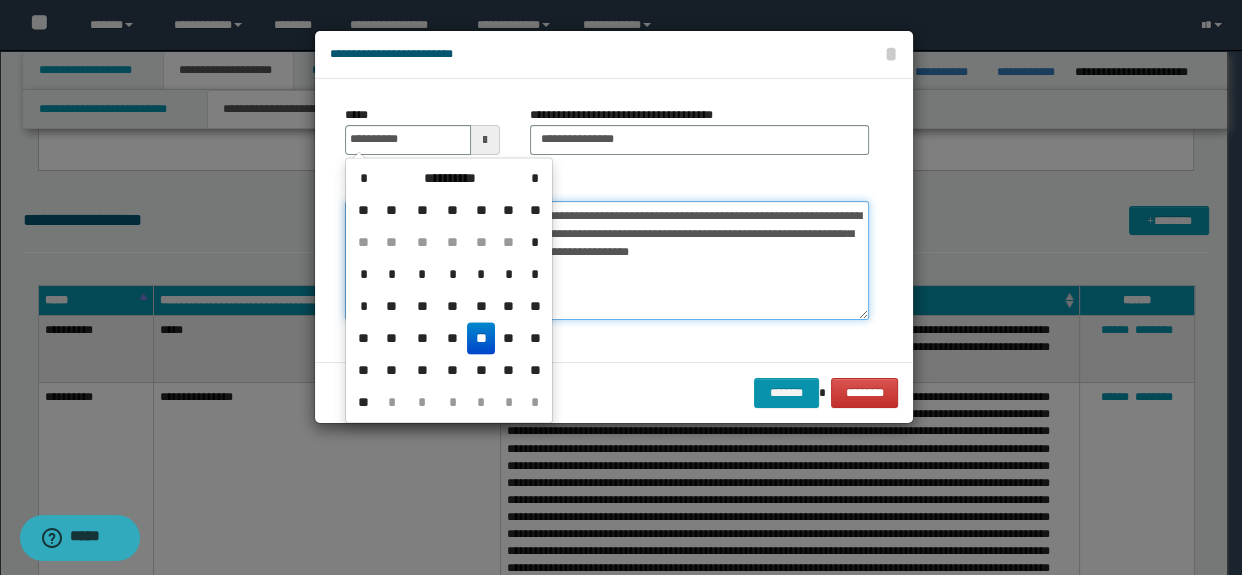 type on "**********" 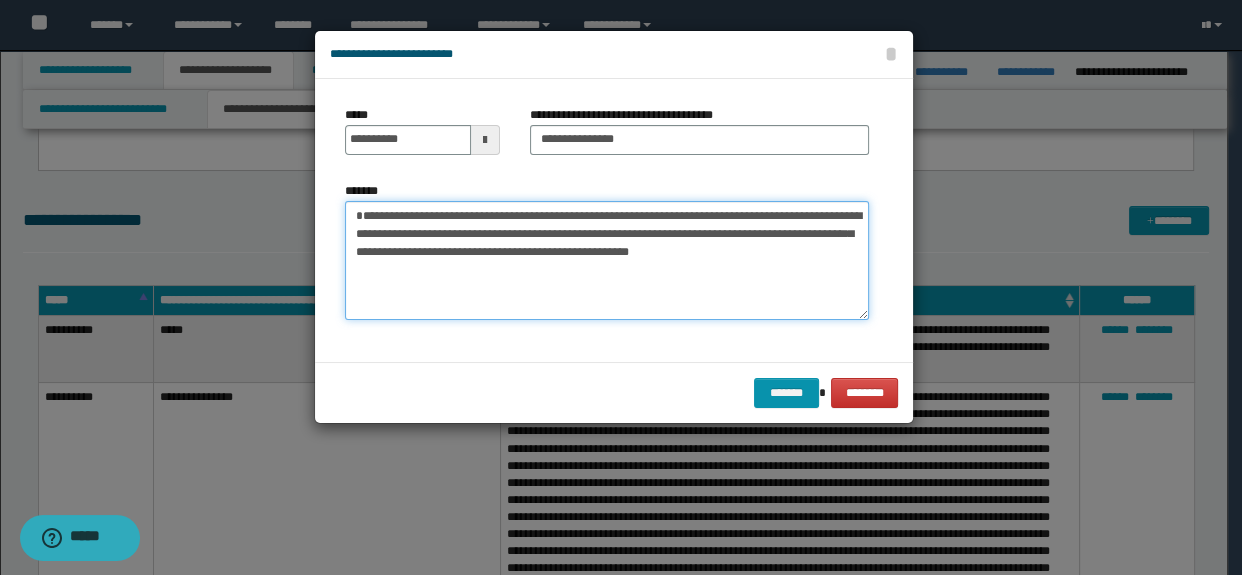 click on "**********" at bounding box center (607, 261) 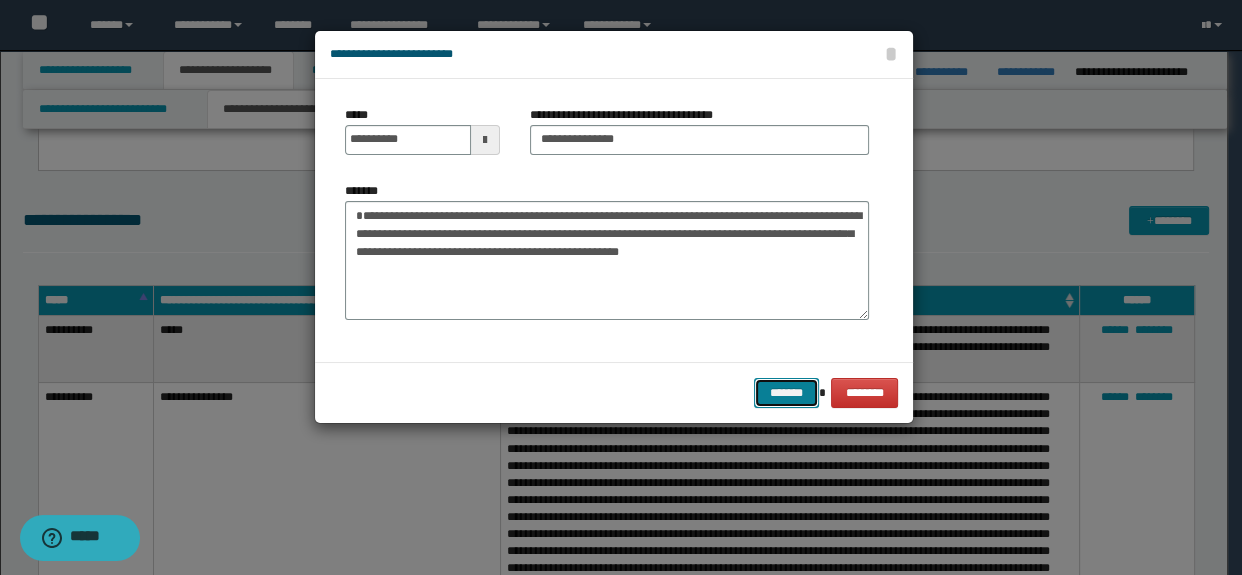 click on "*******" at bounding box center [786, 393] 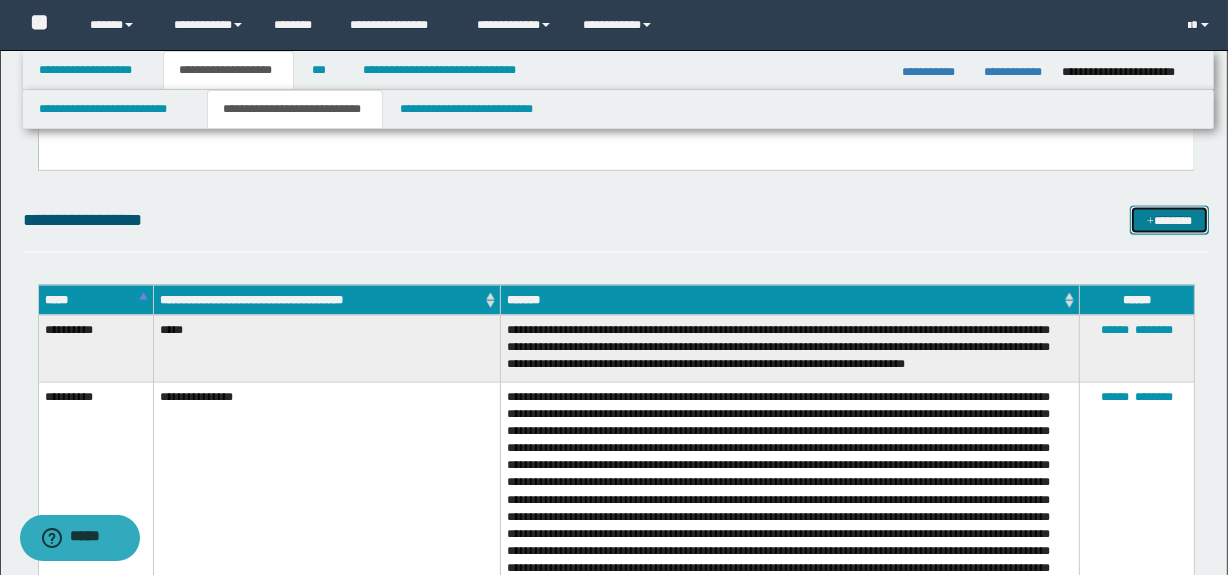 click at bounding box center [1150, 222] 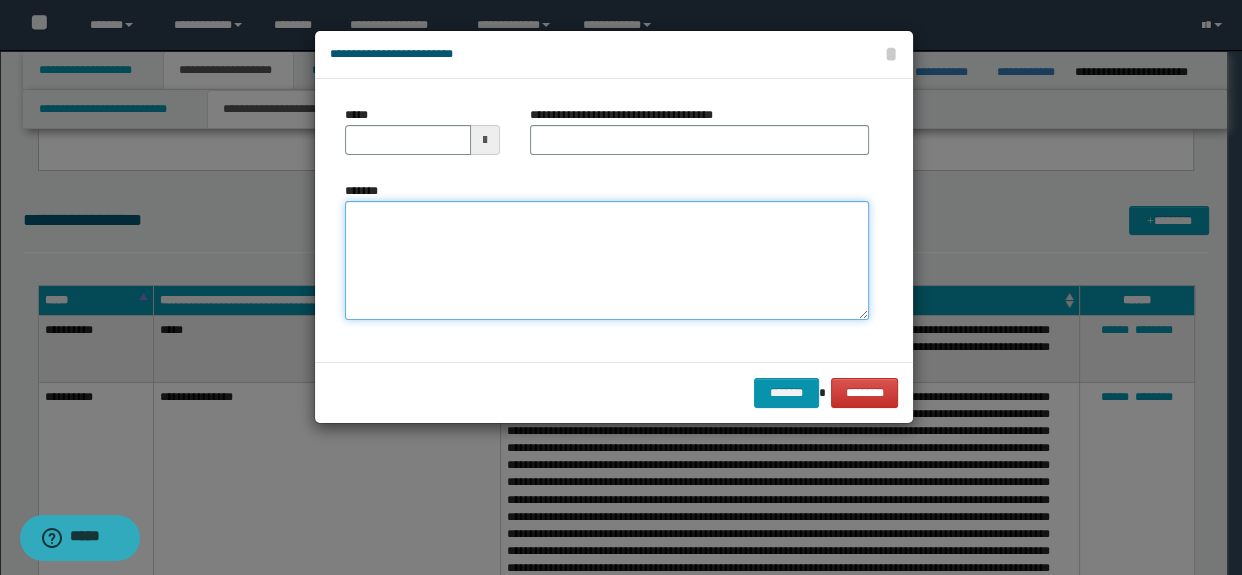 paste on "**********" 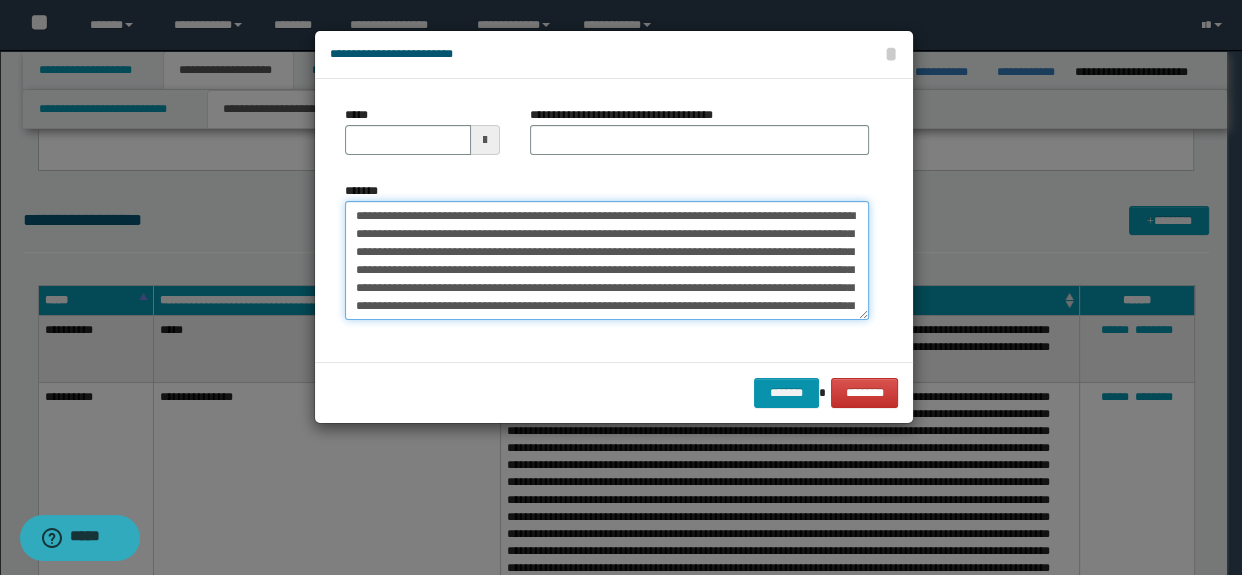 click on "**********" at bounding box center [607, 261] 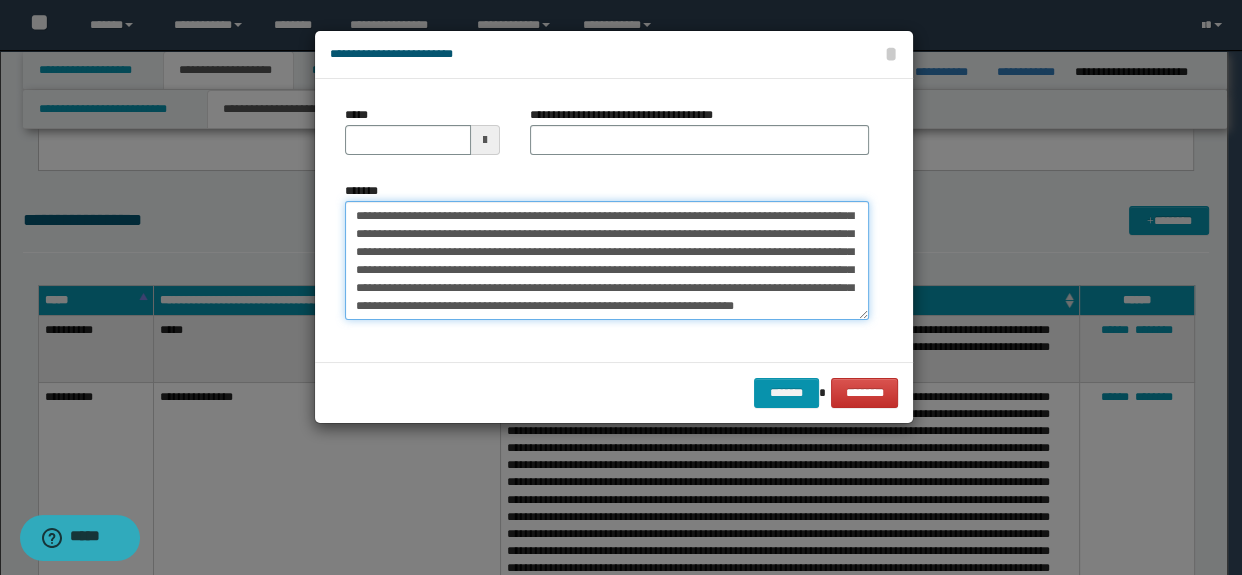 type on "**********" 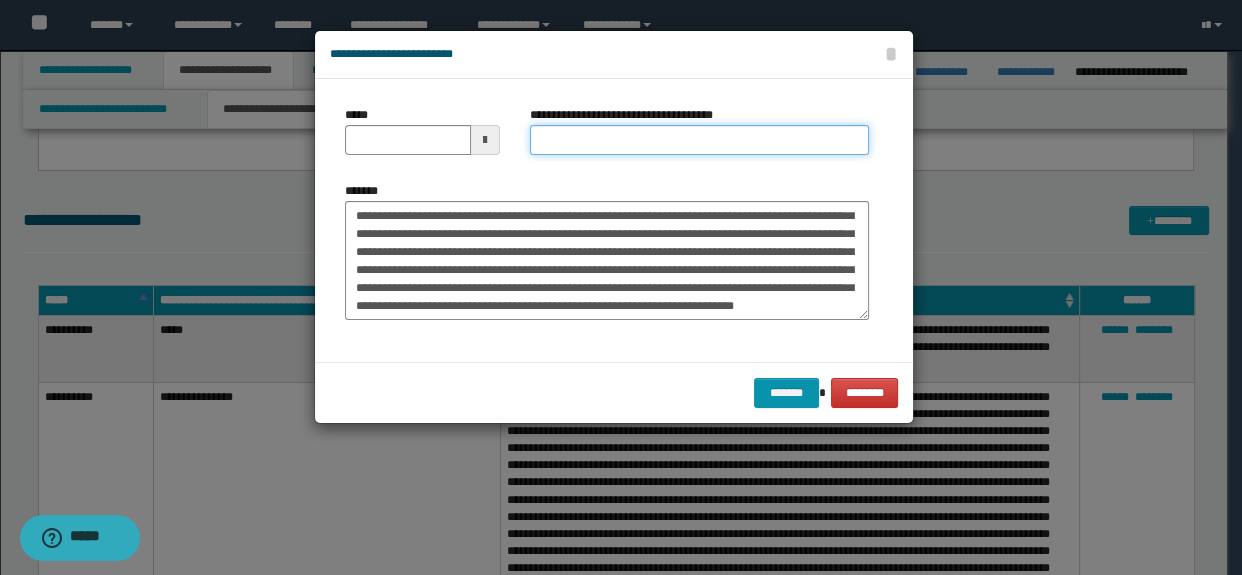 click on "**********" at bounding box center [700, 140] 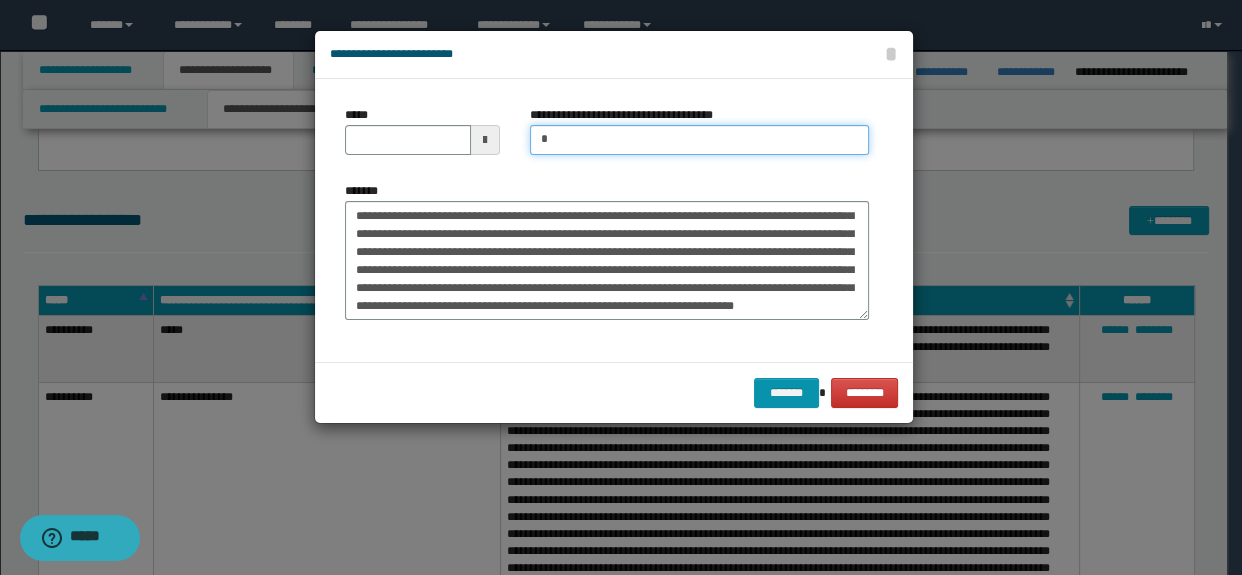 type on "**********" 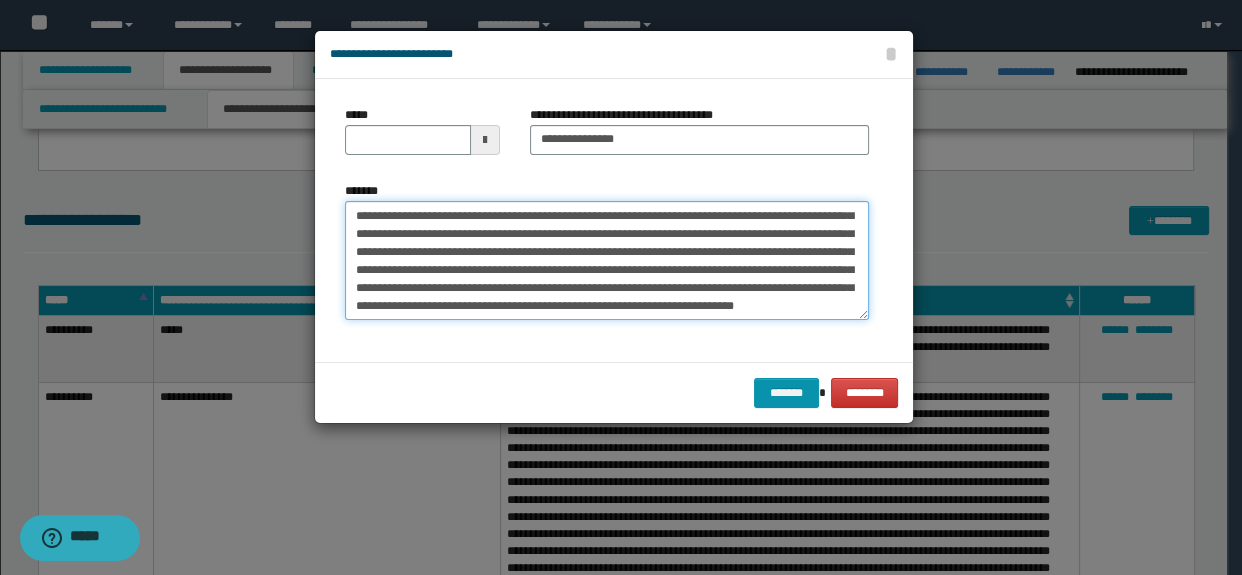 scroll, scrollTop: 0, scrollLeft: 0, axis: both 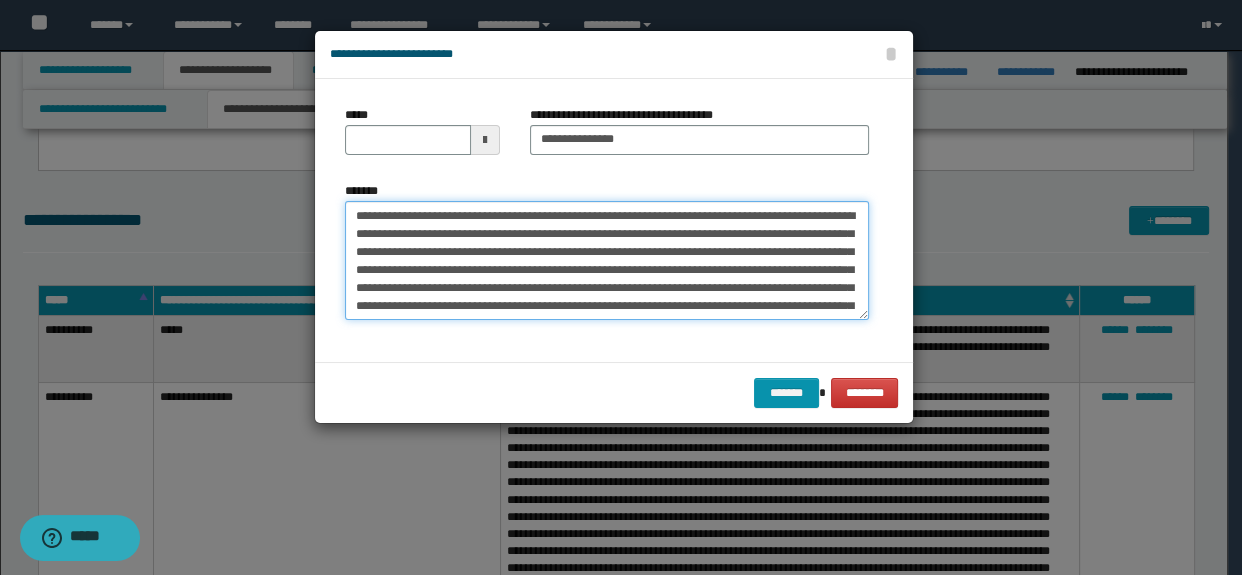 drag, startPoint x: 850, startPoint y: 273, endPoint x: 817, endPoint y: 196, distance: 83.773506 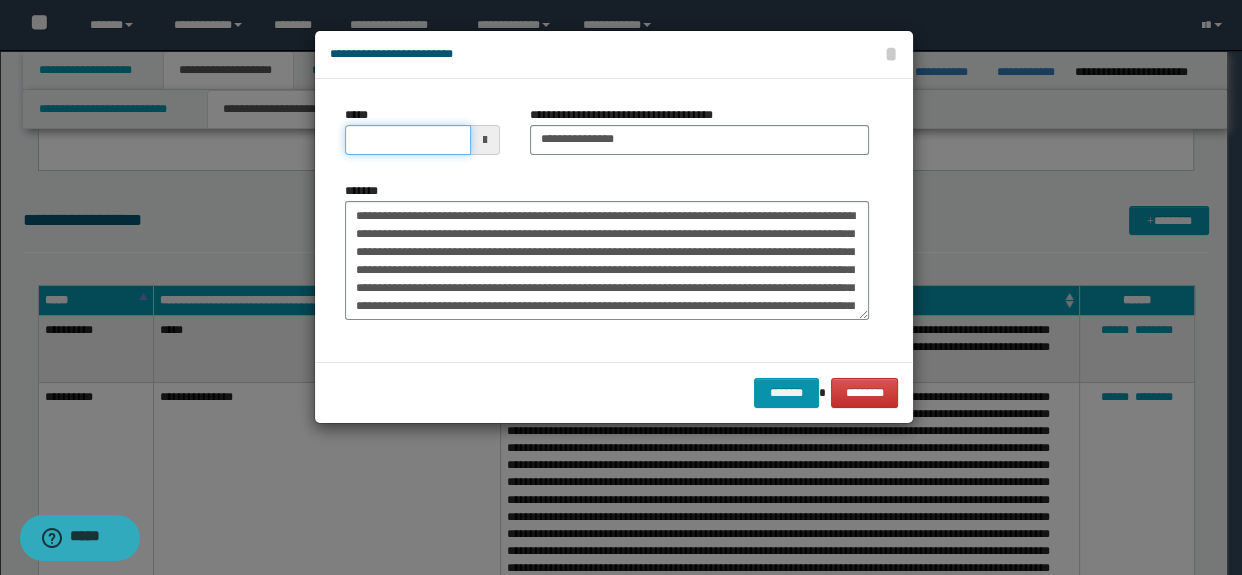 click on "*****" at bounding box center (408, 140) 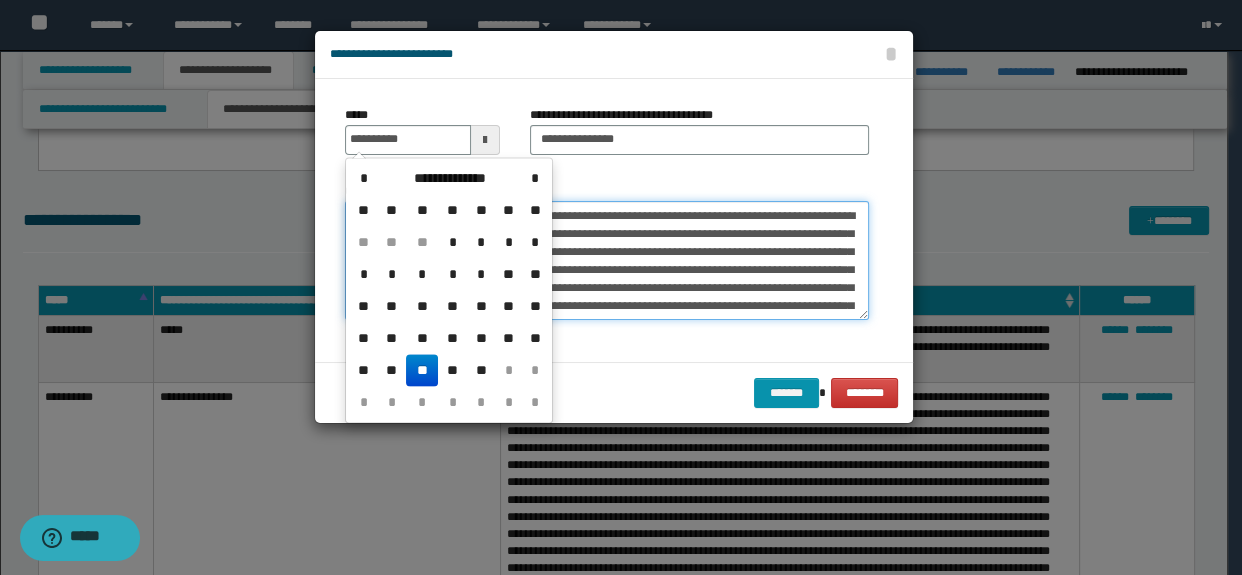 type on "**********" 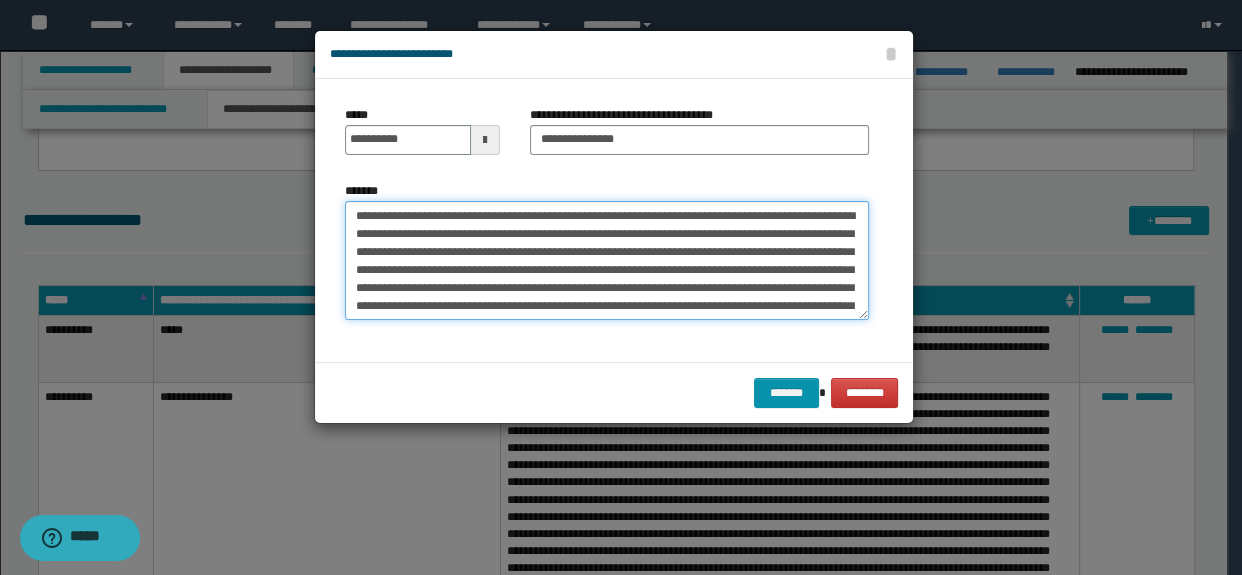 click on "**********" at bounding box center (607, 261) 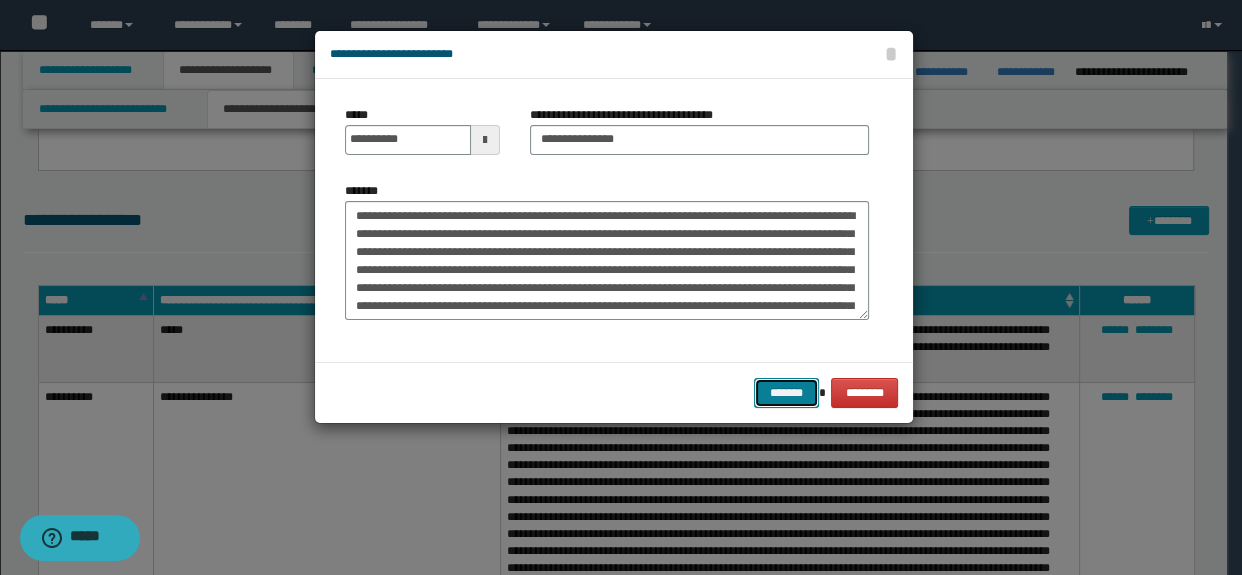 click on "*******" at bounding box center [786, 393] 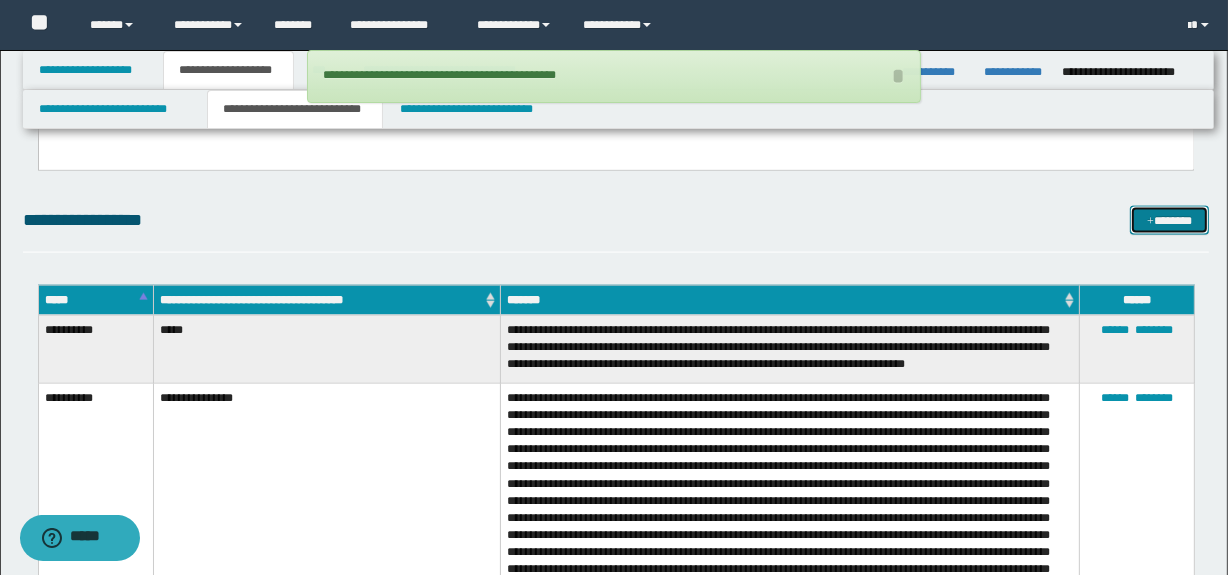 click at bounding box center [1150, 222] 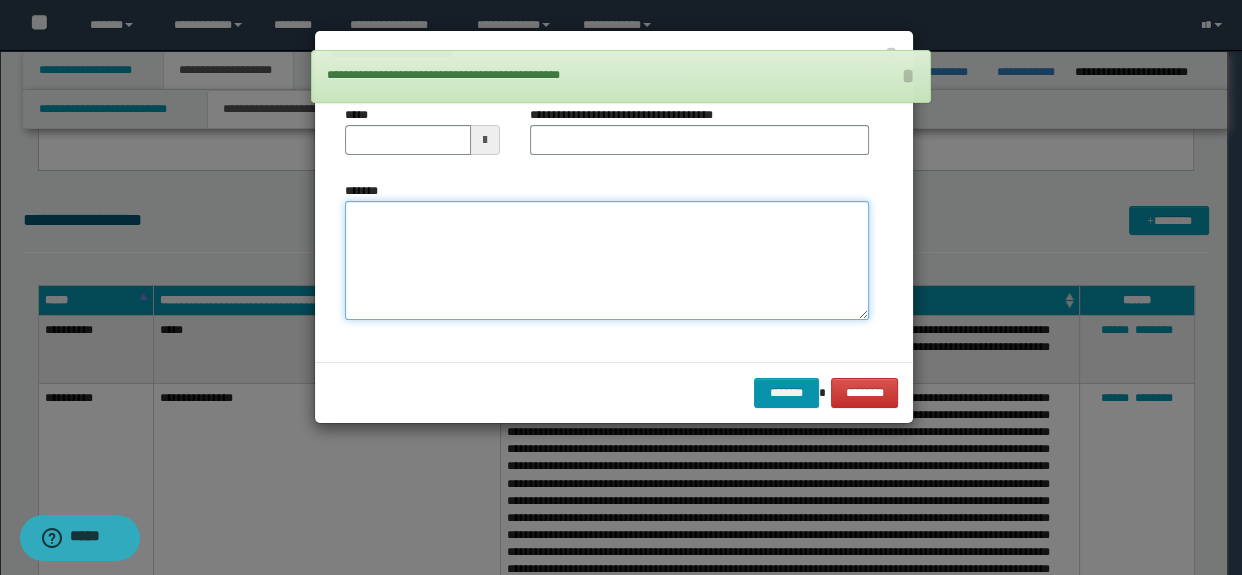 paste on "**********" 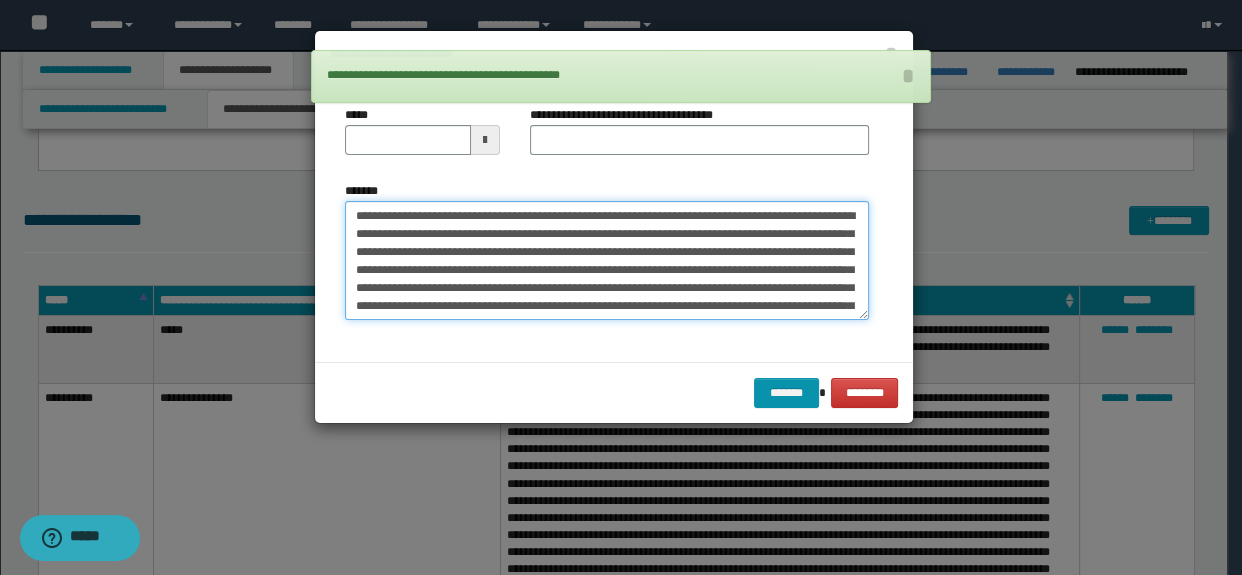 click on "*******" at bounding box center (607, 261) 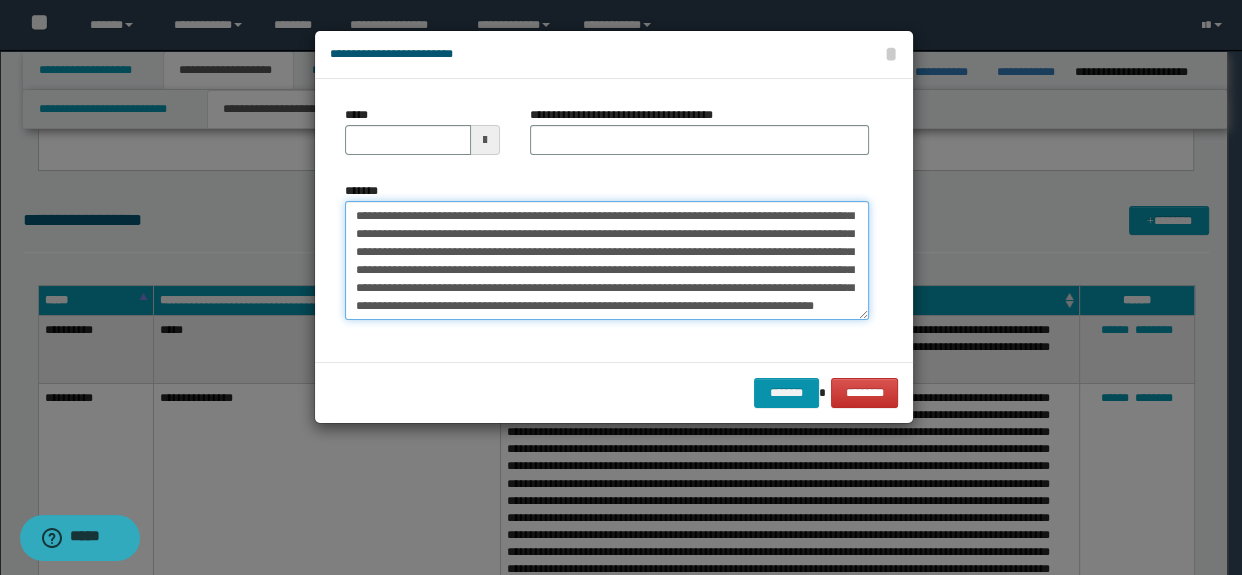 scroll, scrollTop: 0, scrollLeft: 0, axis: both 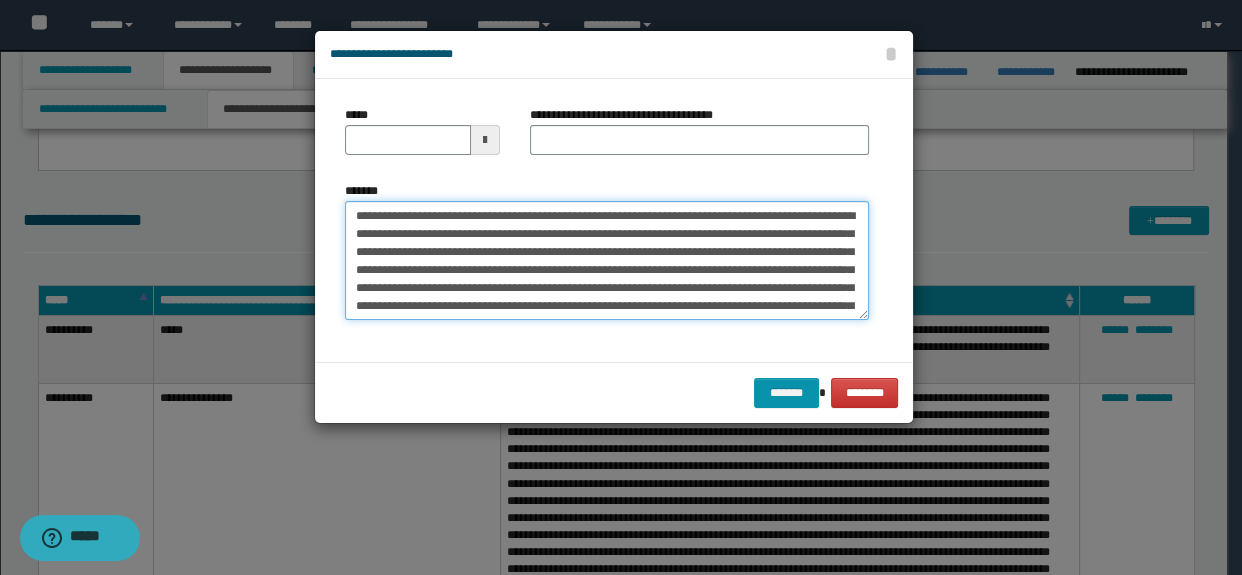type on "**********" 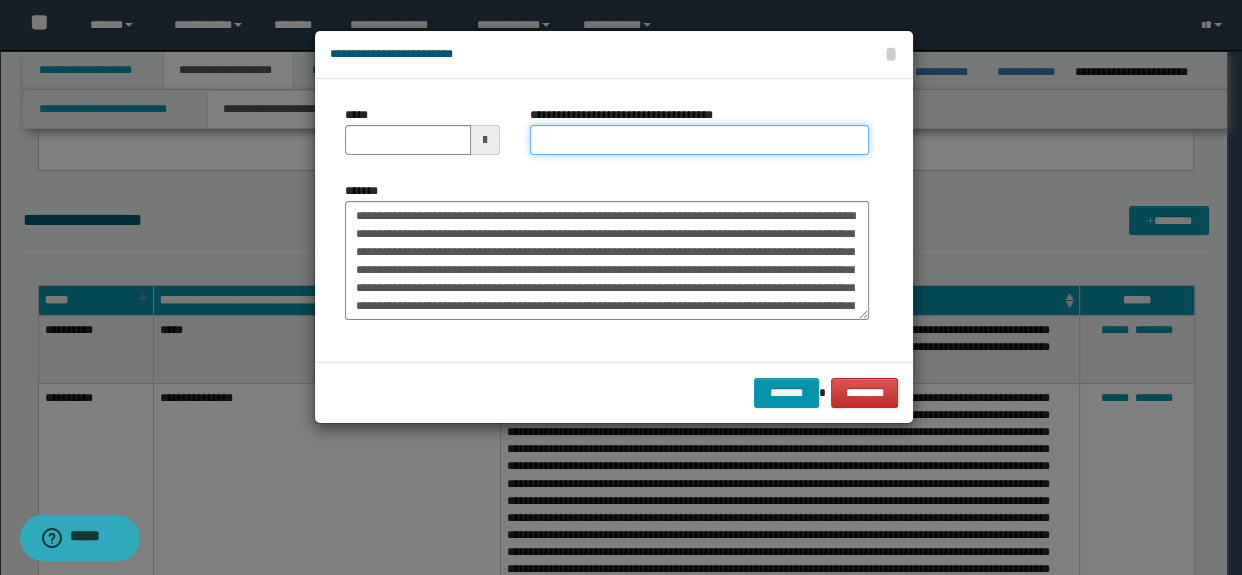 click on "**********" at bounding box center [700, 140] 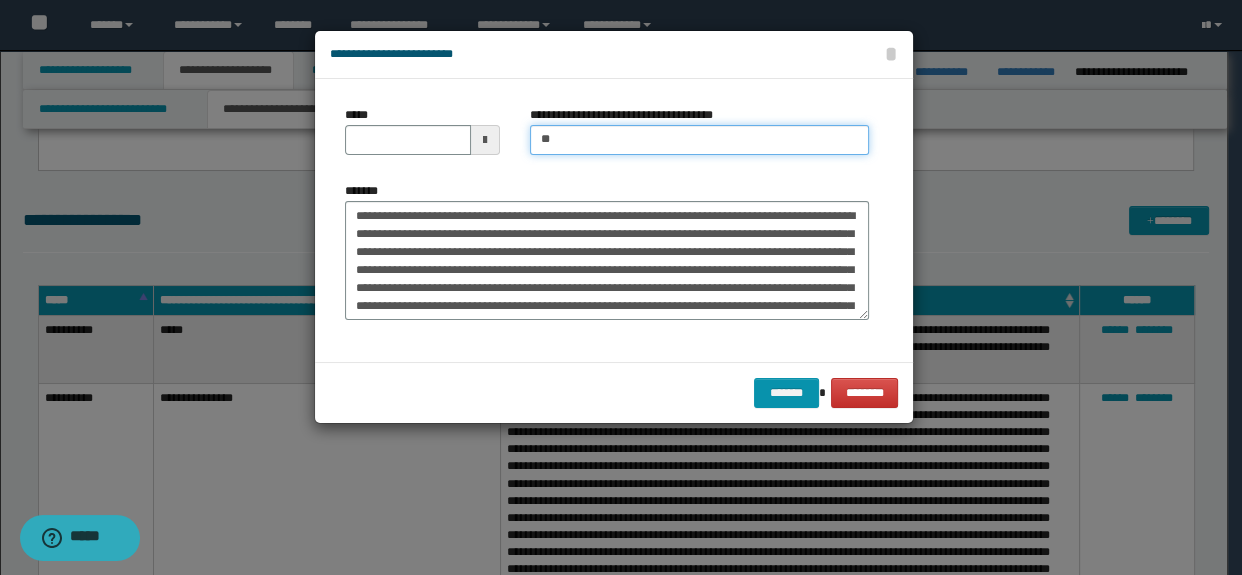 type on "**********" 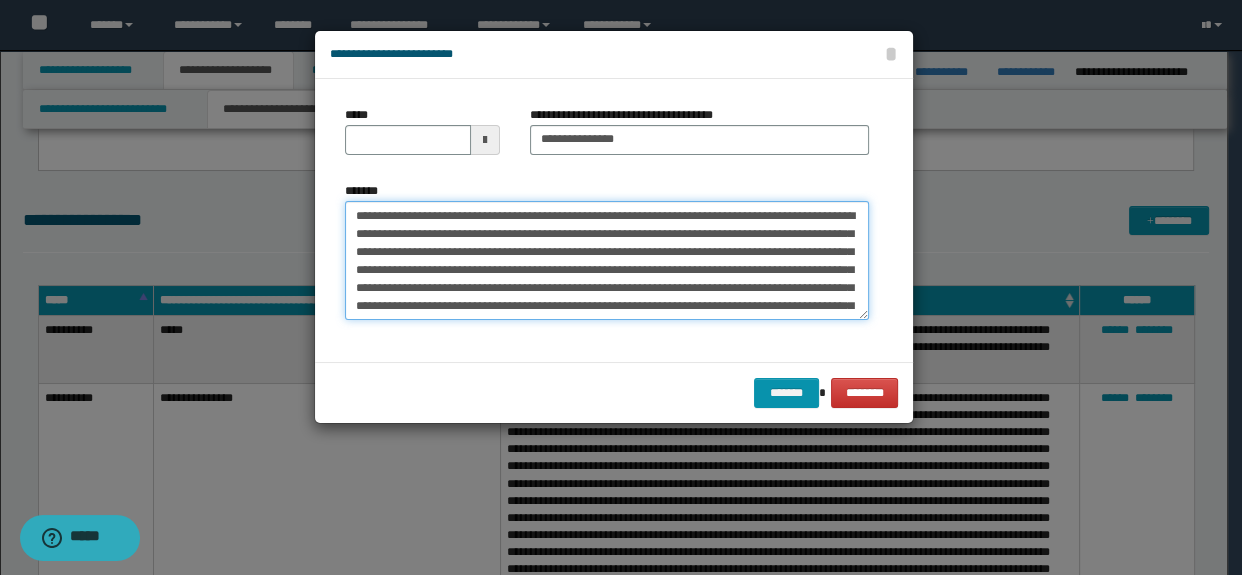 drag, startPoint x: 557, startPoint y: 213, endPoint x: 332, endPoint y: 214, distance: 225.00223 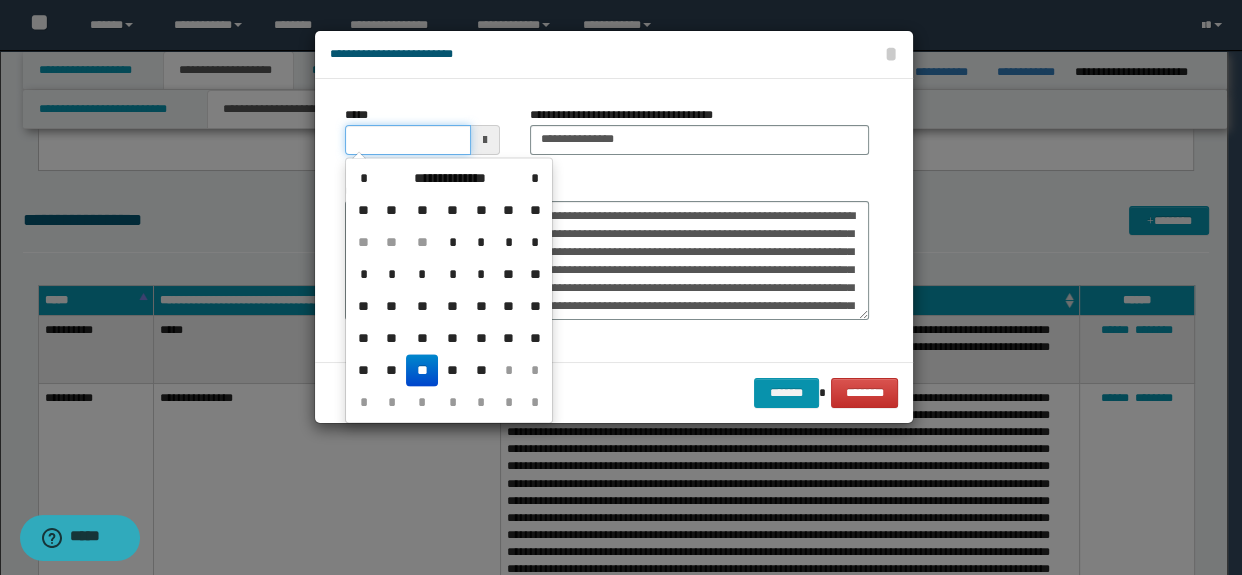 click on "*****" at bounding box center (408, 140) 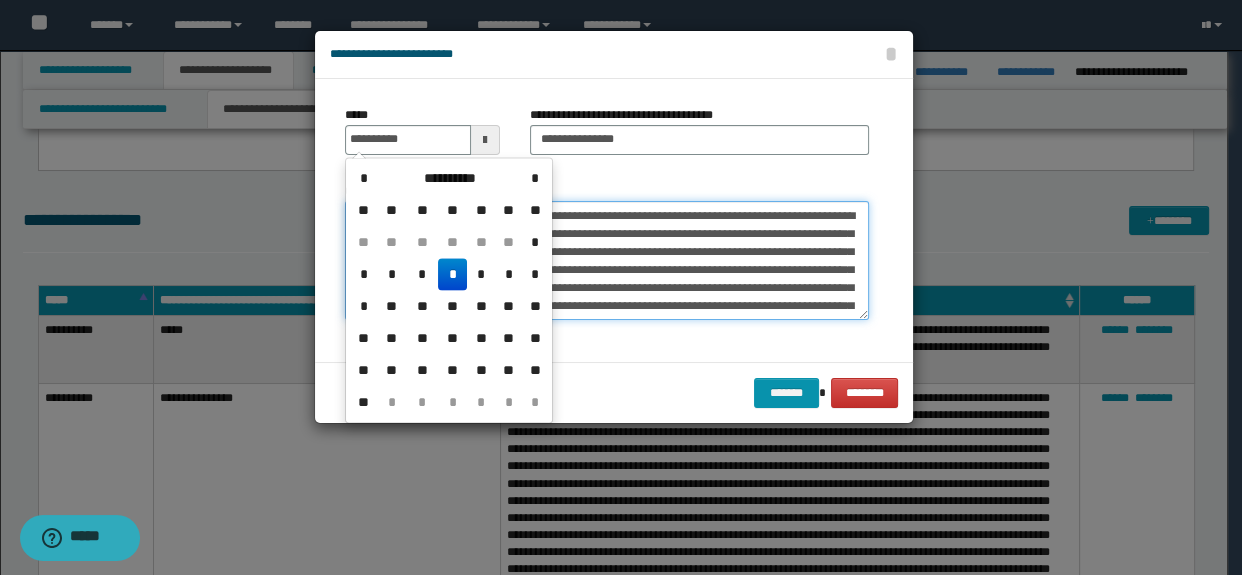 type on "**********" 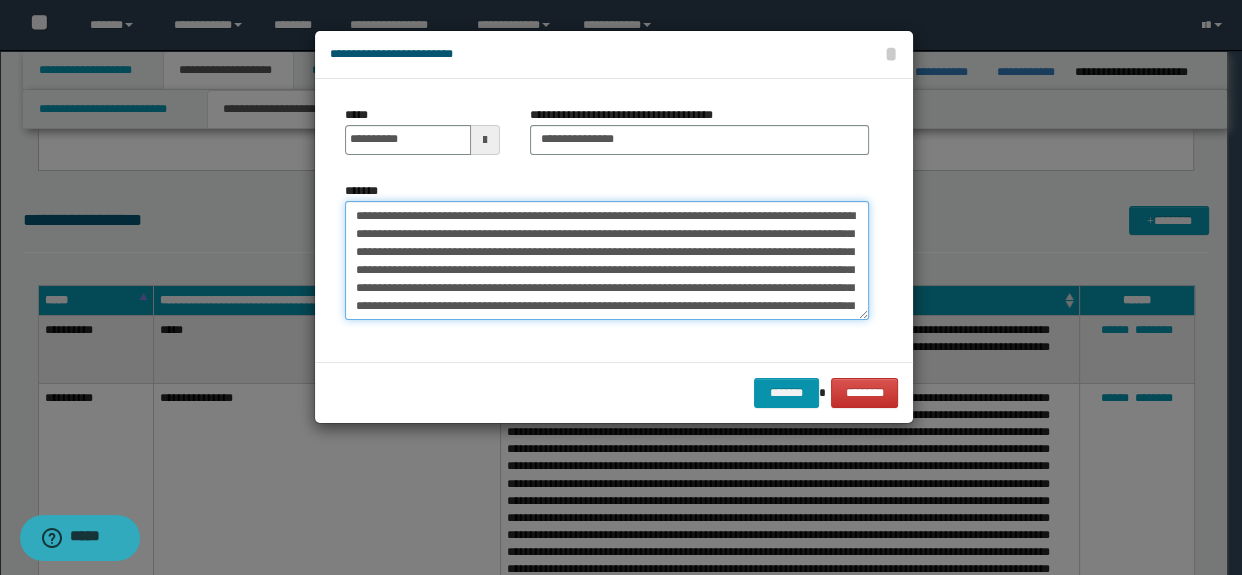 click on "*******" at bounding box center [607, 261] 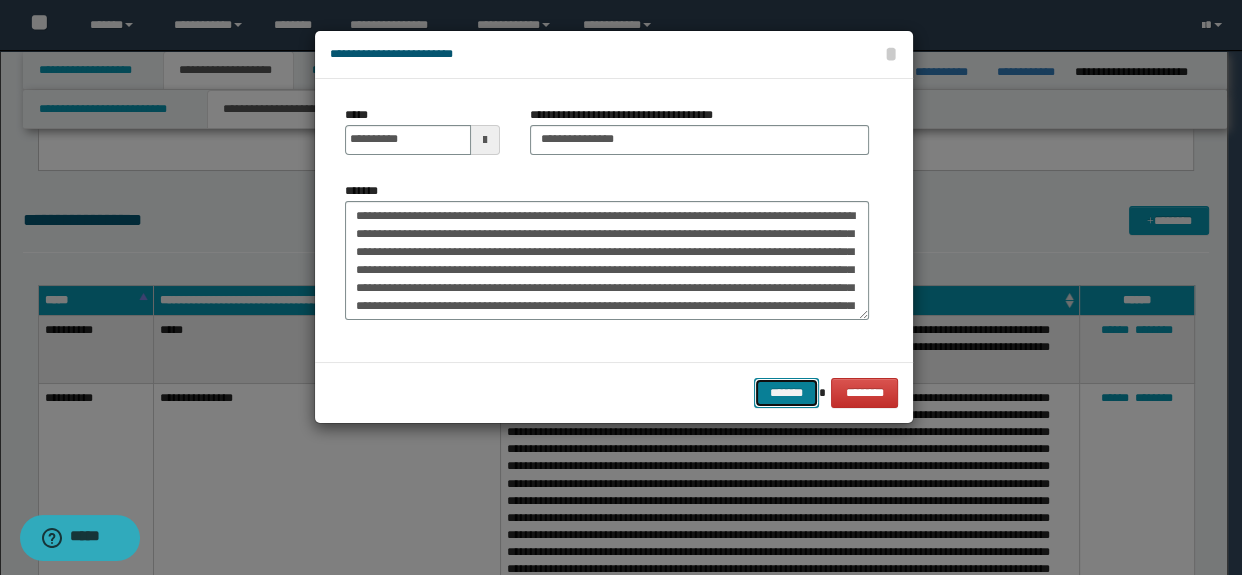 click on "*******" at bounding box center (786, 393) 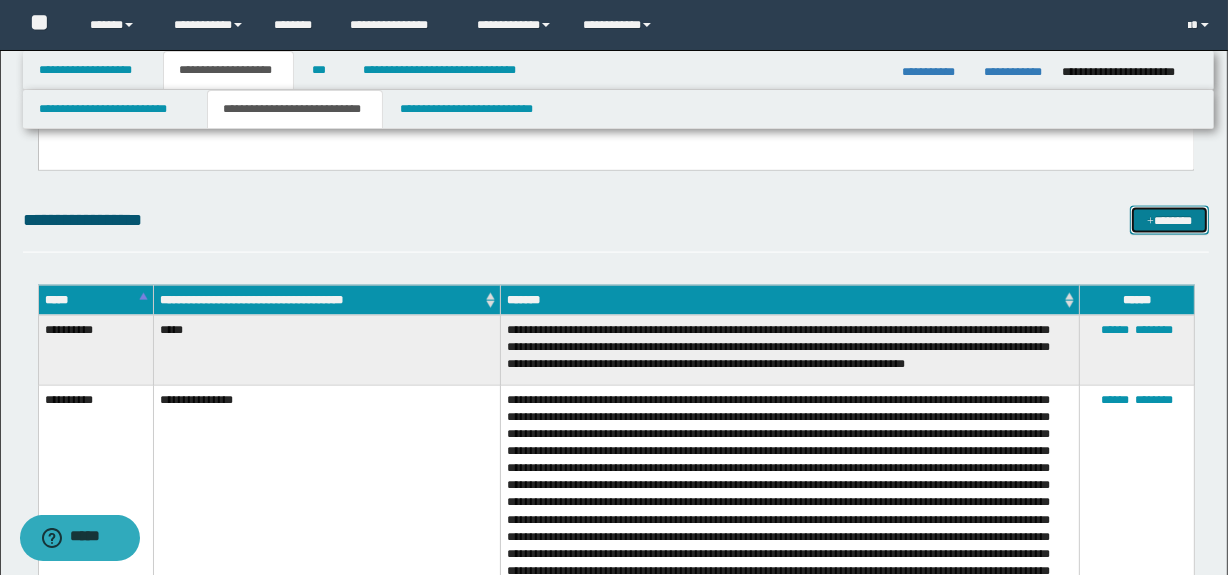 click on "*******" at bounding box center [1170, 221] 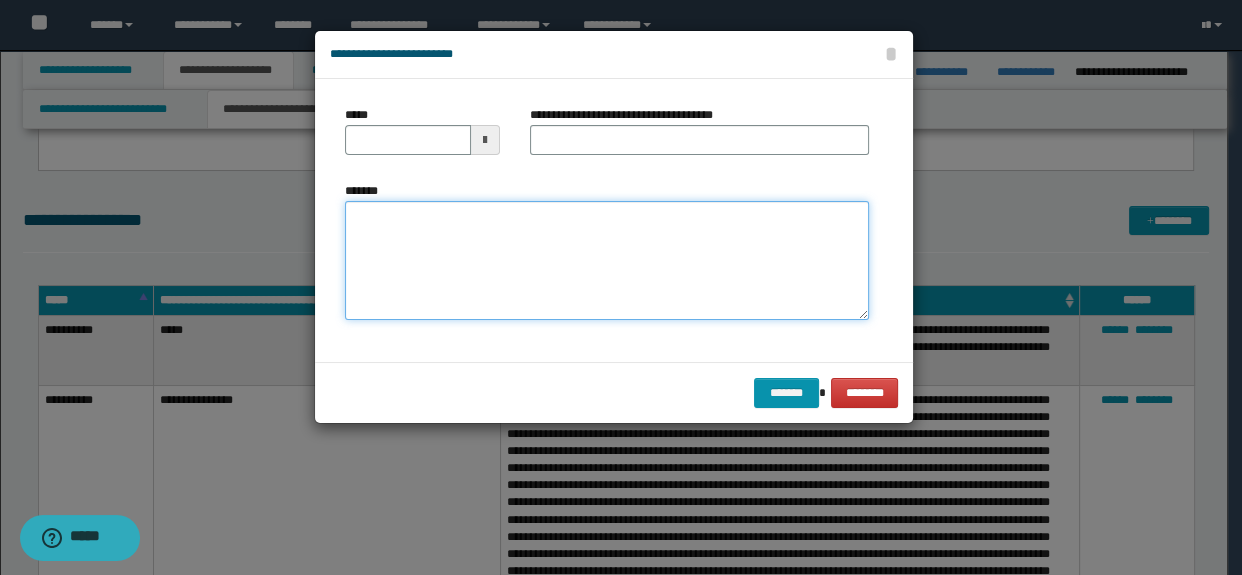 paste on "**********" 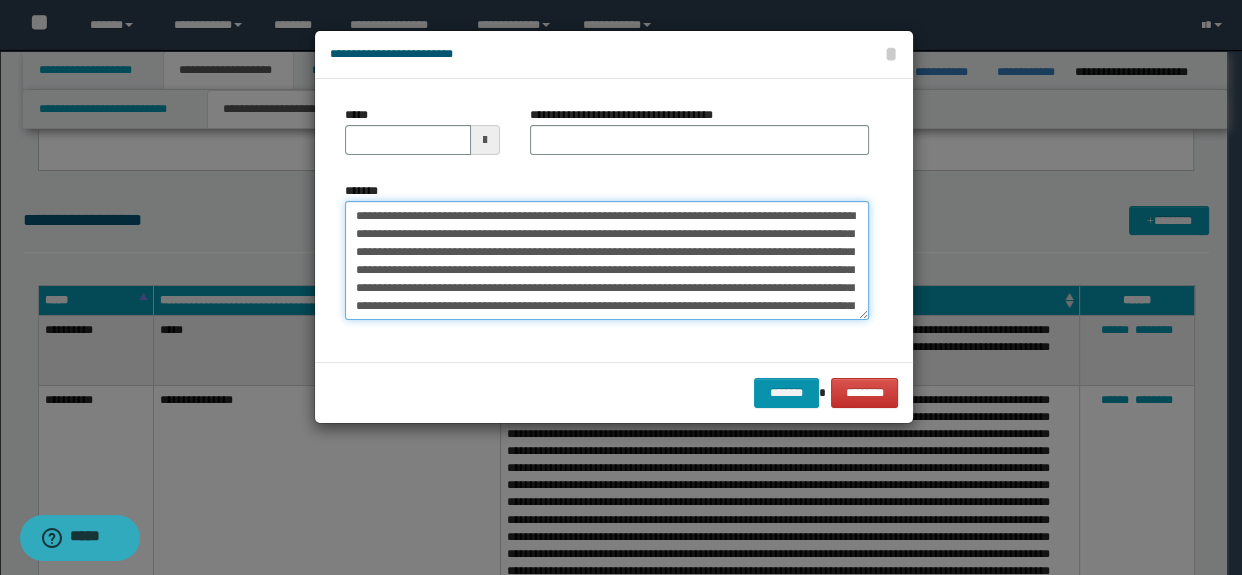 click on "**********" at bounding box center [607, 261] 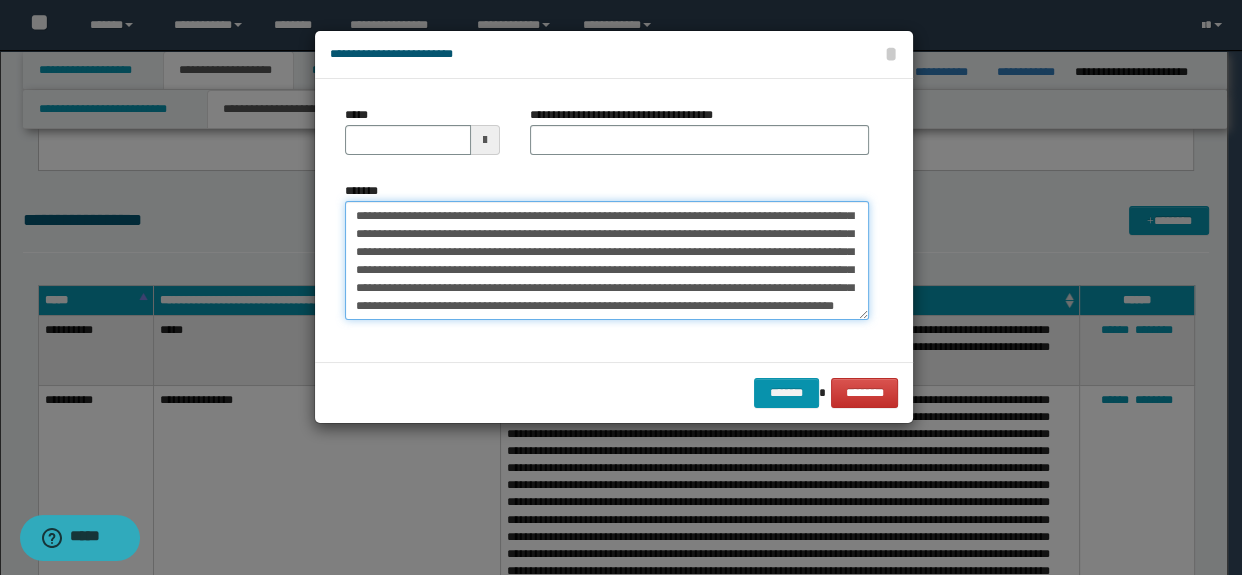 type on "**********" 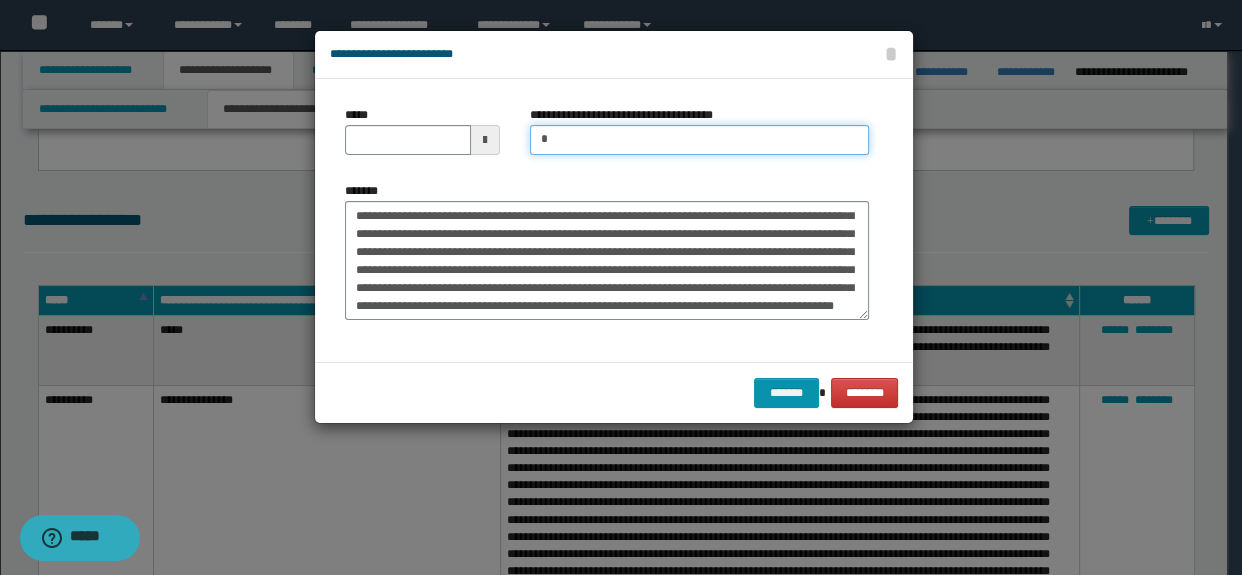 click on "**********" at bounding box center (700, 140) 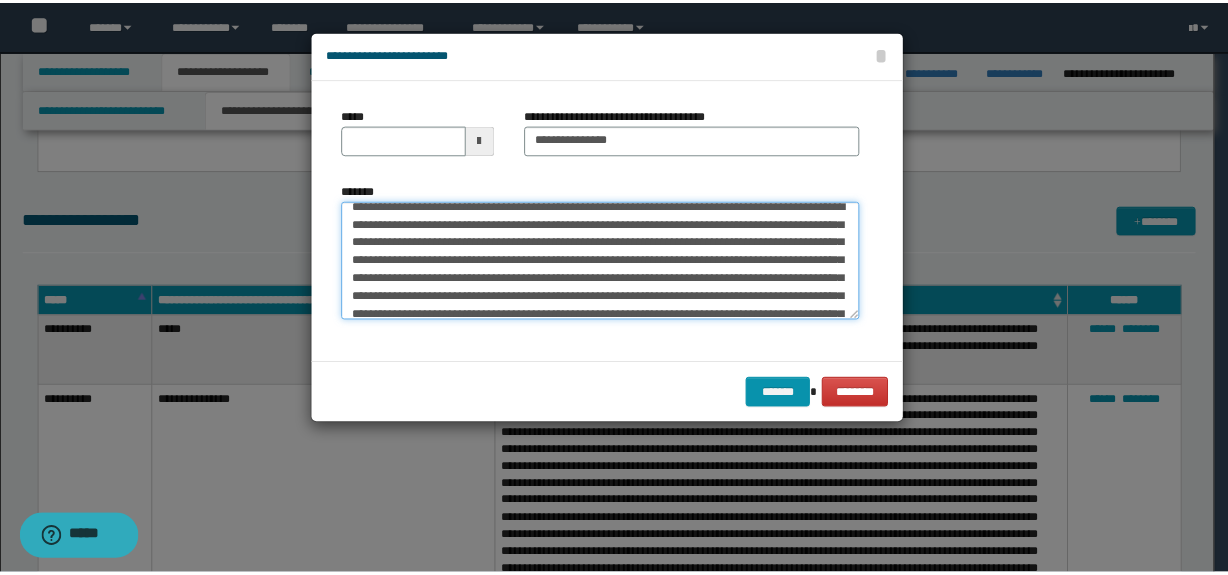 scroll, scrollTop: 0, scrollLeft: 0, axis: both 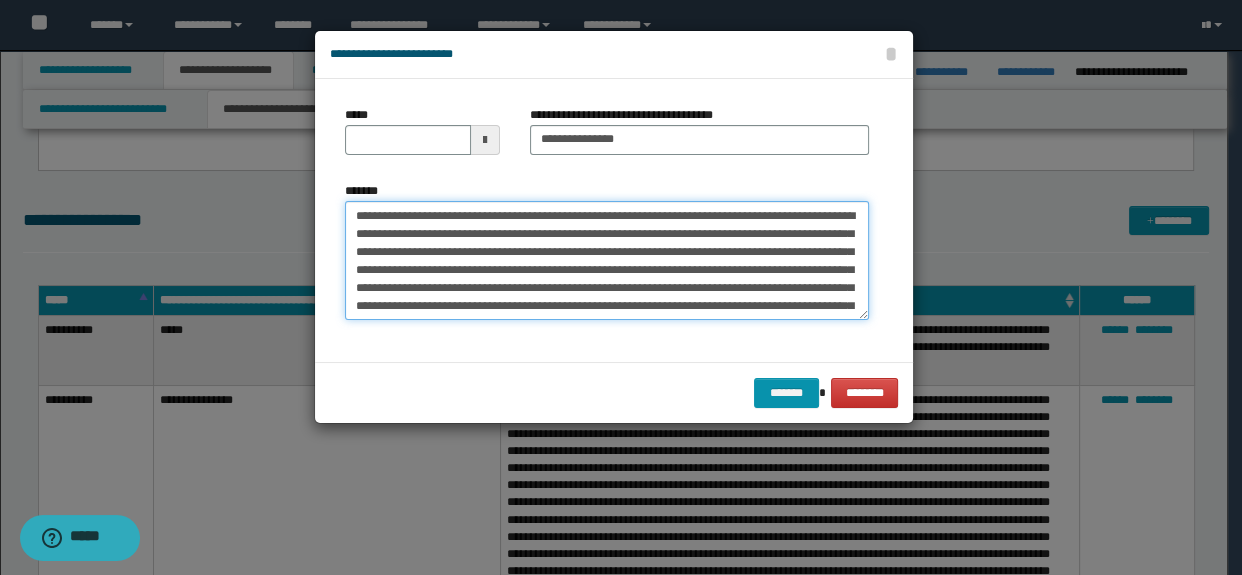 drag, startPoint x: 851, startPoint y: 238, endPoint x: 843, endPoint y: 210, distance: 29.12044 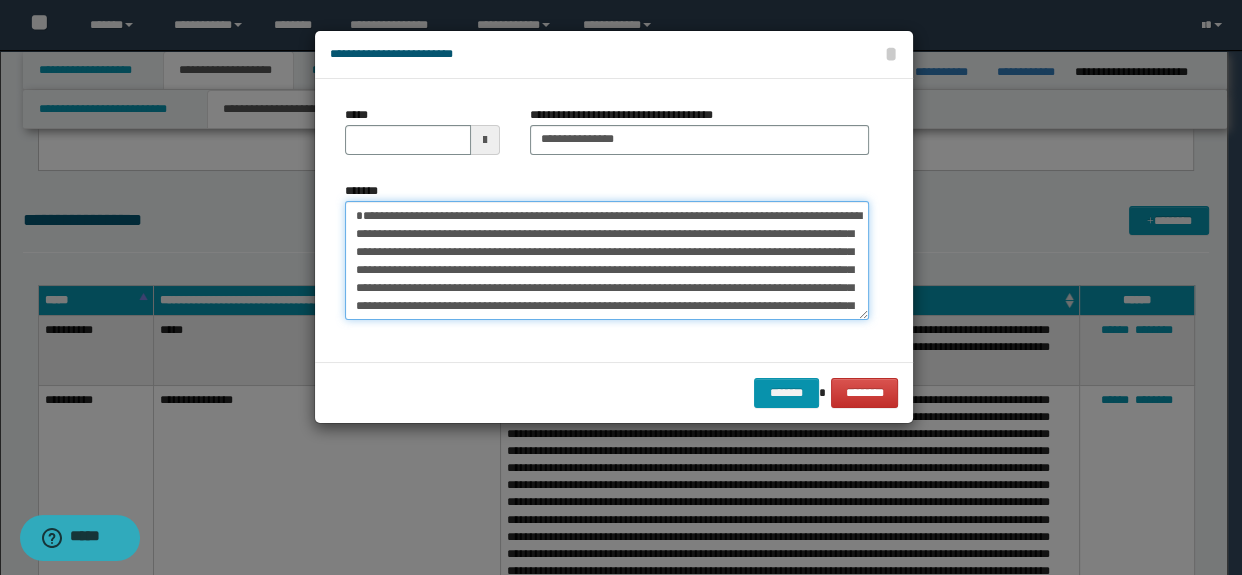 type 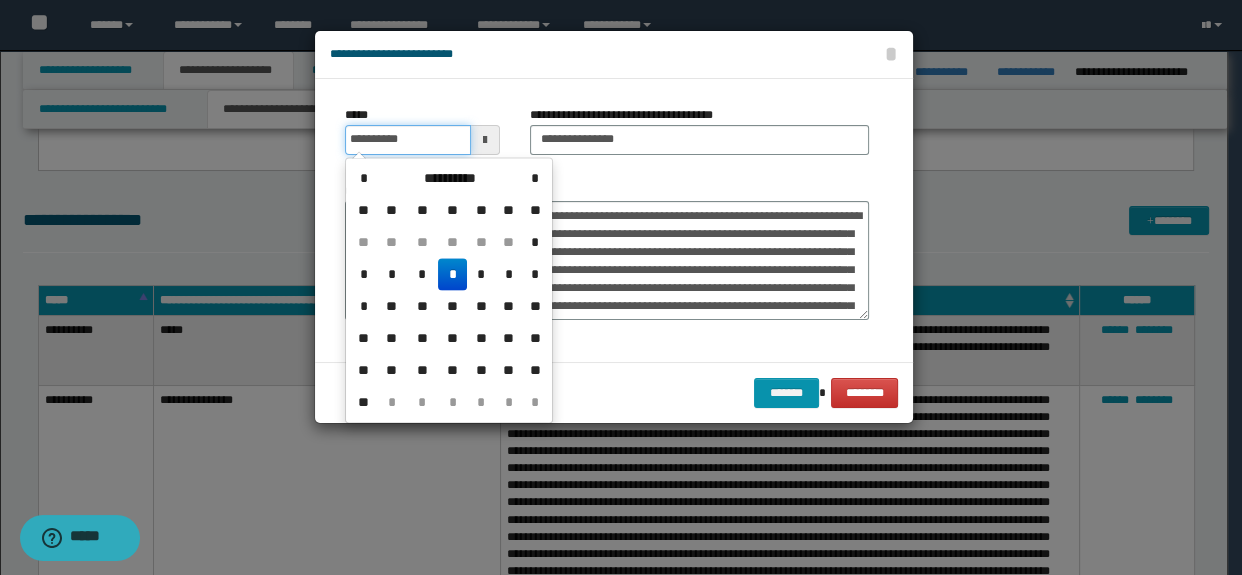 click on "**********" at bounding box center (408, 140) 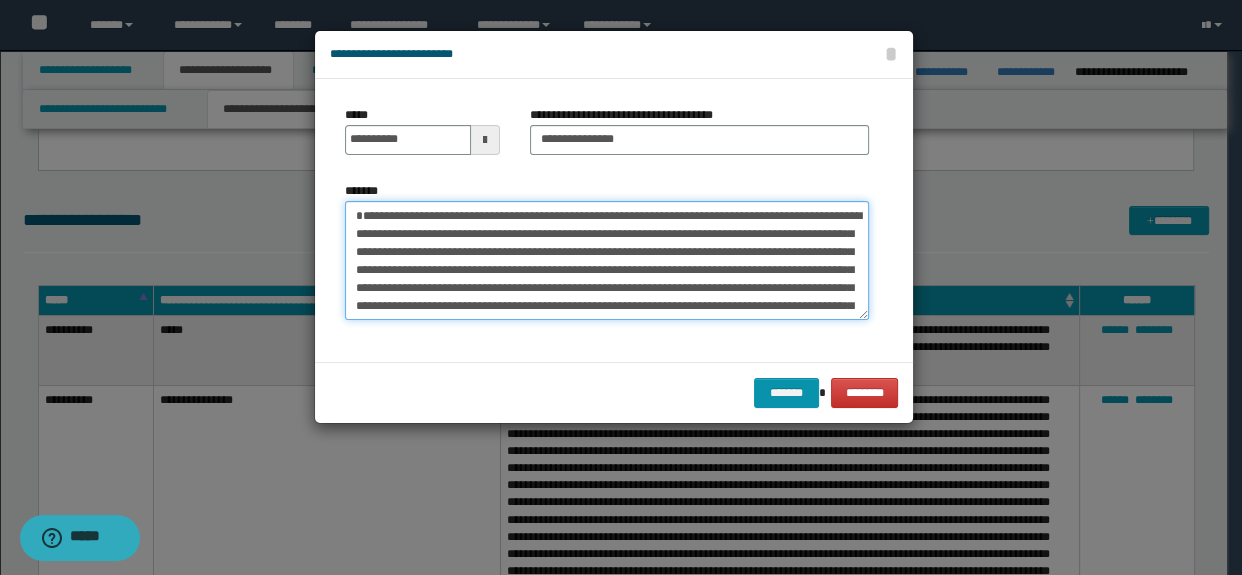 click on "**********" at bounding box center [607, 261] 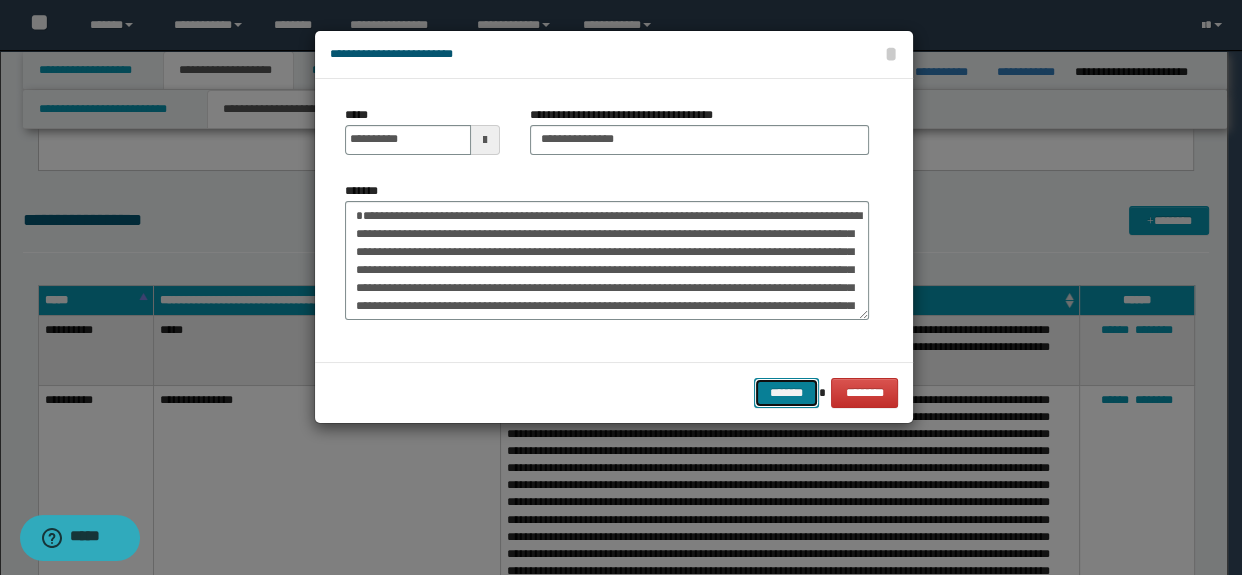 click on "*******" at bounding box center (786, 393) 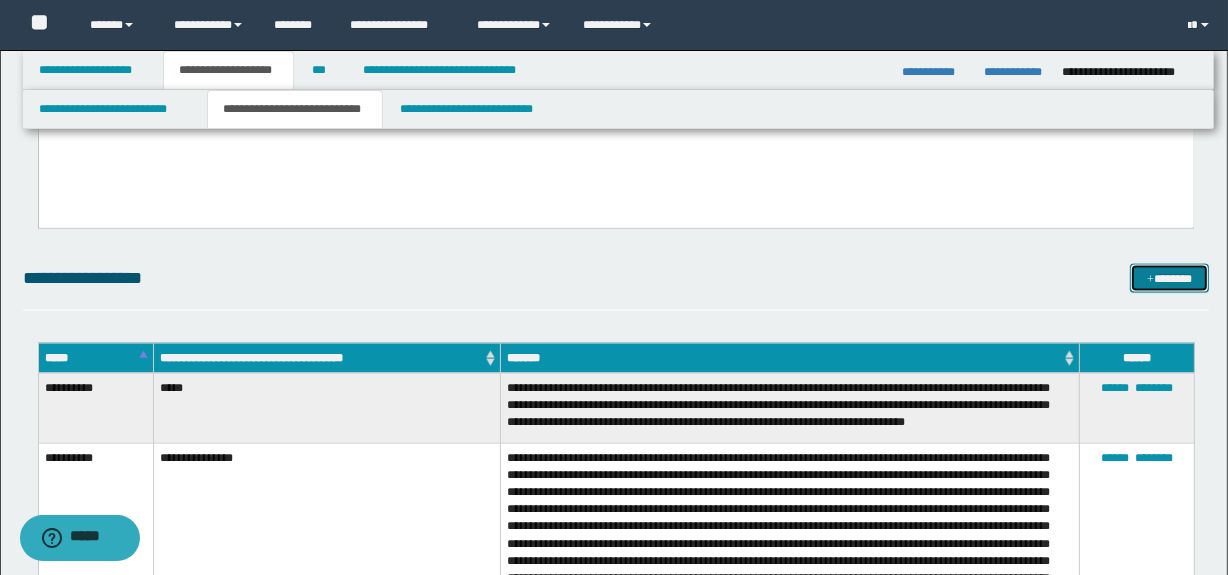 scroll, scrollTop: 2376, scrollLeft: 0, axis: vertical 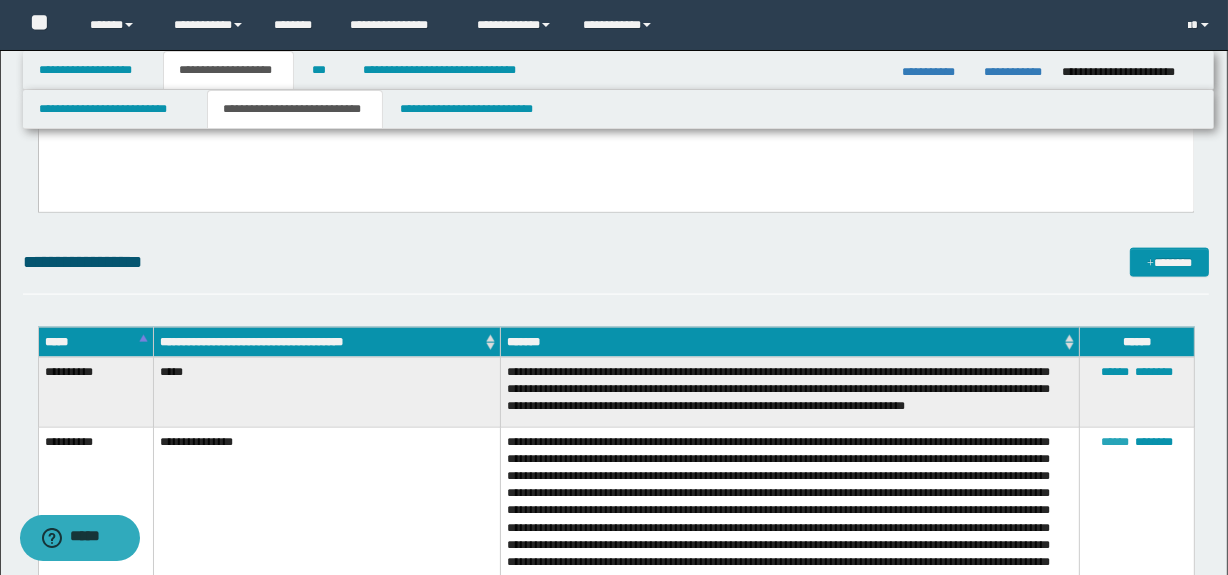 click on "******" at bounding box center (1115, 442) 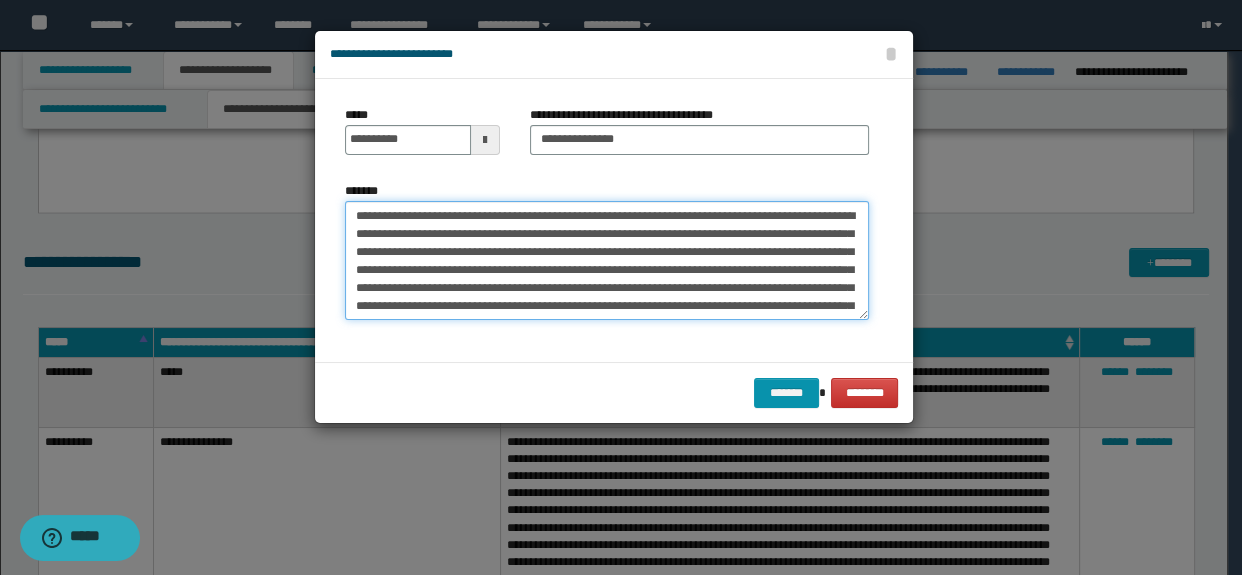 click on "*******" at bounding box center (607, 261) 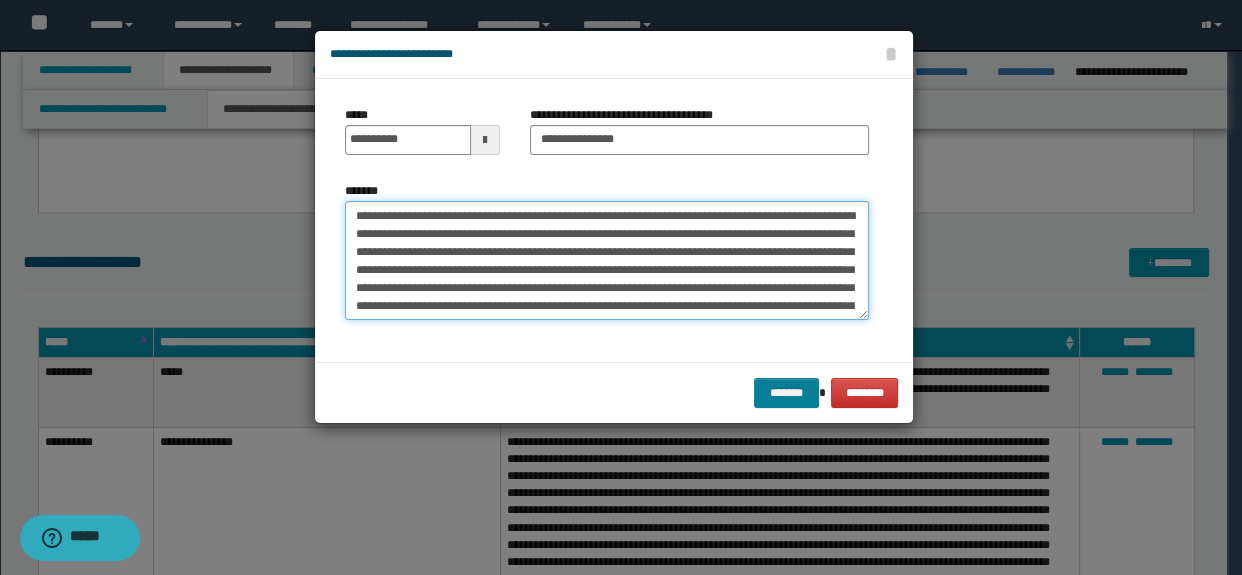 type on "**********" 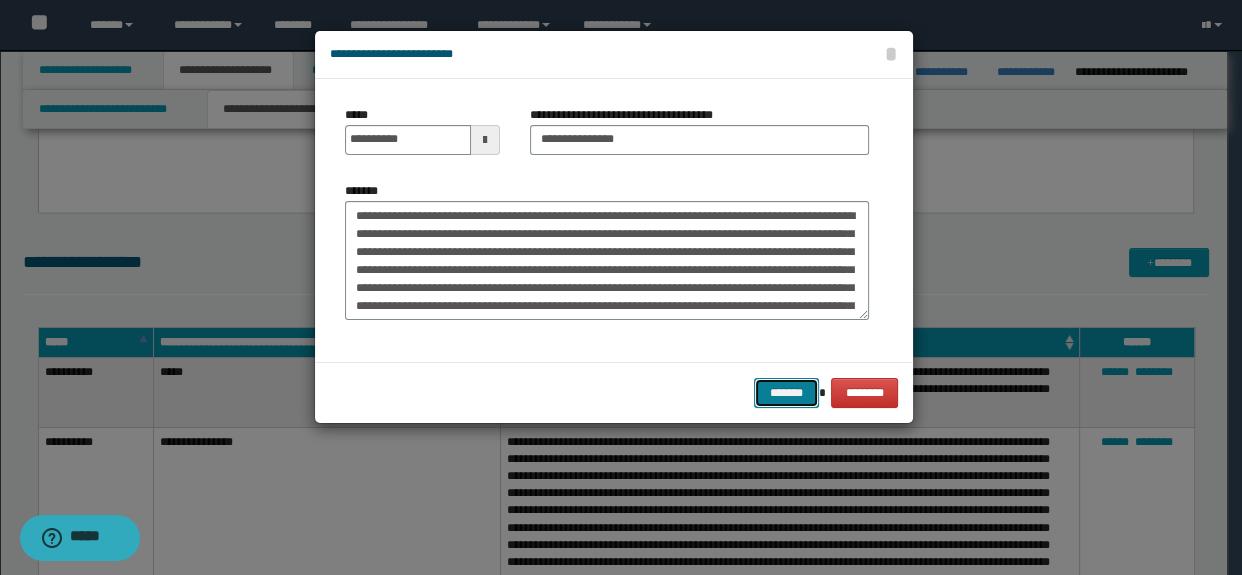 click on "*******" at bounding box center [786, 393] 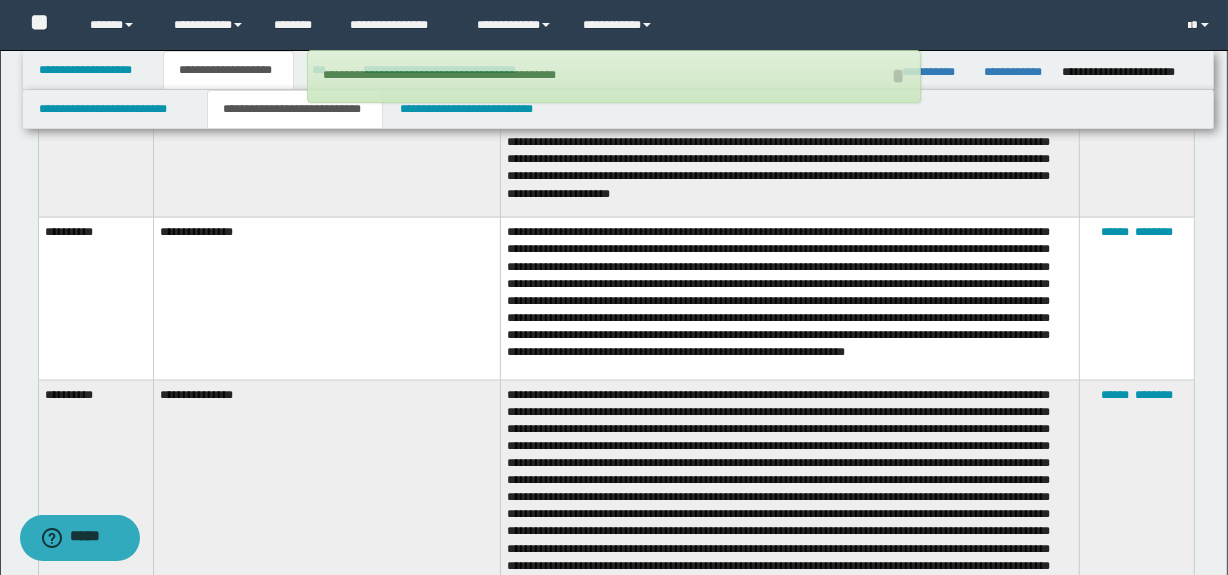 scroll, scrollTop: 2957, scrollLeft: 0, axis: vertical 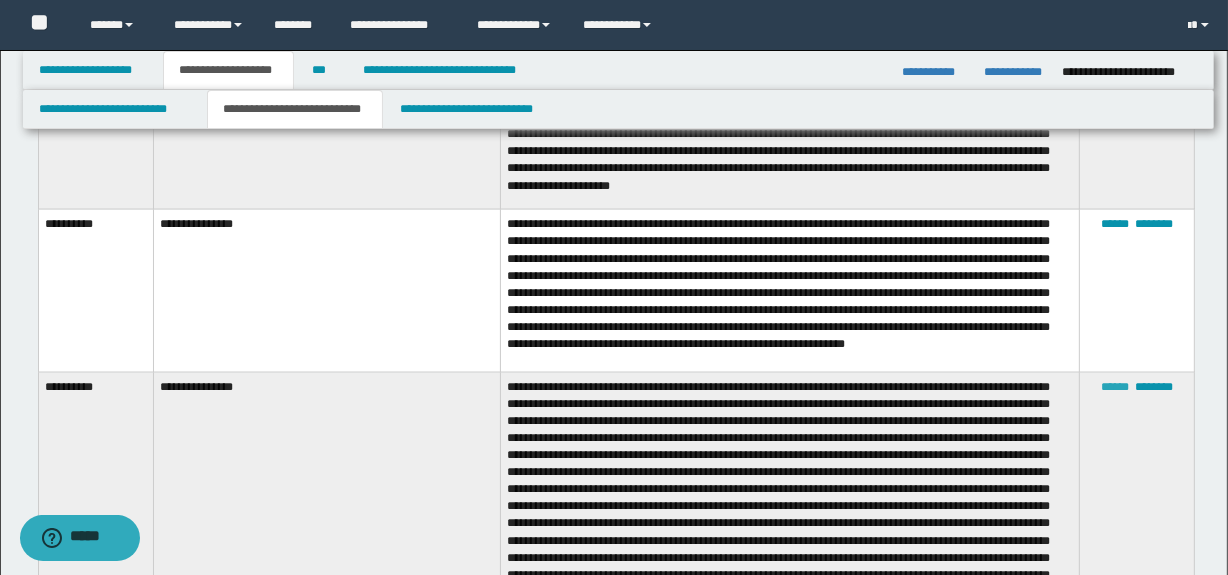 click on "******" at bounding box center (1115, 387) 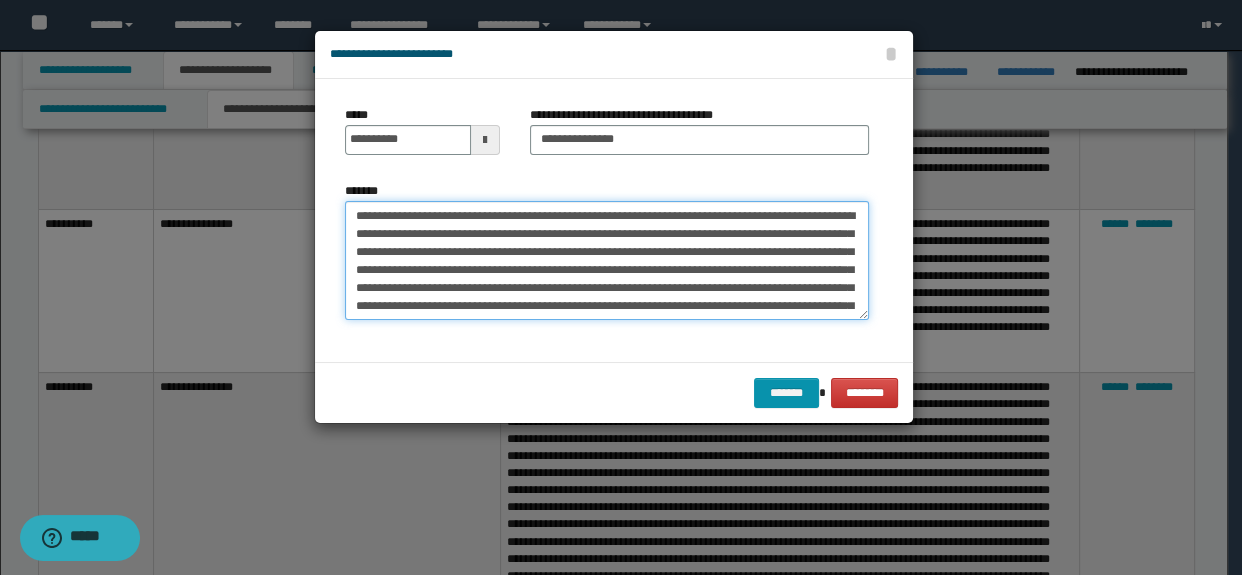 drag, startPoint x: 418, startPoint y: 215, endPoint x: 363, endPoint y: 213, distance: 55.03635 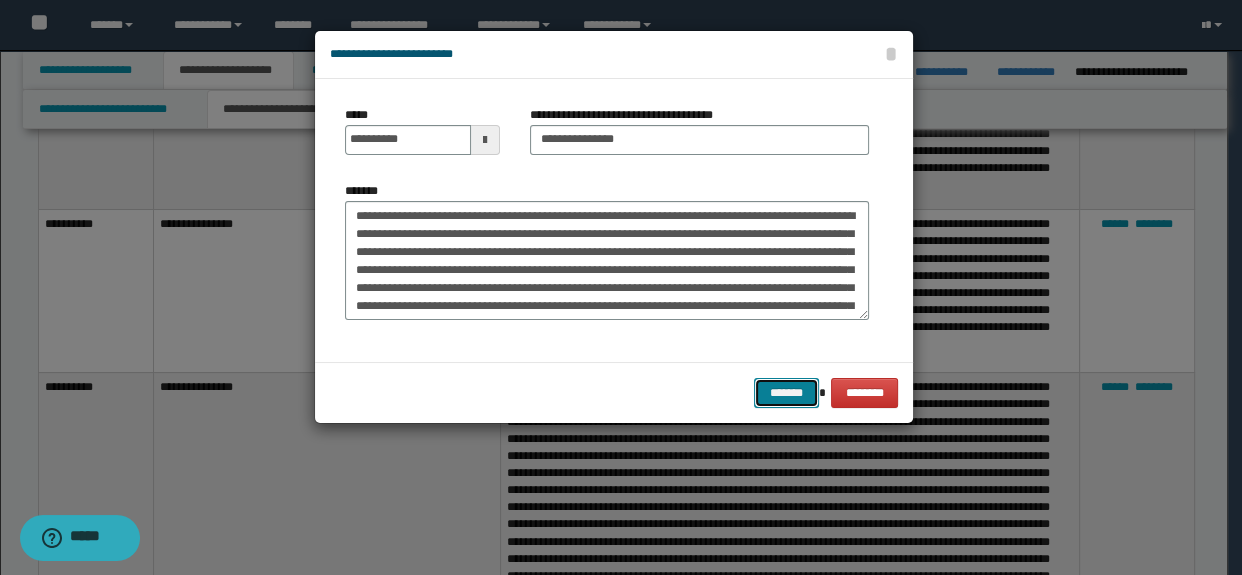 click on "*******" at bounding box center [786, 393] 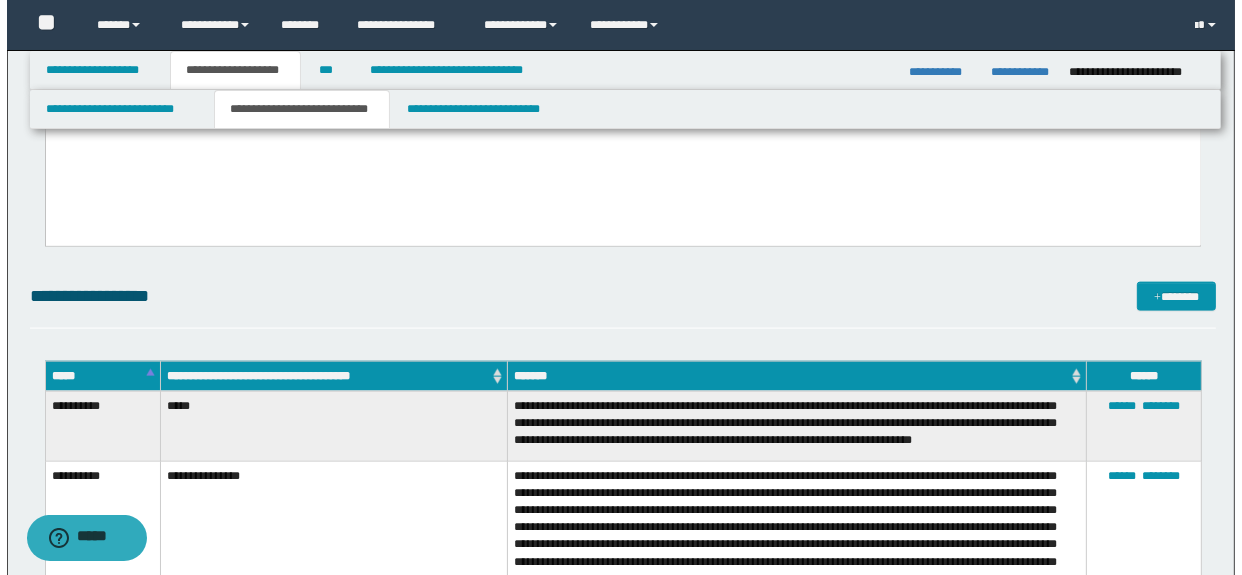 scroll, scrollTop: 2293, scrollLeft: 0, axis: vertical 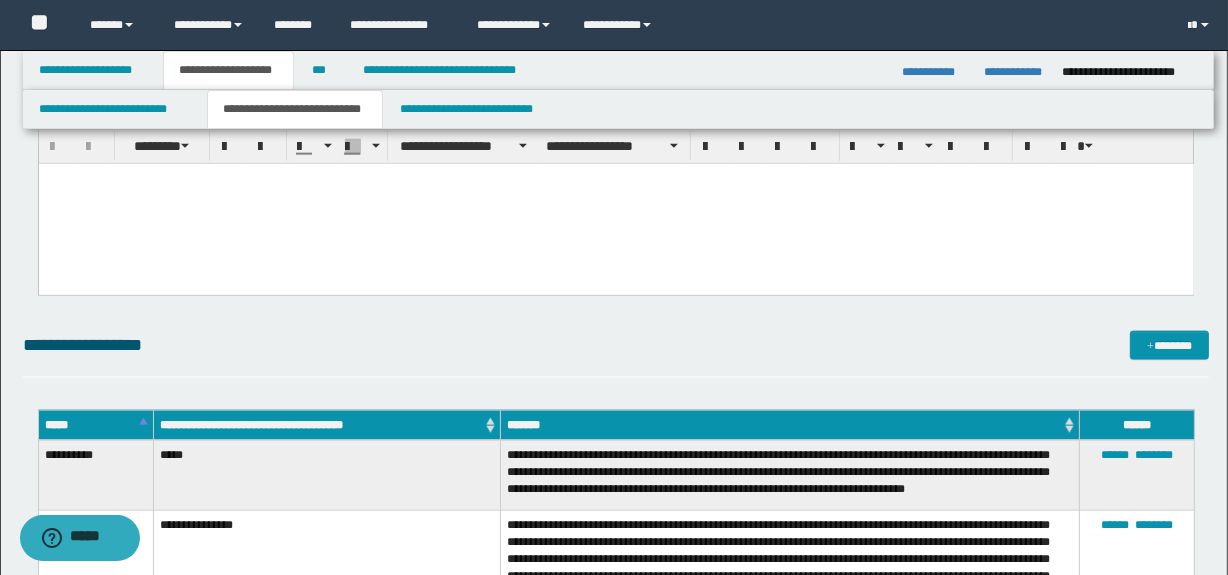 click on "**********" at bounding box center [616, 345] 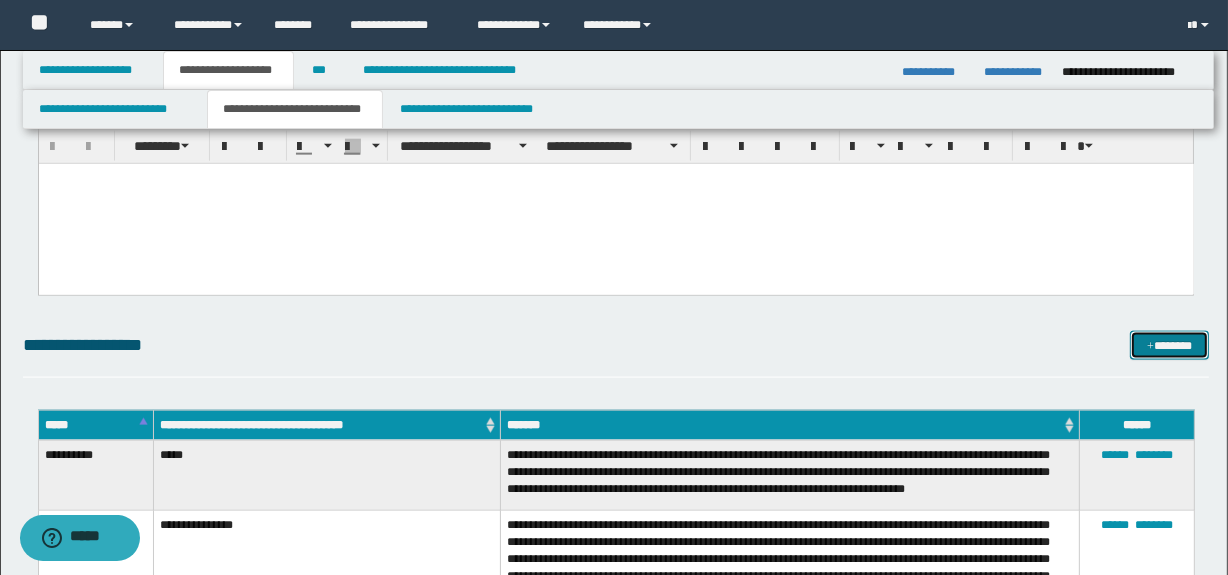 click at bounding box center [1150, 347] 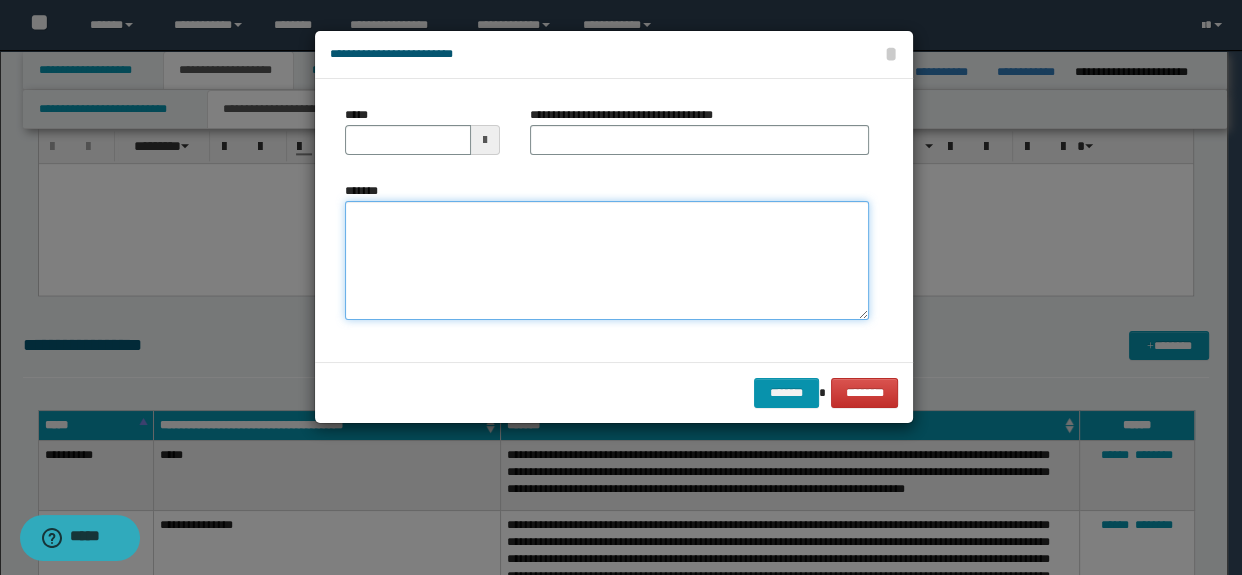 paste on "**********" 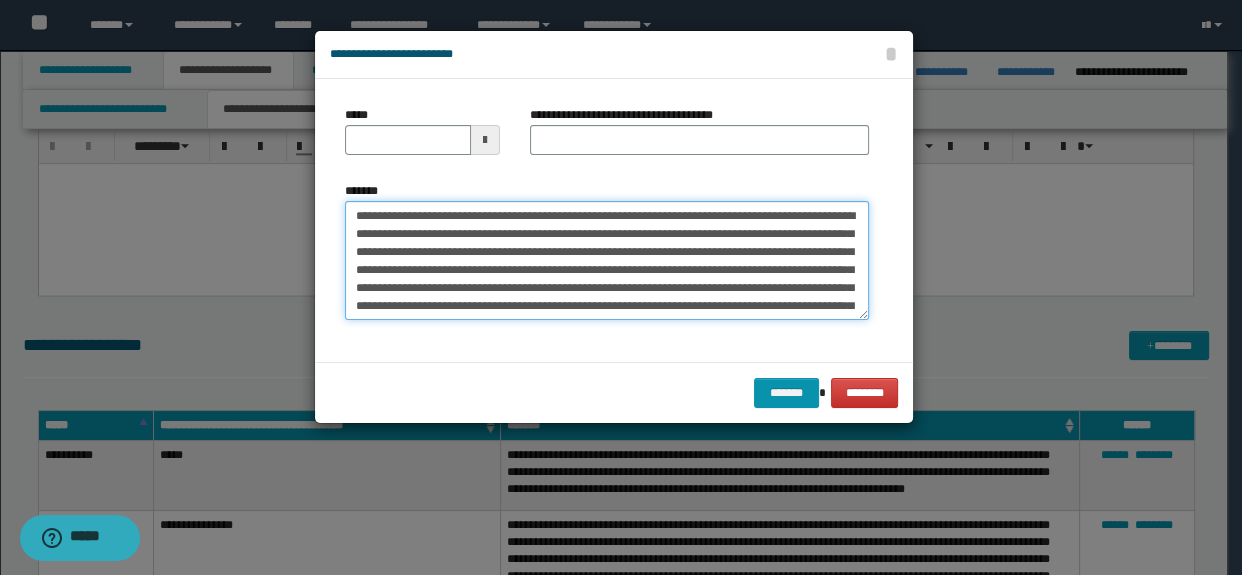 scroll, scrollTop: 138, scrollLeft: 0, axis: vertical 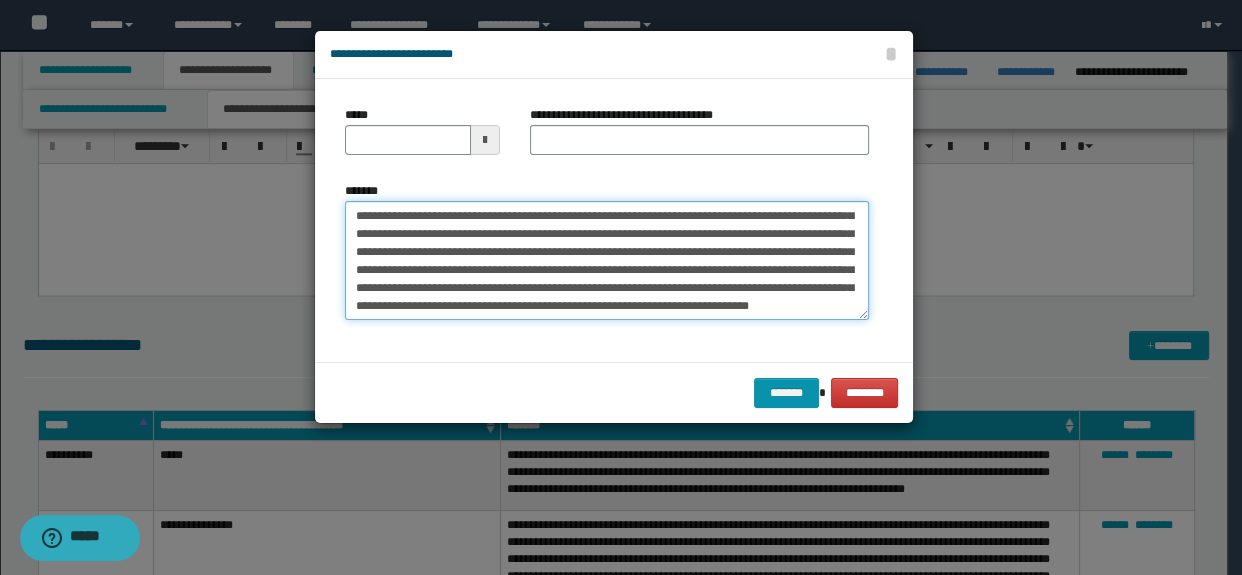 click on "*******" at bounding box center [607, 261] 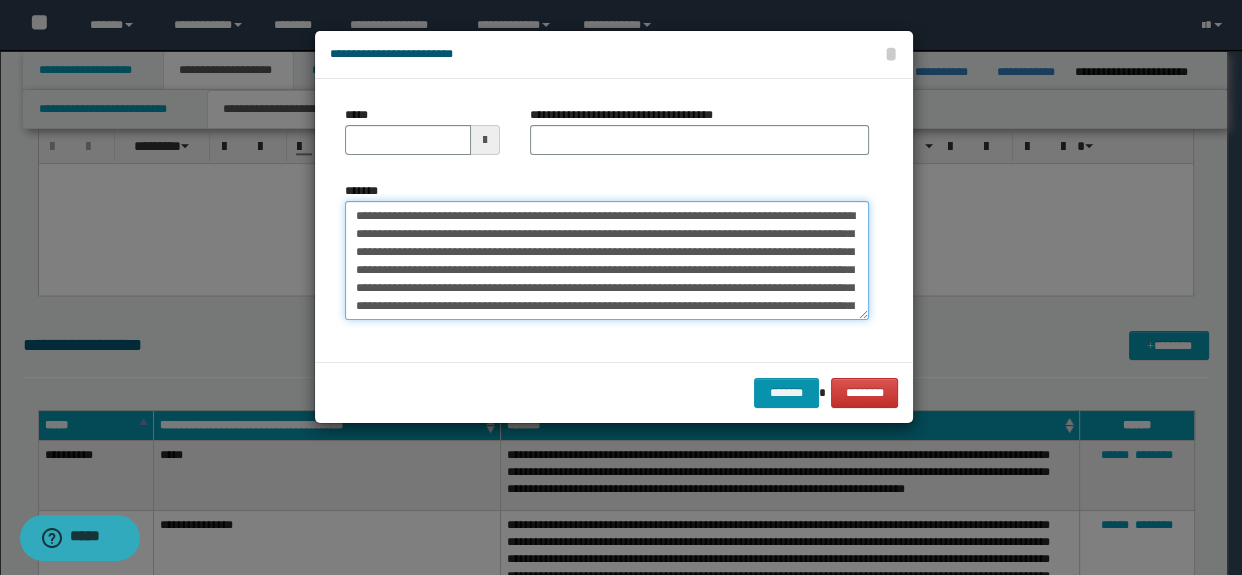 type on "**********" 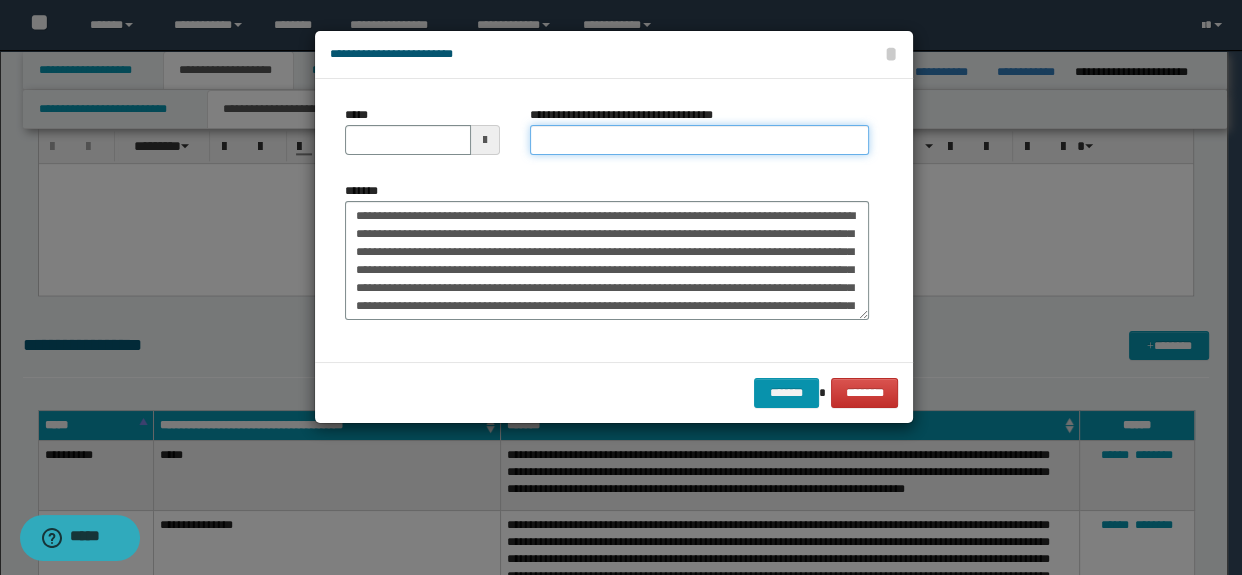 click on "**********" at bounding box center (700, 140) 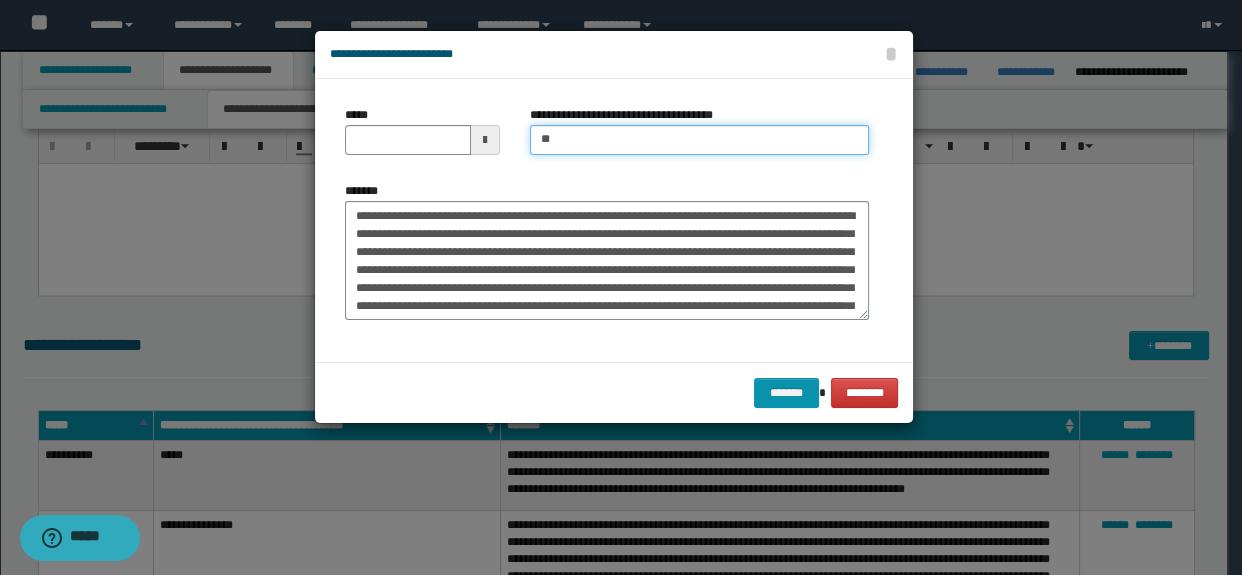 type on "**********" 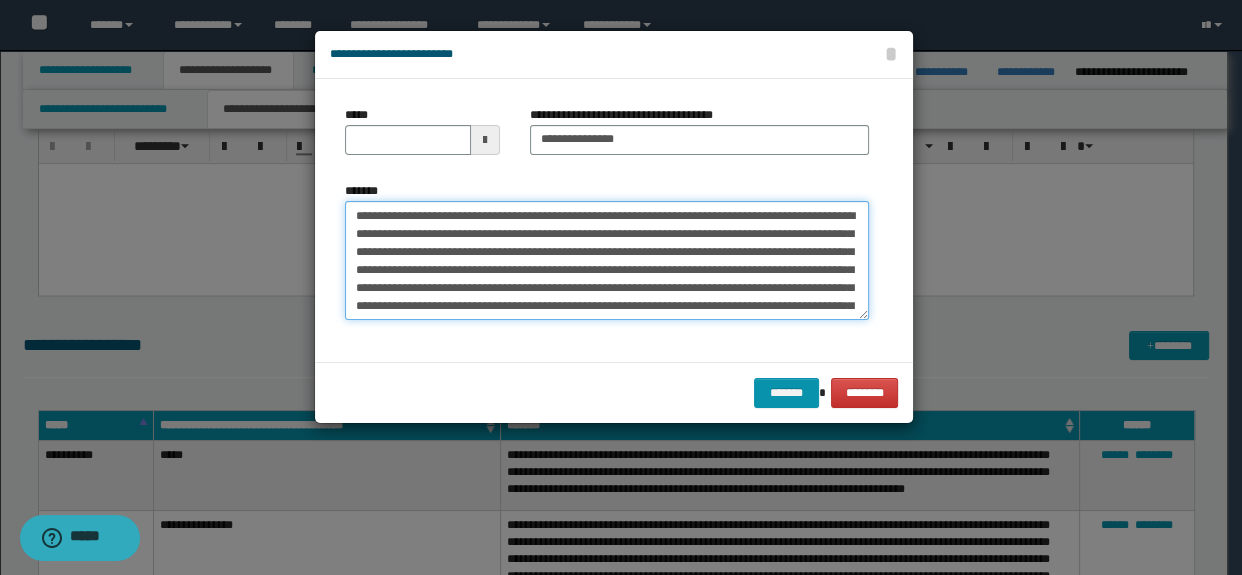 drag, startPoint x: 564, startPoint y: 218, endPoint x: 328, endPoint y: 207, distance: 236.25621 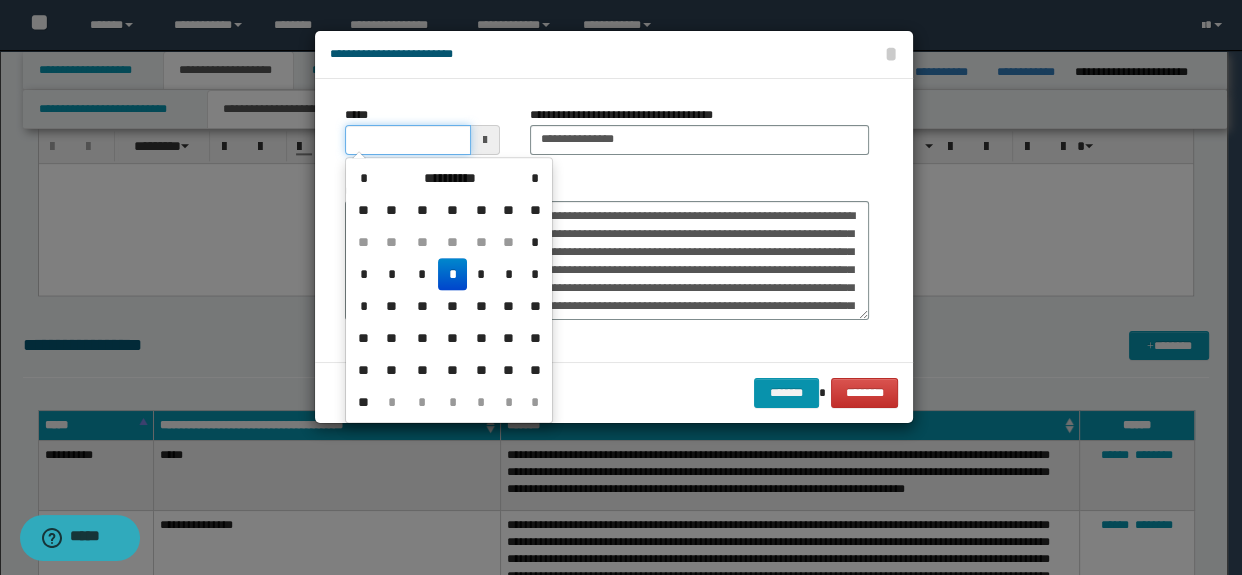 click on "*****" at bounding box center [408, 140] 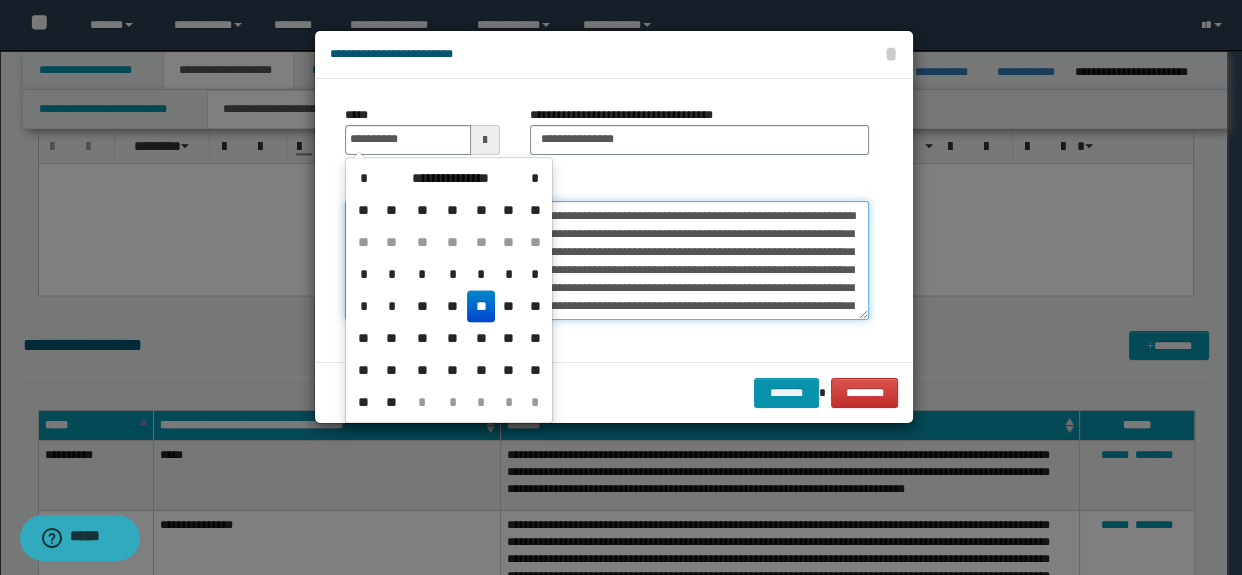 type on "**********" 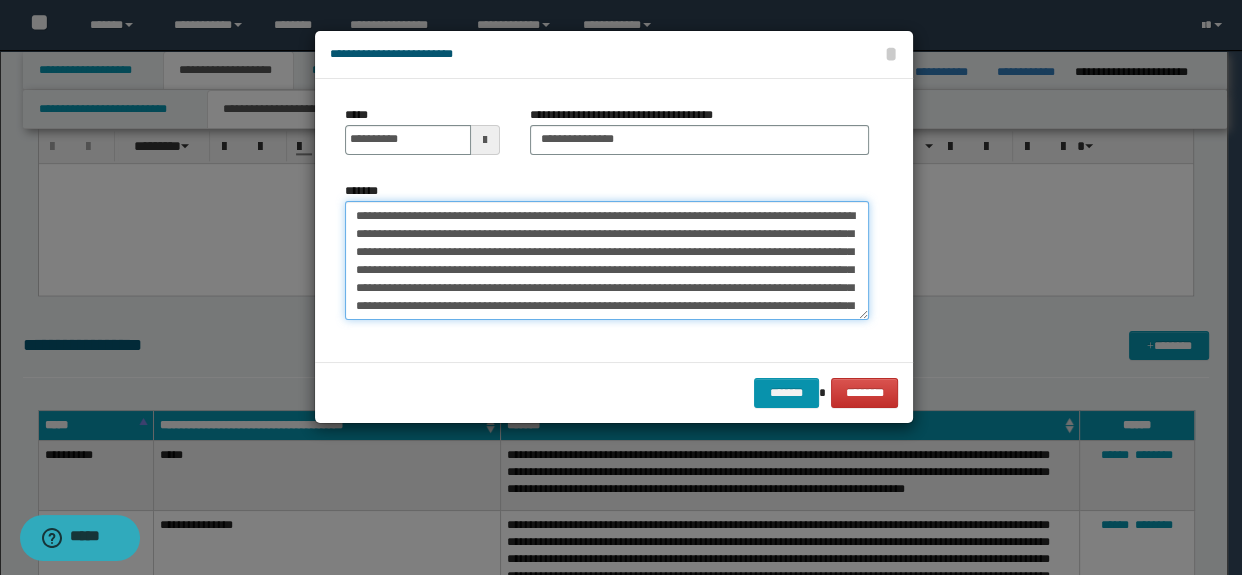 click on "*******" at bounding box center (607, 261) 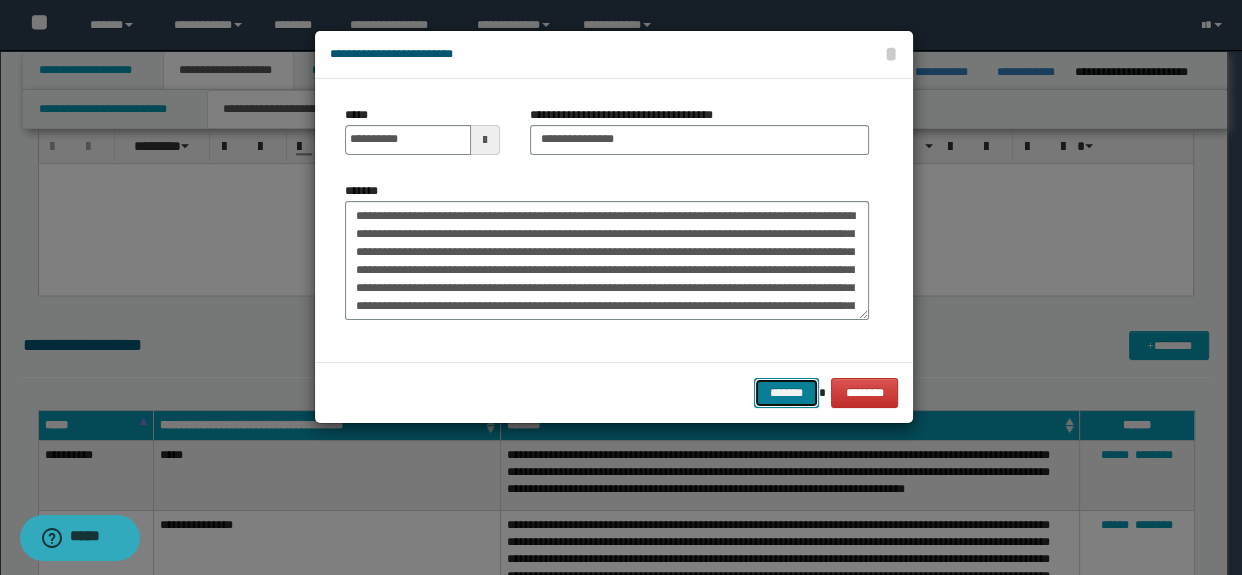 click on "*******" at bounding box center (786, 393) 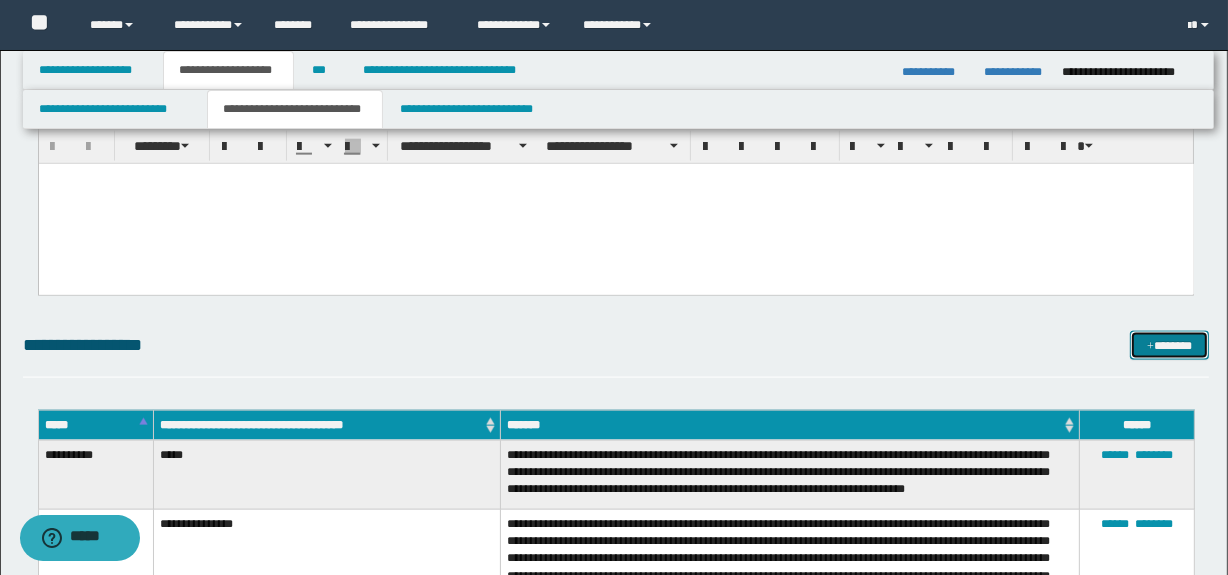 click on "*******" at bounding box center (1170, 346) 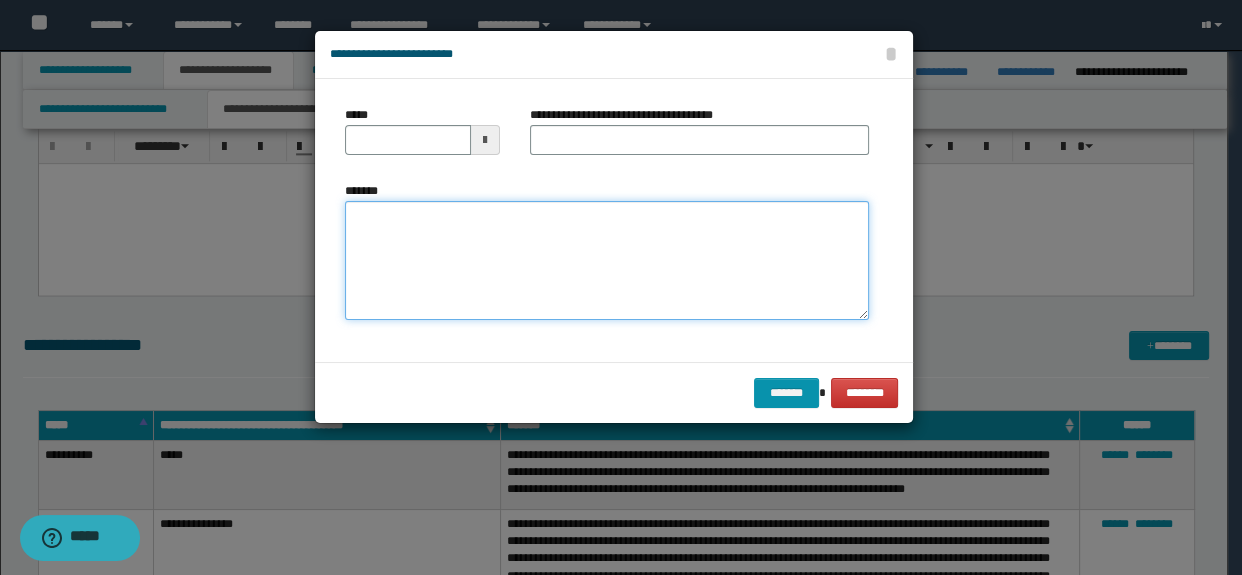 click on "*******" at bounding box center (607, 261) 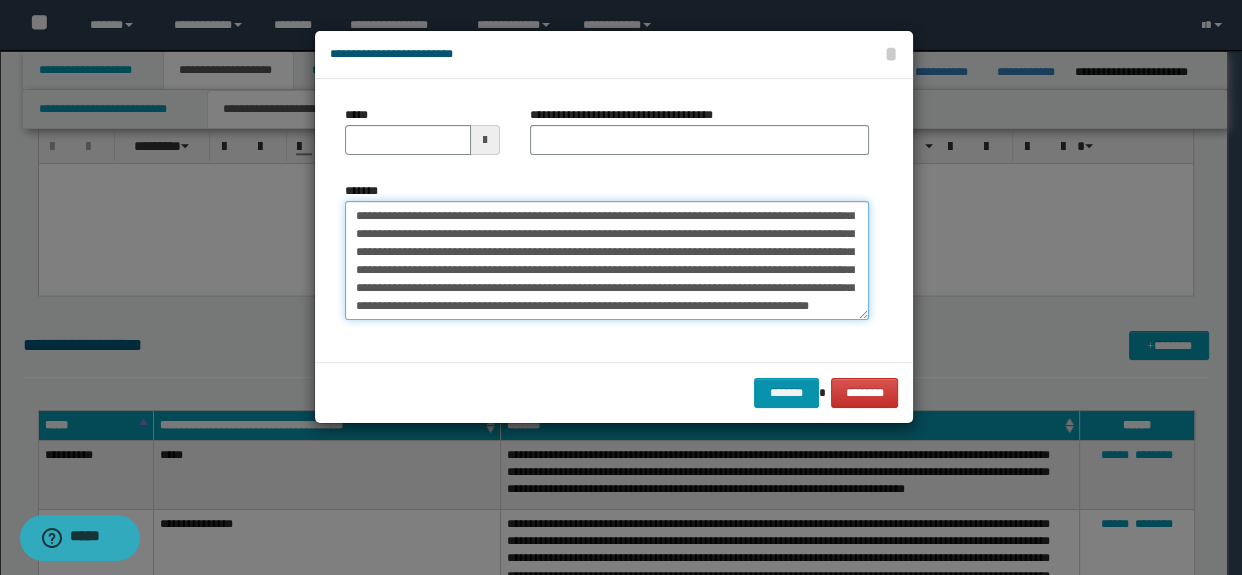 scroll, scrollTop: 0, scrollLeft: 0, axis: both 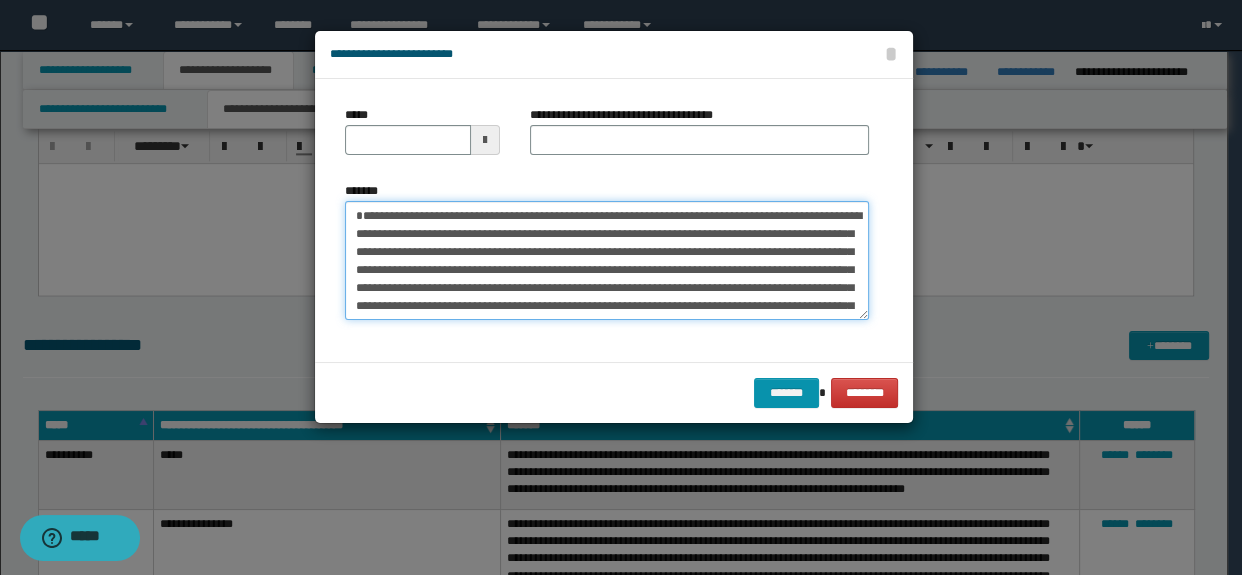 type on "**********" 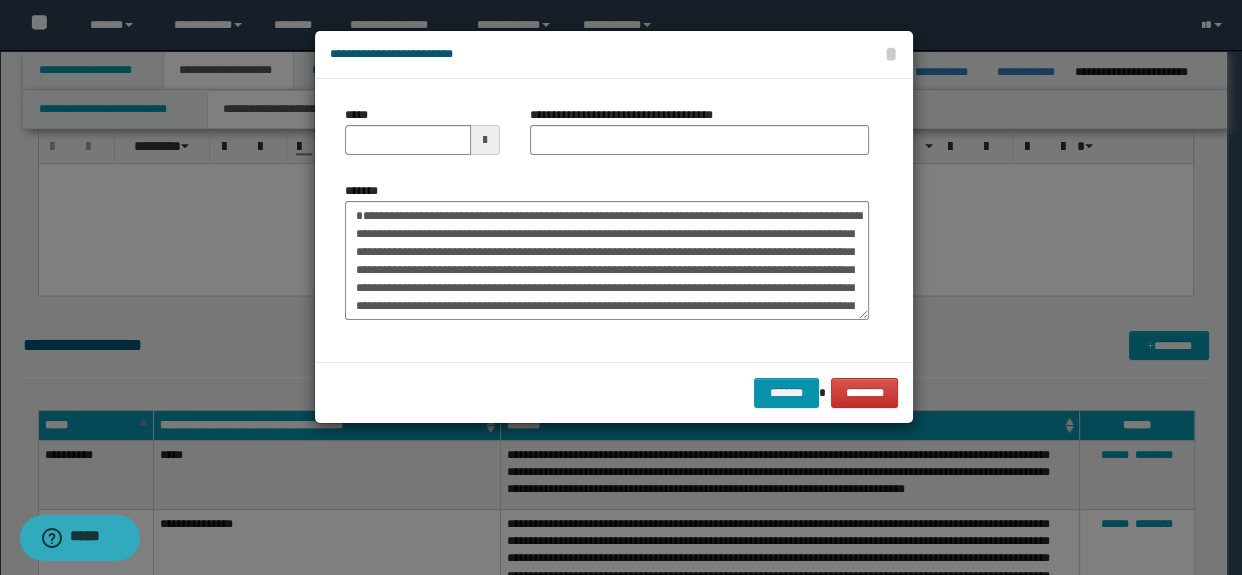 click on "**********" at bounding box center [700, 138] 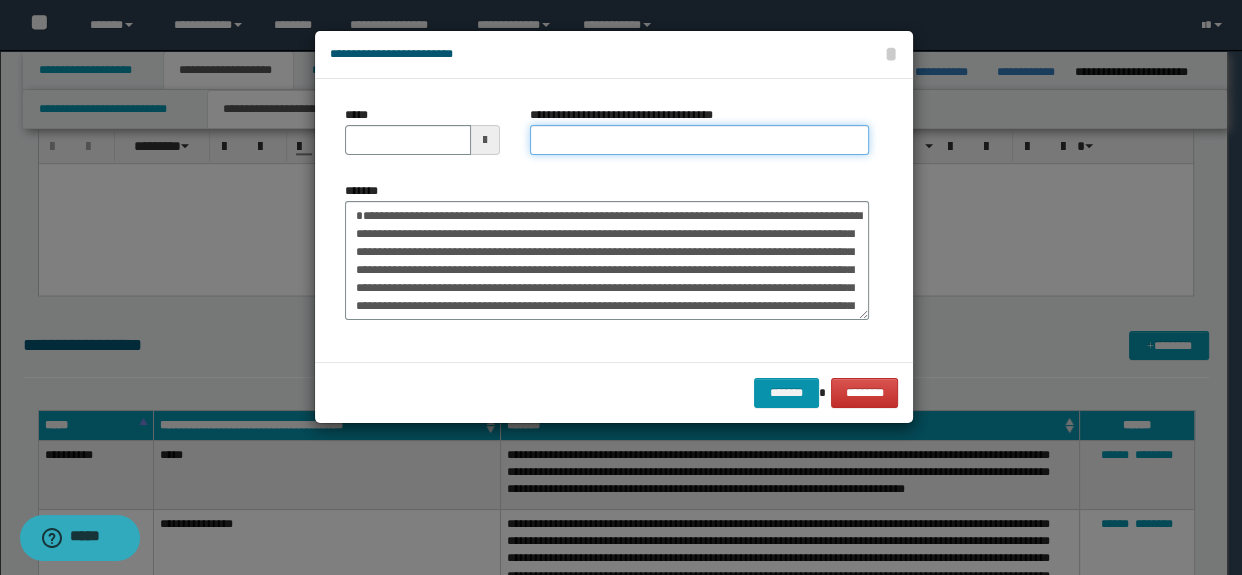 click on "**********" at bounding box center [700, 140] 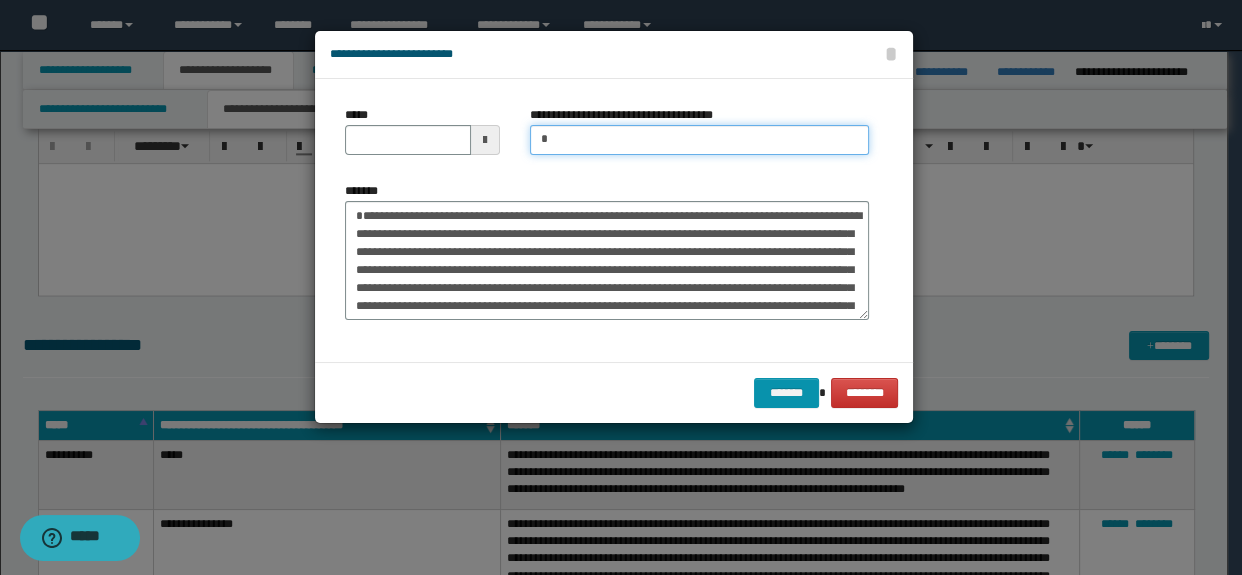 type on "**********" 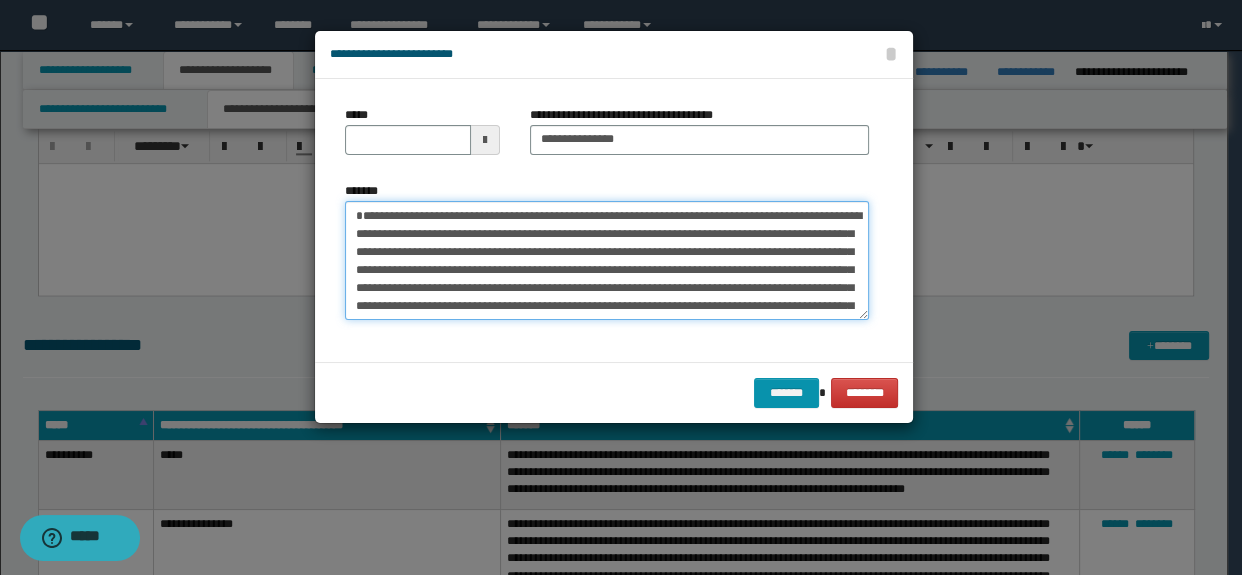 drag, startPoint x: 557, startPoint y: 230, endPoint x: 378, endPoint y: 208, distance: 180.3469 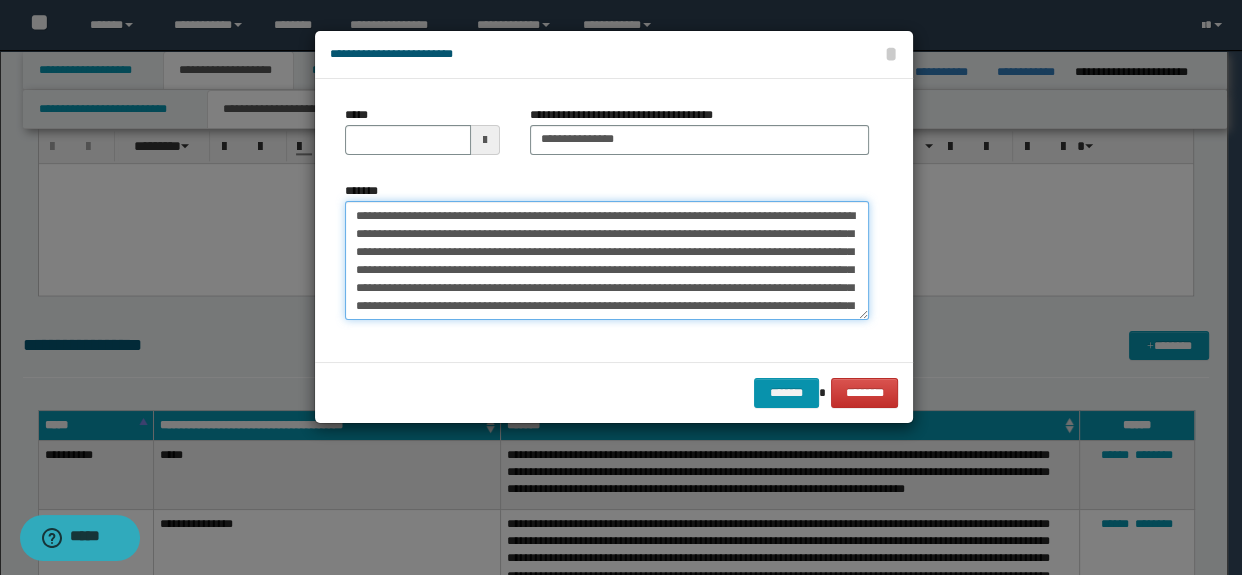 type 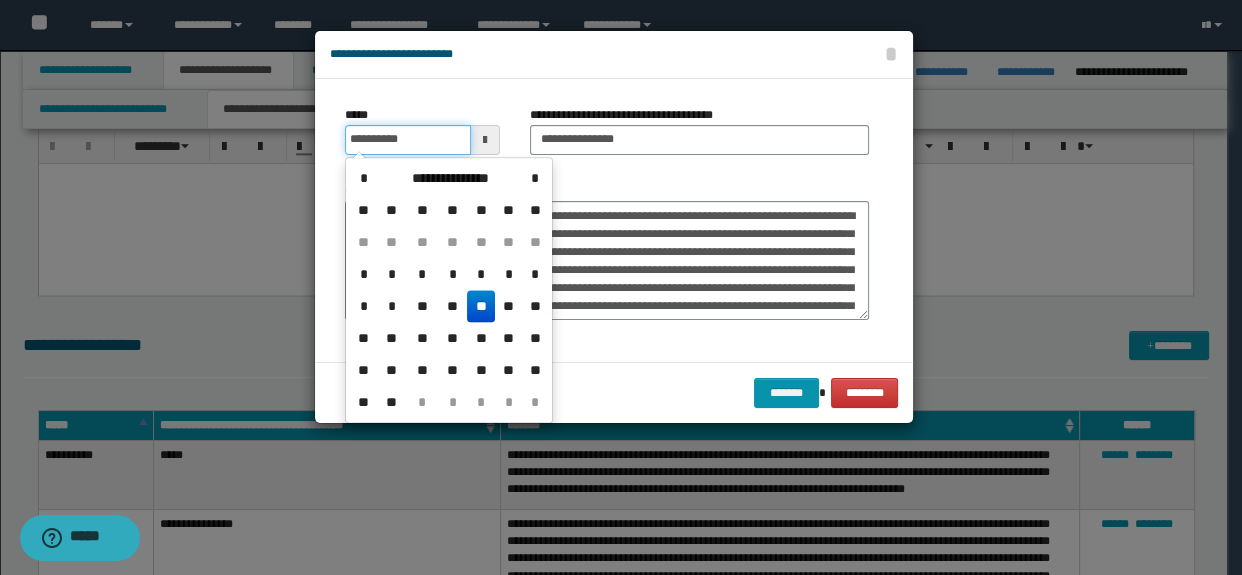 click on "**********" at bounding box center (408, 140) 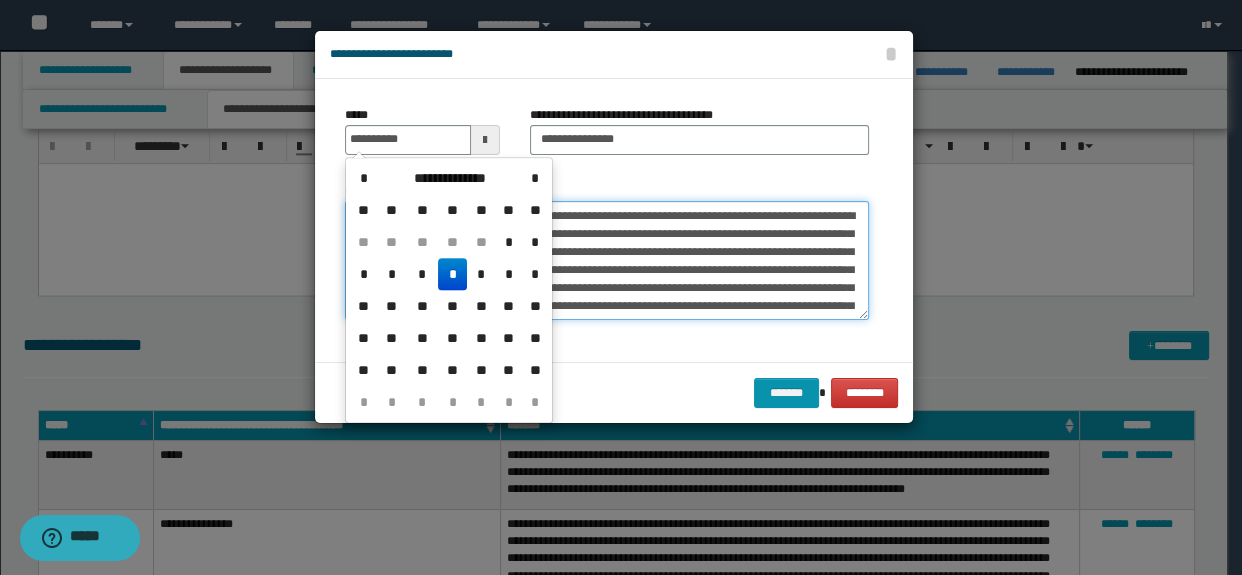type on "**********" 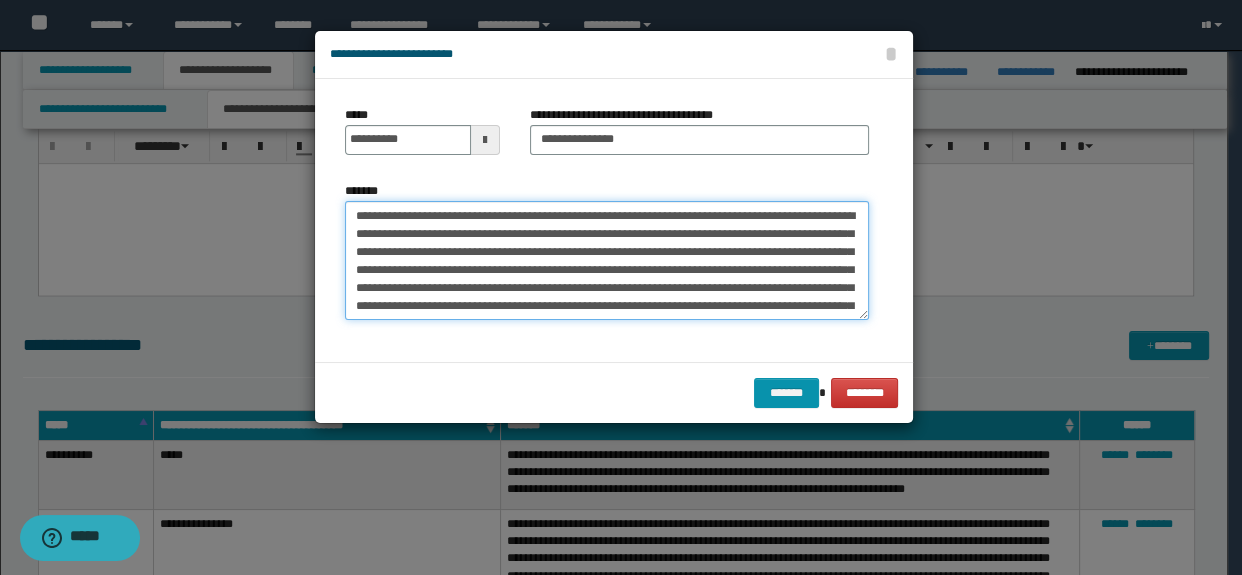 click on "*******" at bounding box center [607, 261] 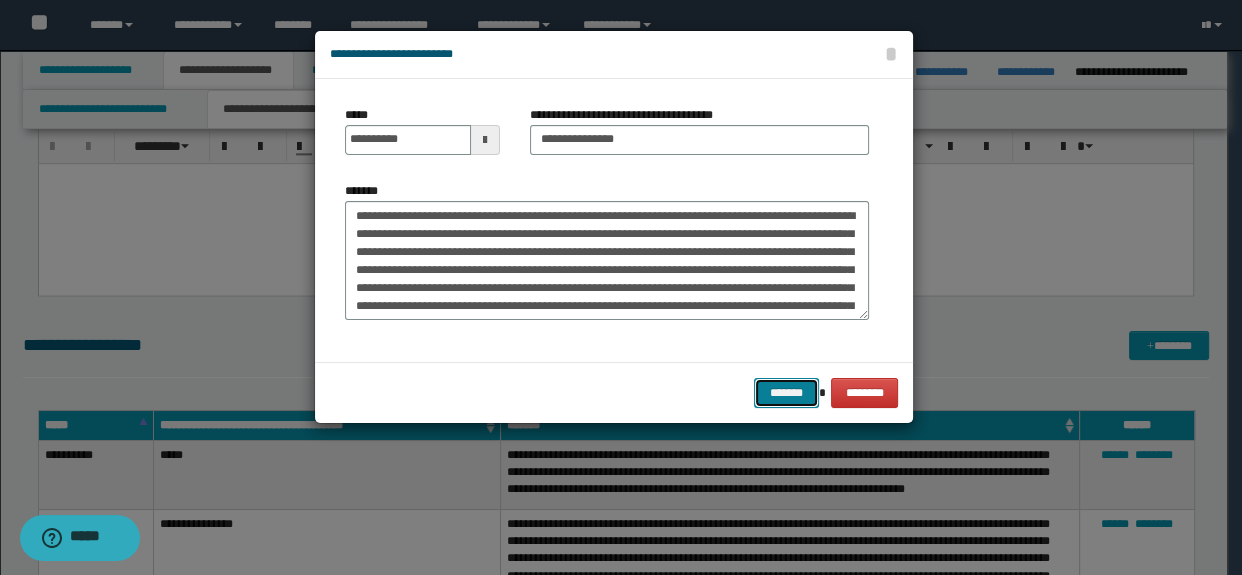 click on "*******" at bounding box center (786, 393) 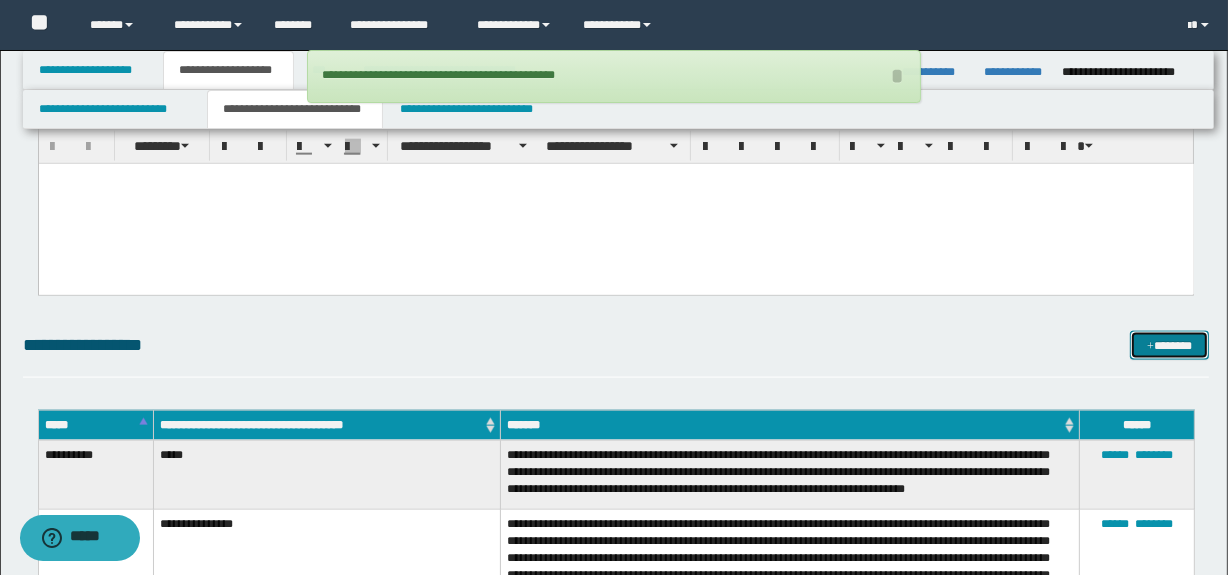 click at bounding box center [1150, 347] 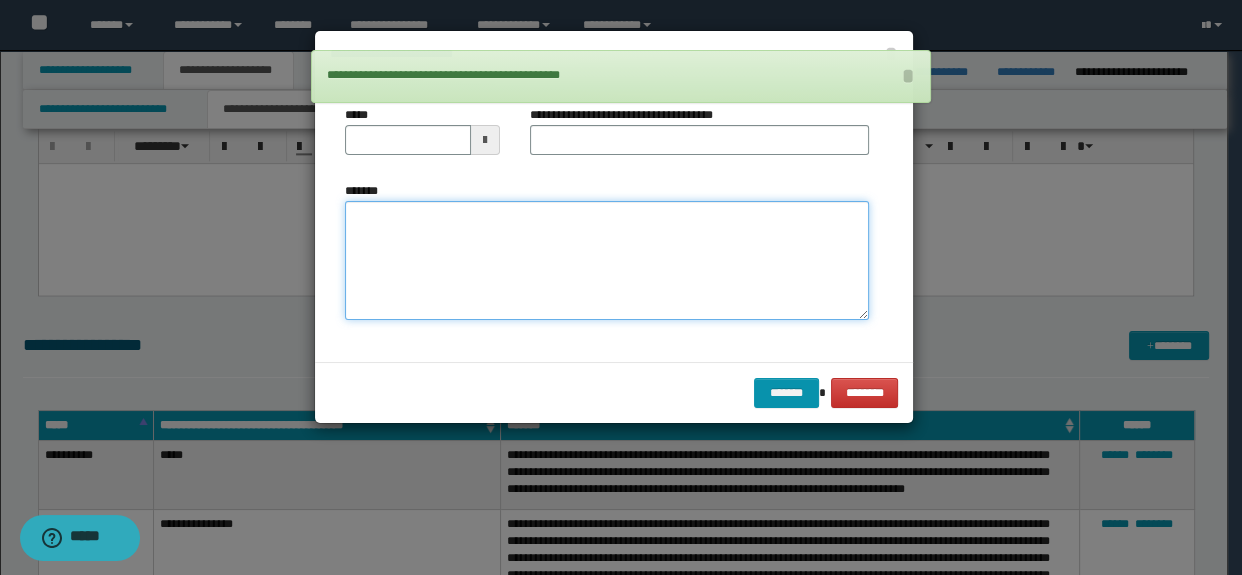 paste on "**********" 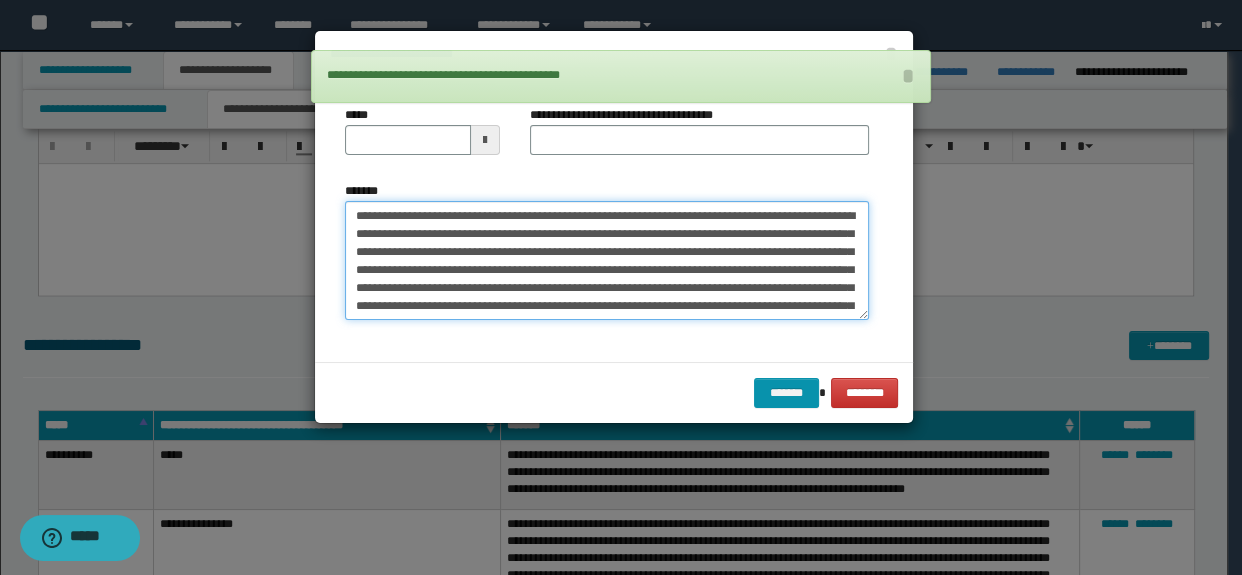 click on "*******" at bounding box center [607, 261] 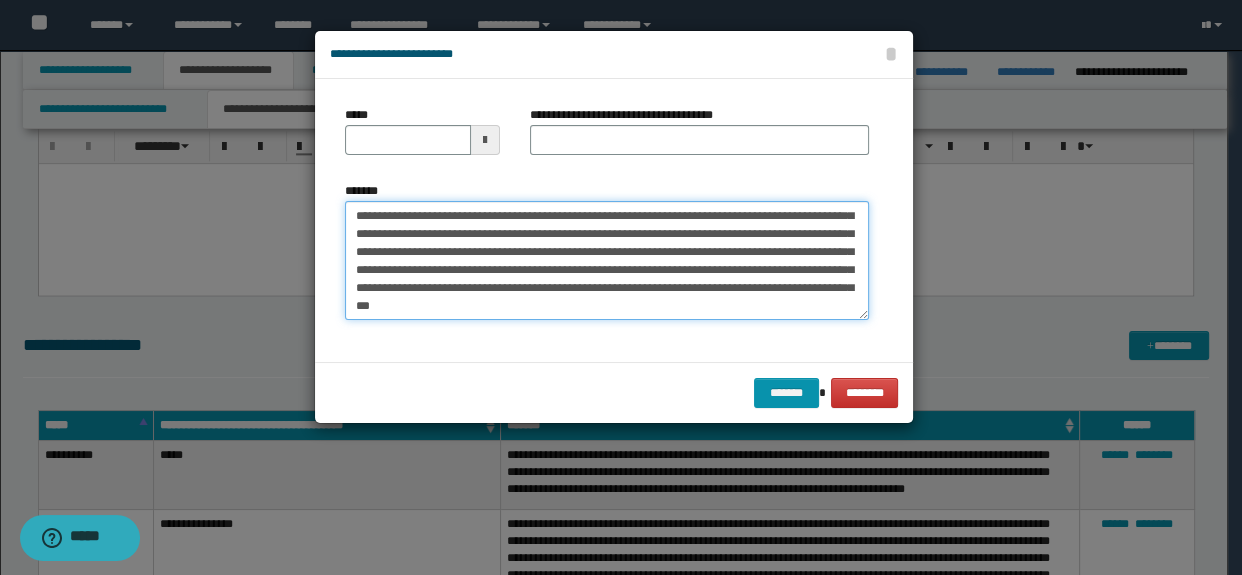 drag, startPoint x: 849, startPoint y: 261, endPoint x: 884, endPoint y: 261, distance: 35 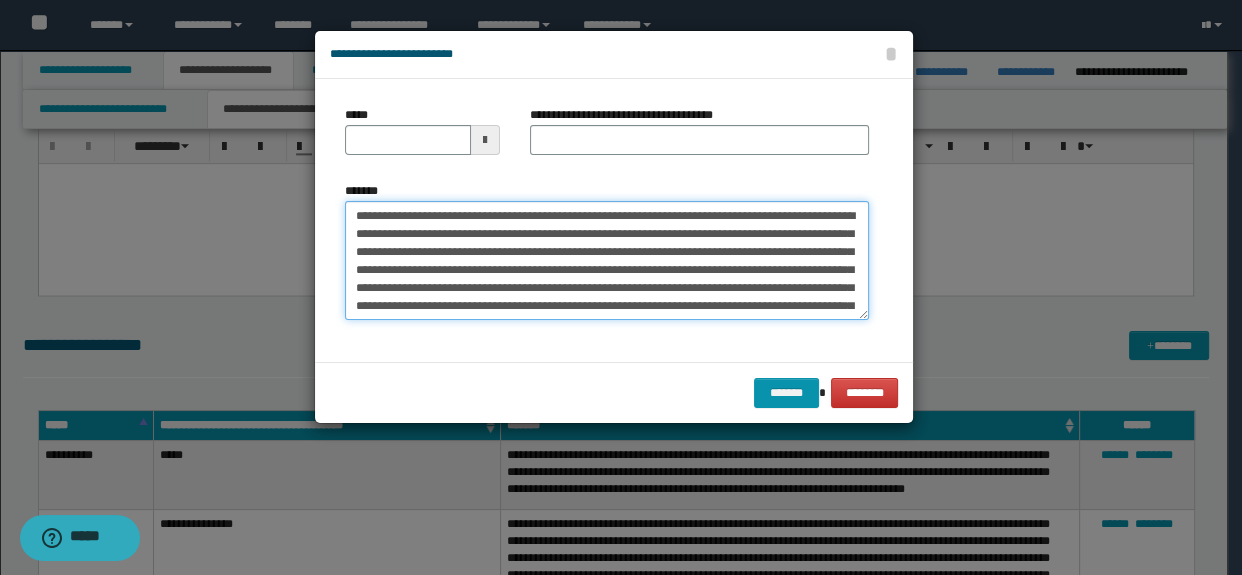type on "**********" 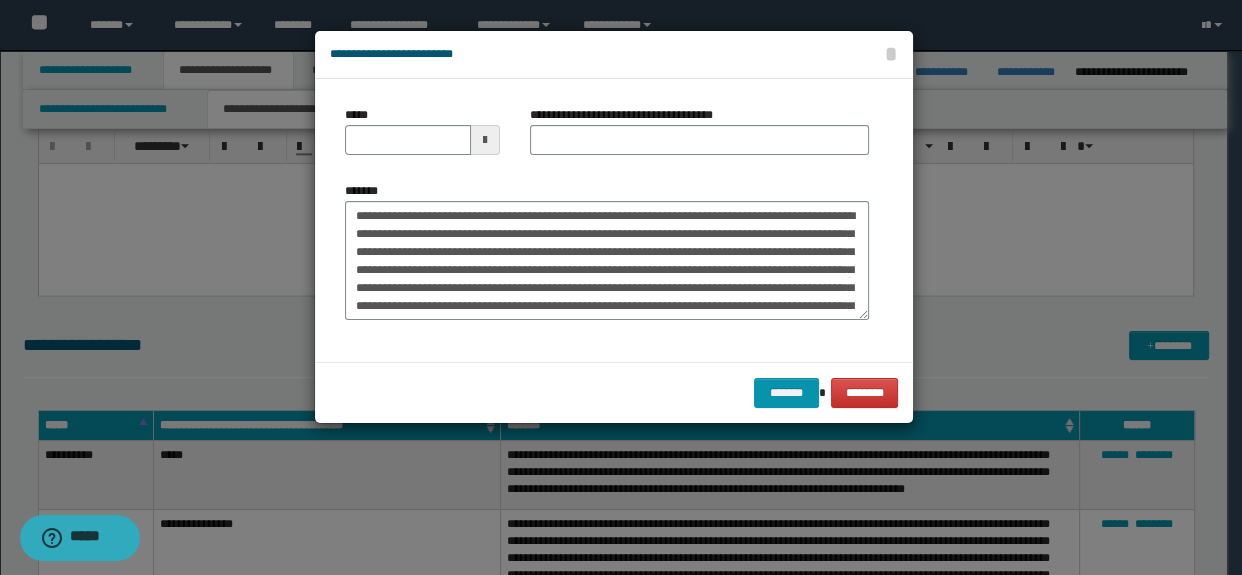 click on "**********" at bounding box center [700, 138] 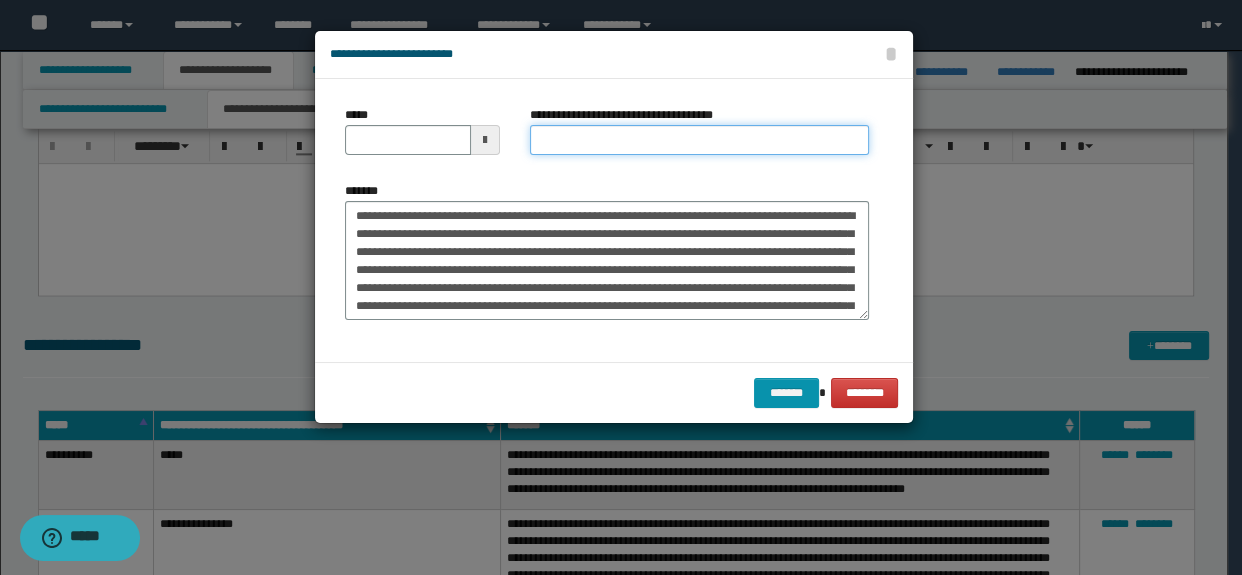 click on "**********" at bounding box center (700, 140) 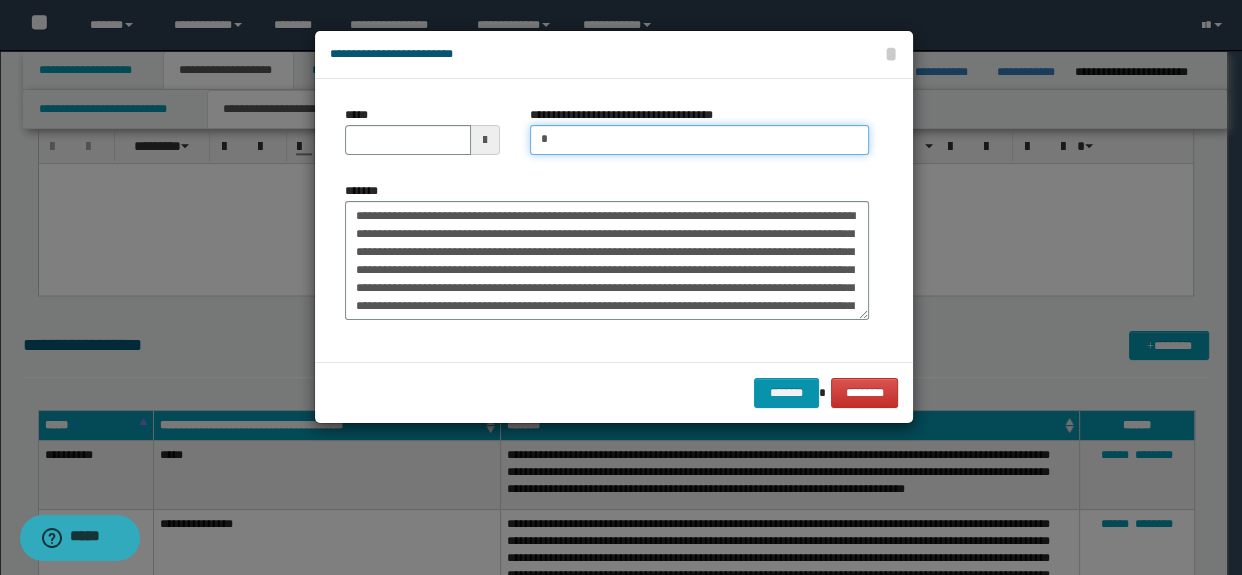 type on "**********" 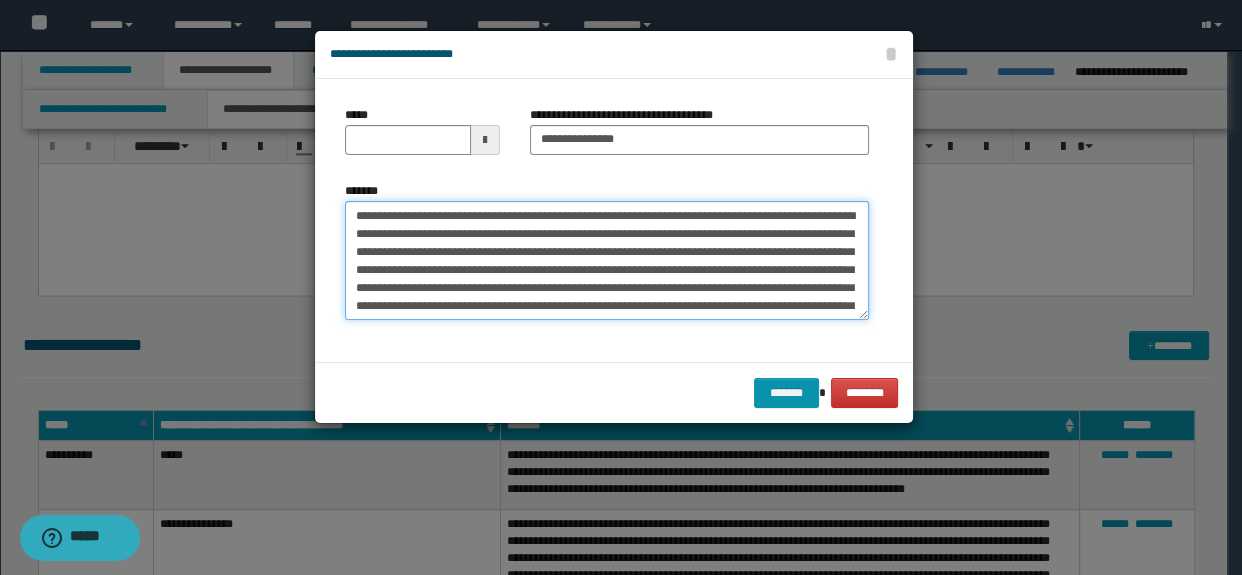 drag, startPoint x: 731, startPoint y: 213, endPoint x: 331, endPoint y: 207, distance: 400.04498 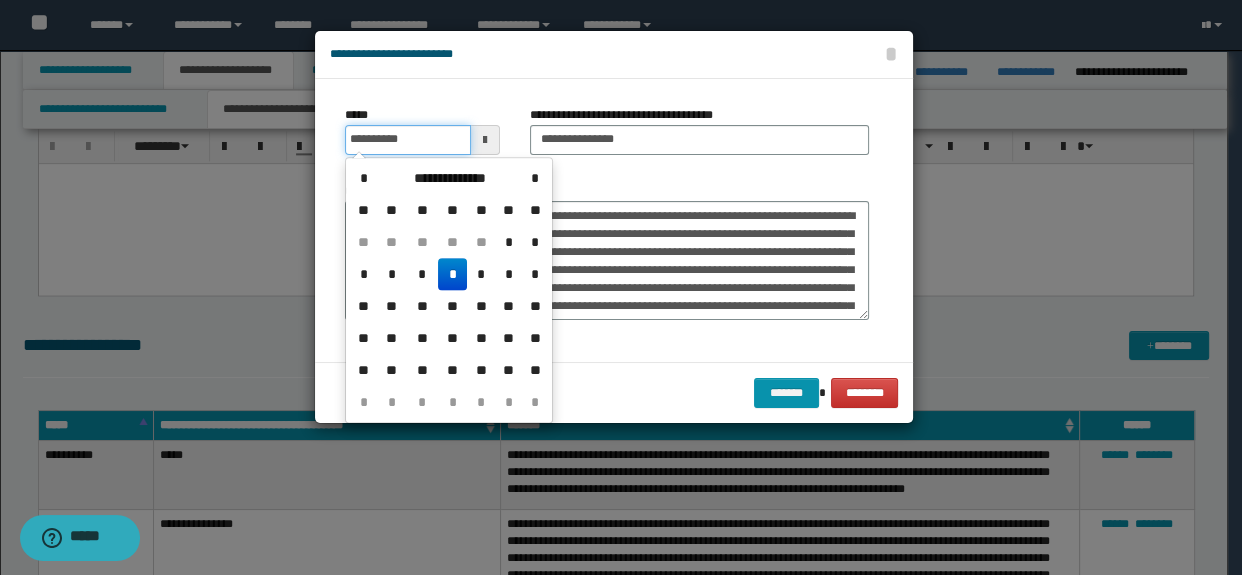 click on "**********" at bounding box center (408, 140) 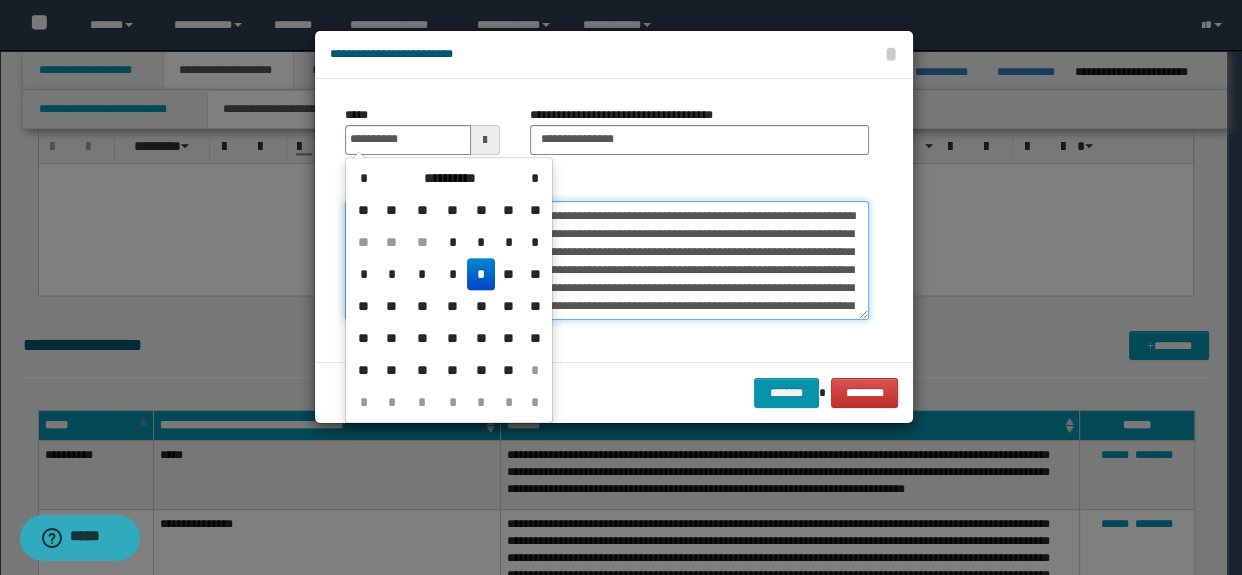 type on "**********" 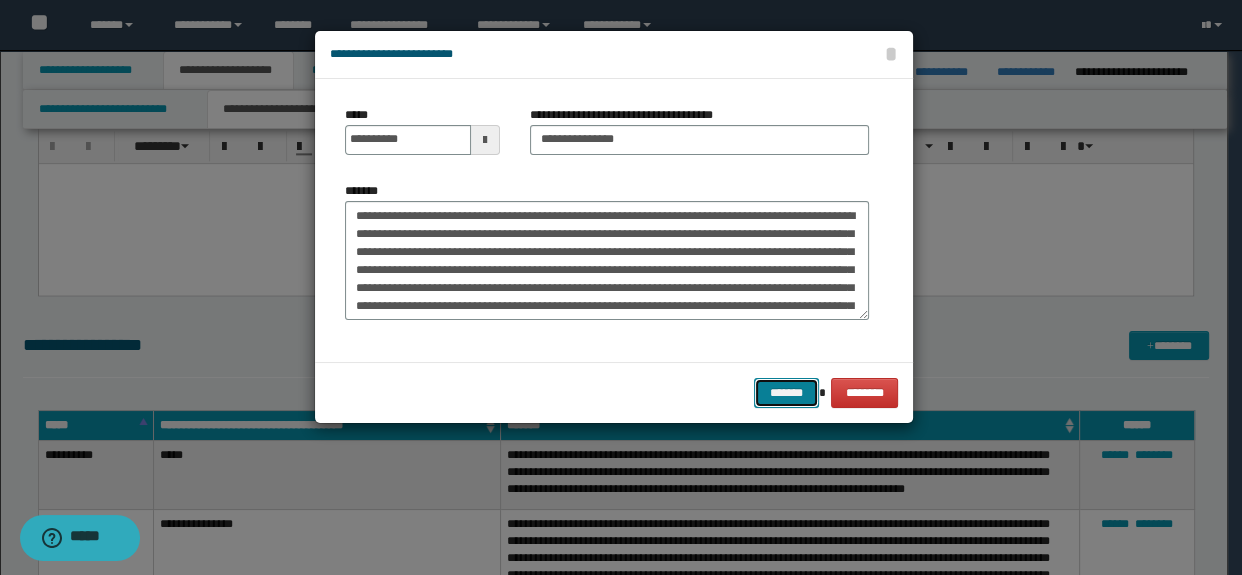 click on "*******" at bounding box center [786, 393] 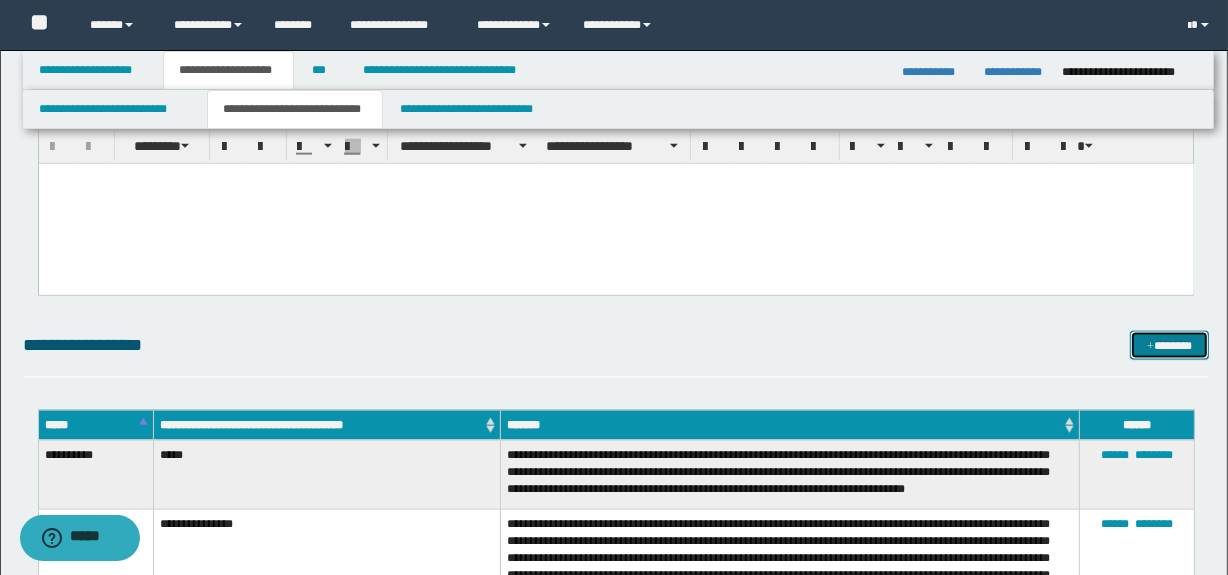 click on "*******" at bounding box center (1170, 346) 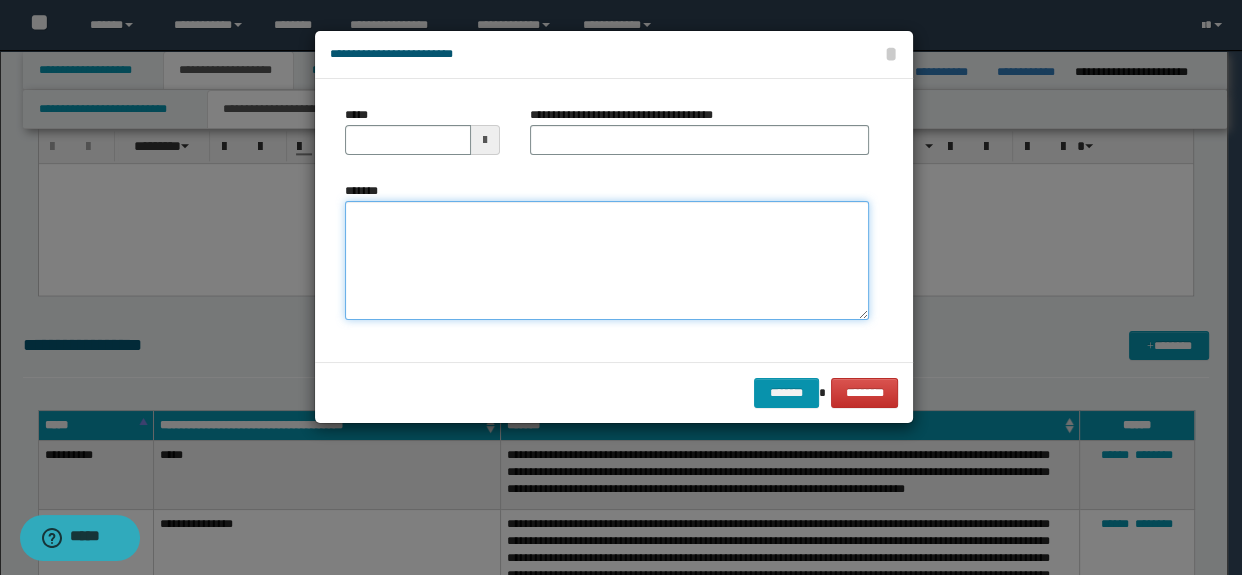 click on "*******" at bounding box center [607, 261] 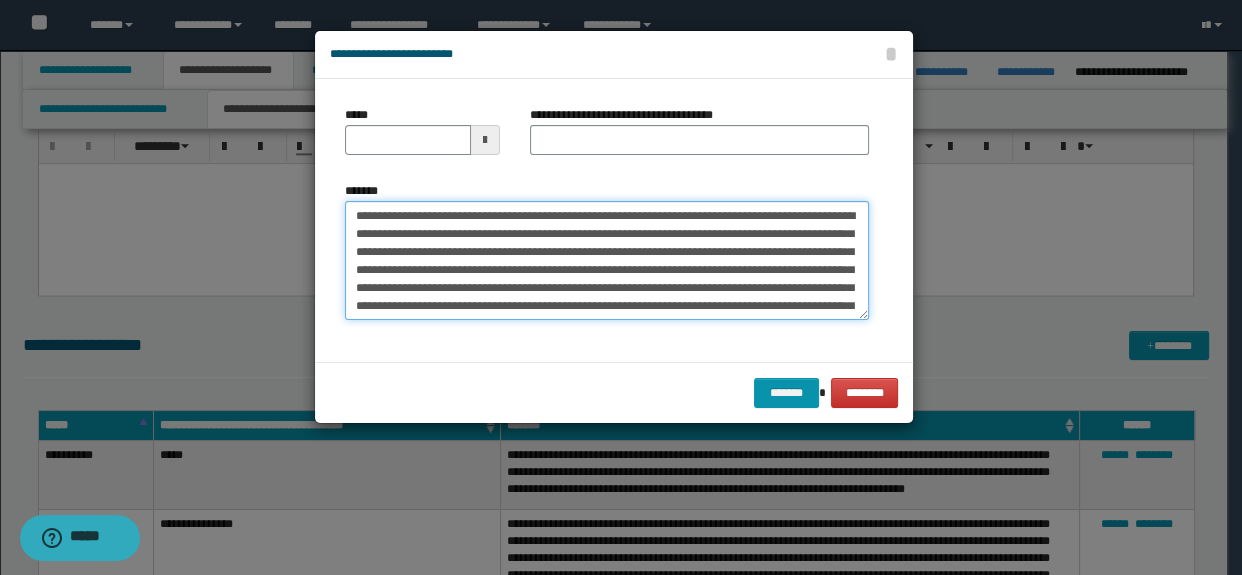 scroll, scrollTop: 281, scrollLeft: 0, axis: vertical 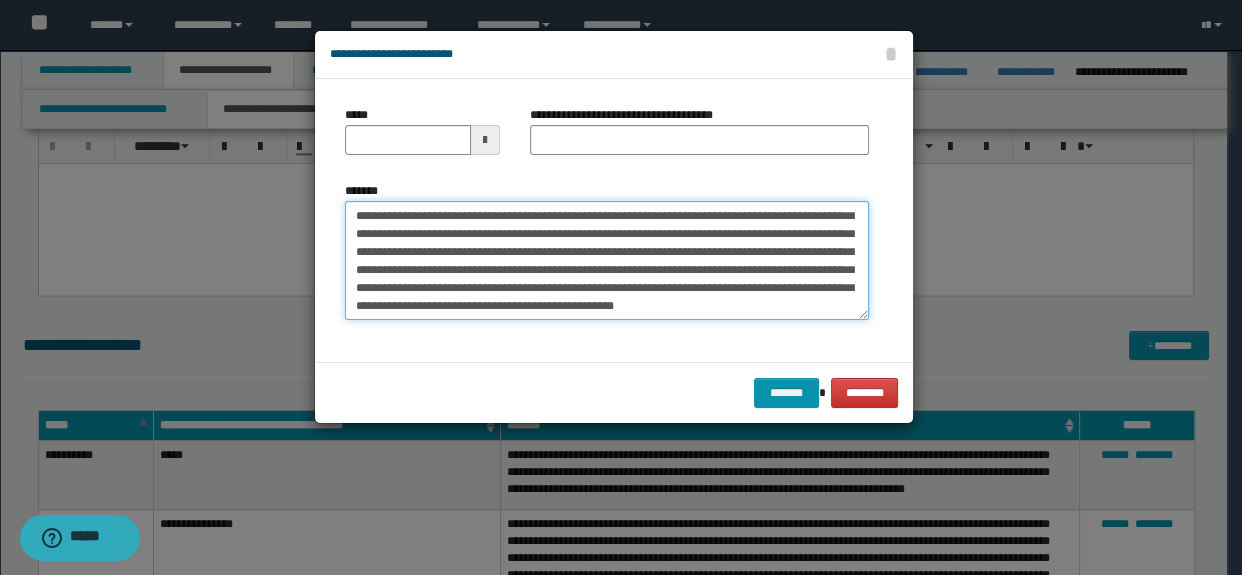 type on "**********" 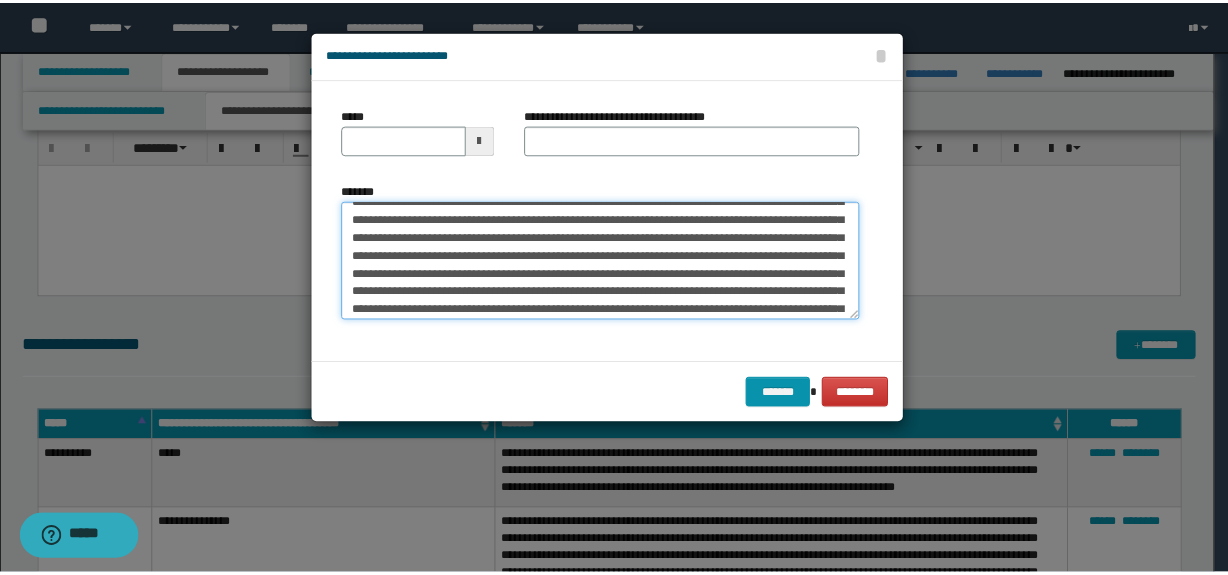 scroll, scrollTop: 0, scrollLeft: 0, axis: both 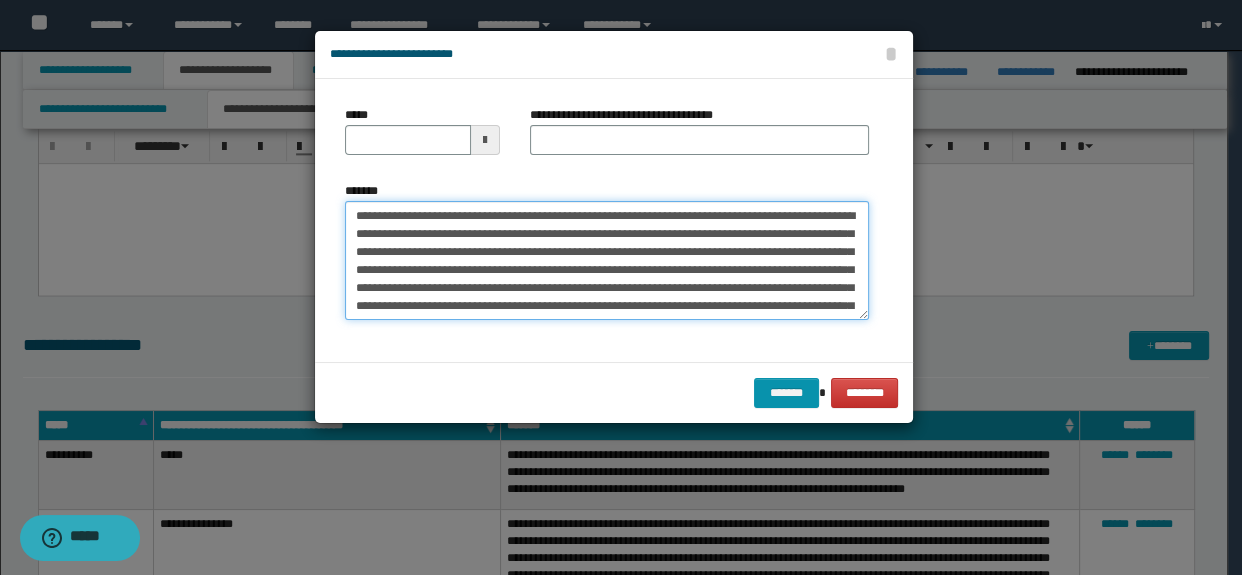 drag, startPoint x: 760, startPoint y: 216, endPoint x: 209, endPoint y: 199, distance: 551.2622 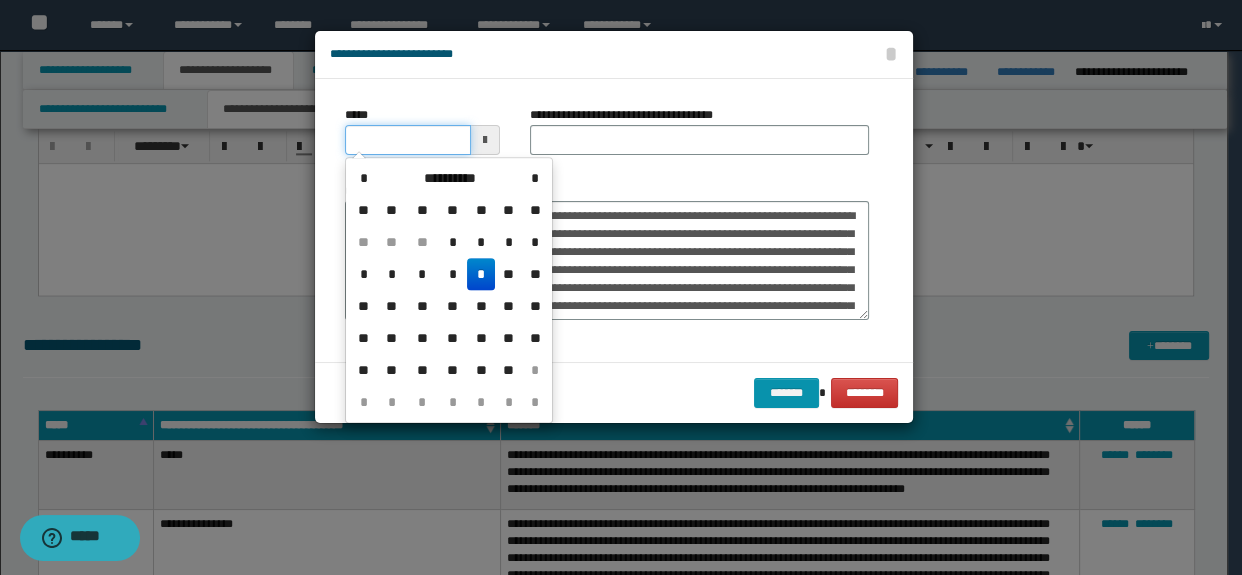 click on "*****" at bounding box center (408, 140) 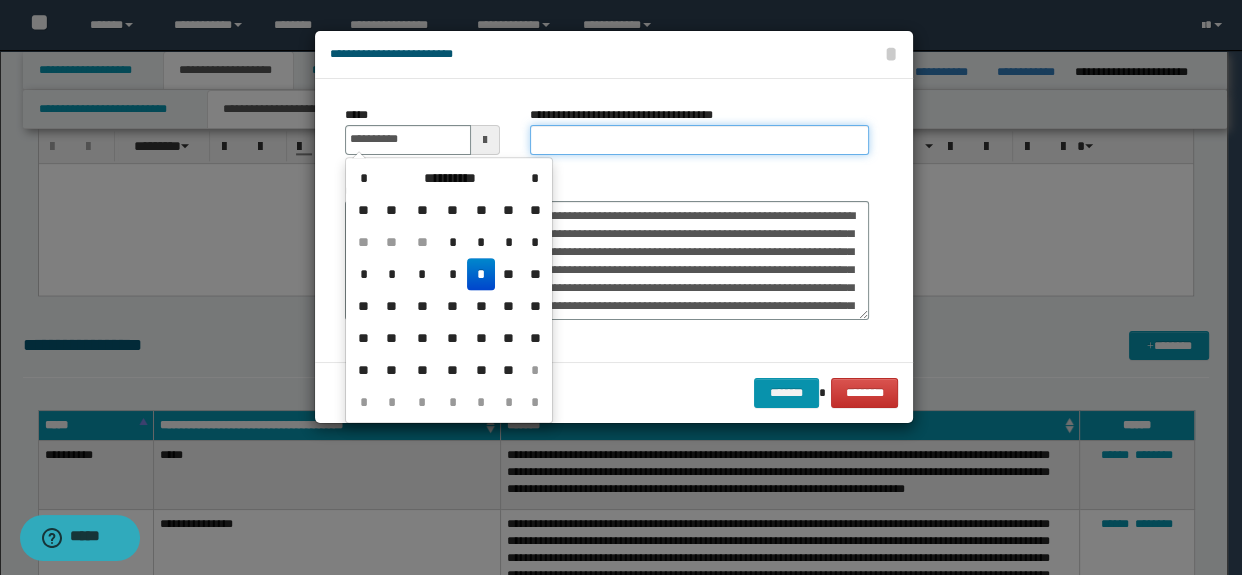 type on "**********" 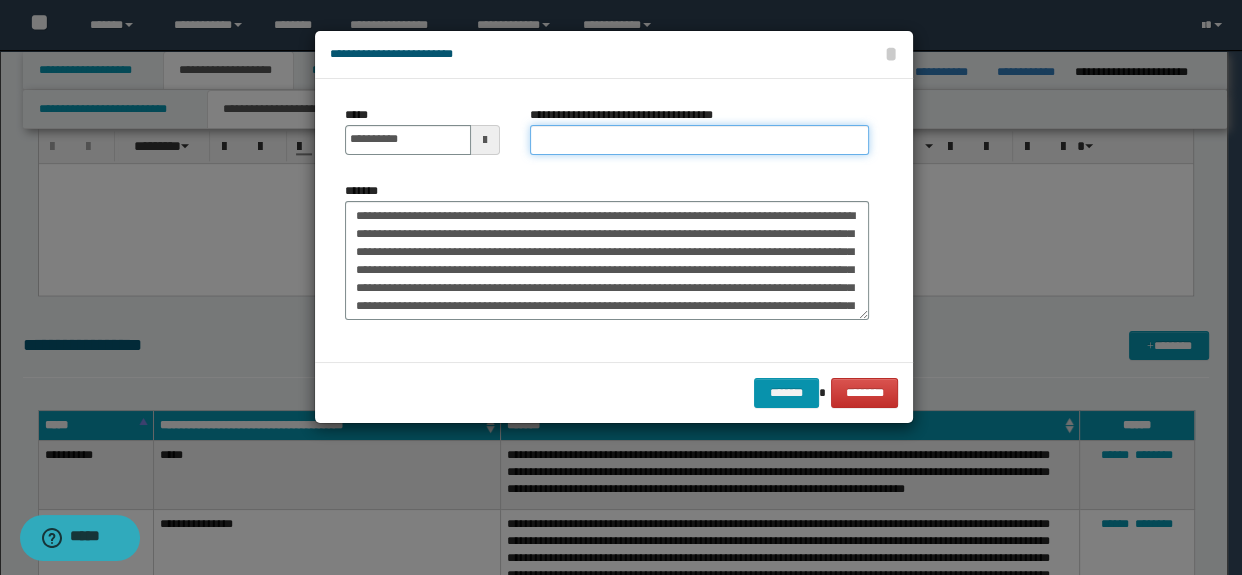 click on "**********" at bounding box center [700, 140] 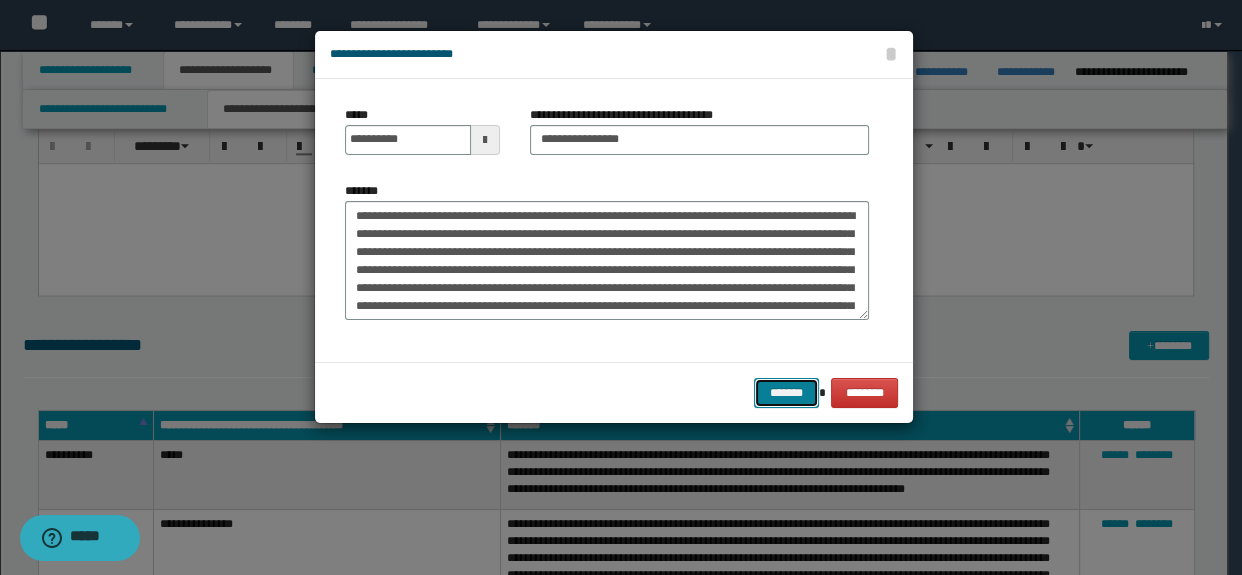 click on "*******" at bounding box center [786, 393] 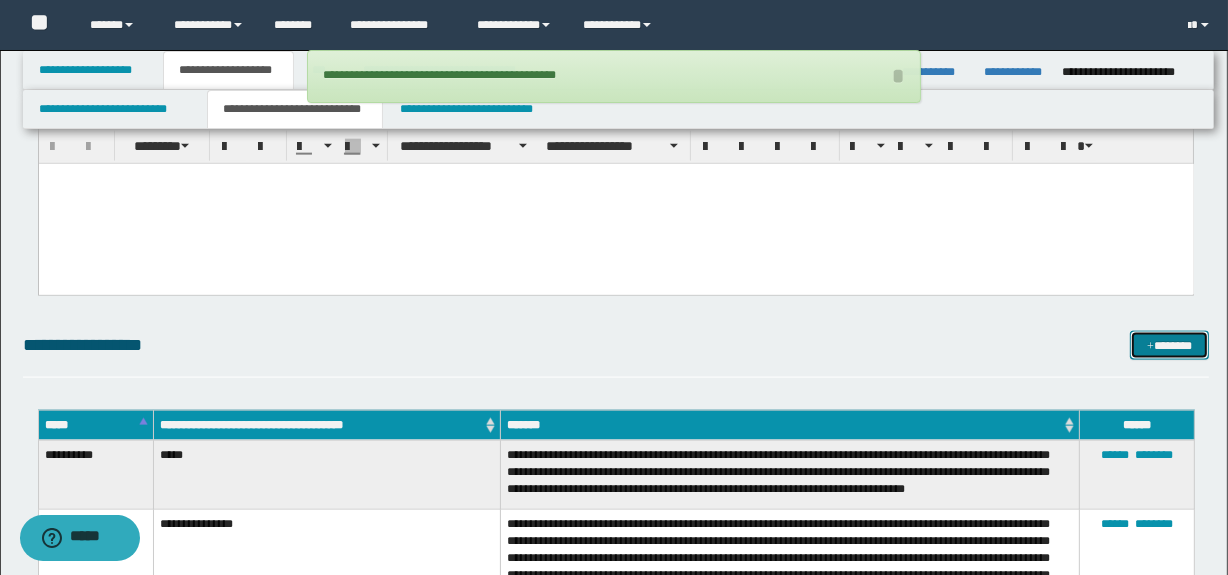 click on "*******" at bounding box center [1170, 346] 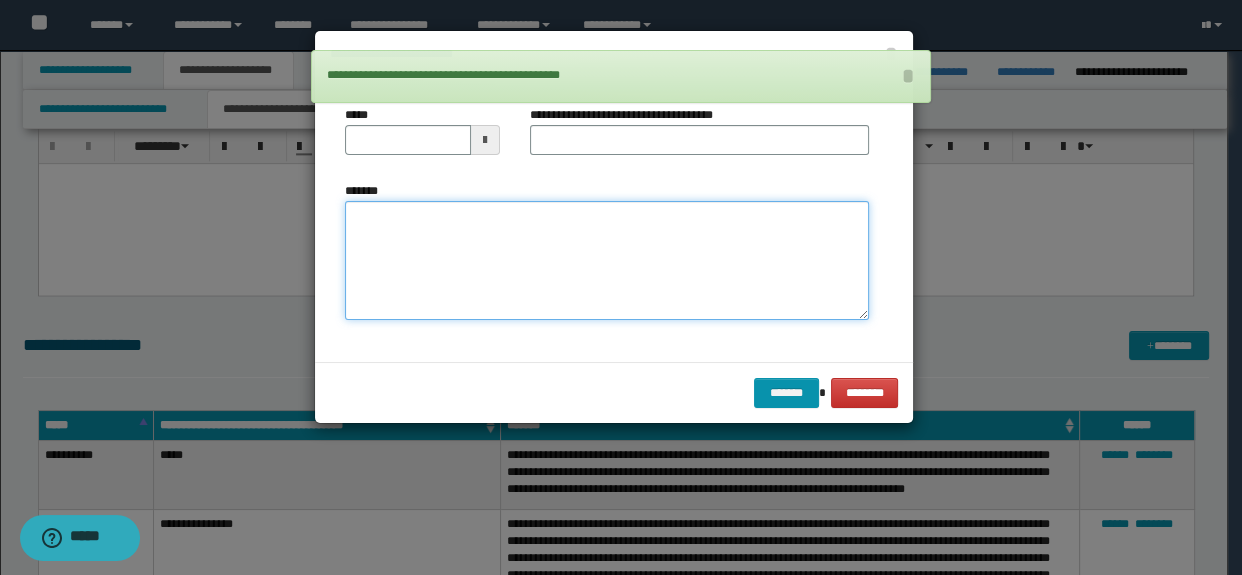click on "*******" at bounding box center [607, 261] 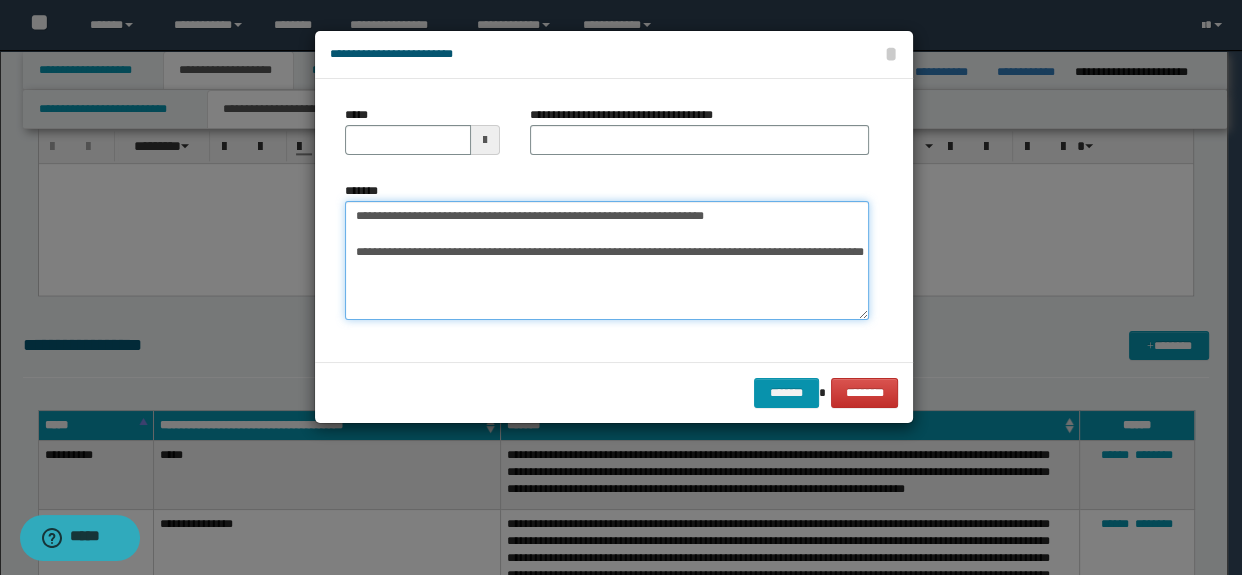 type on "**********" 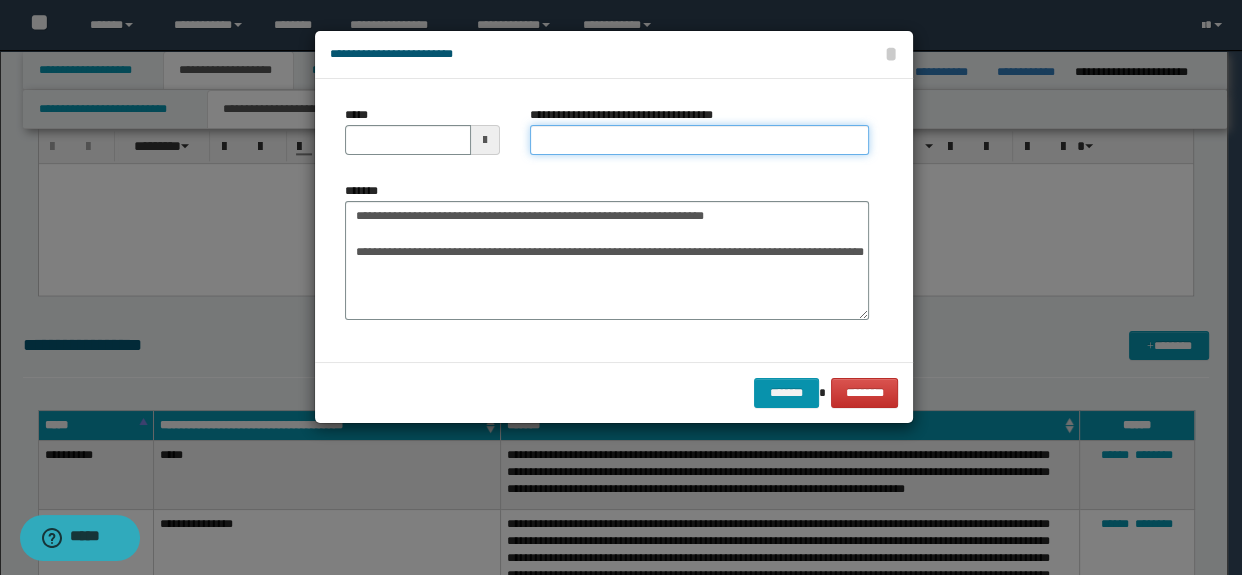 click on "**********" at bounding box center [700, 140] 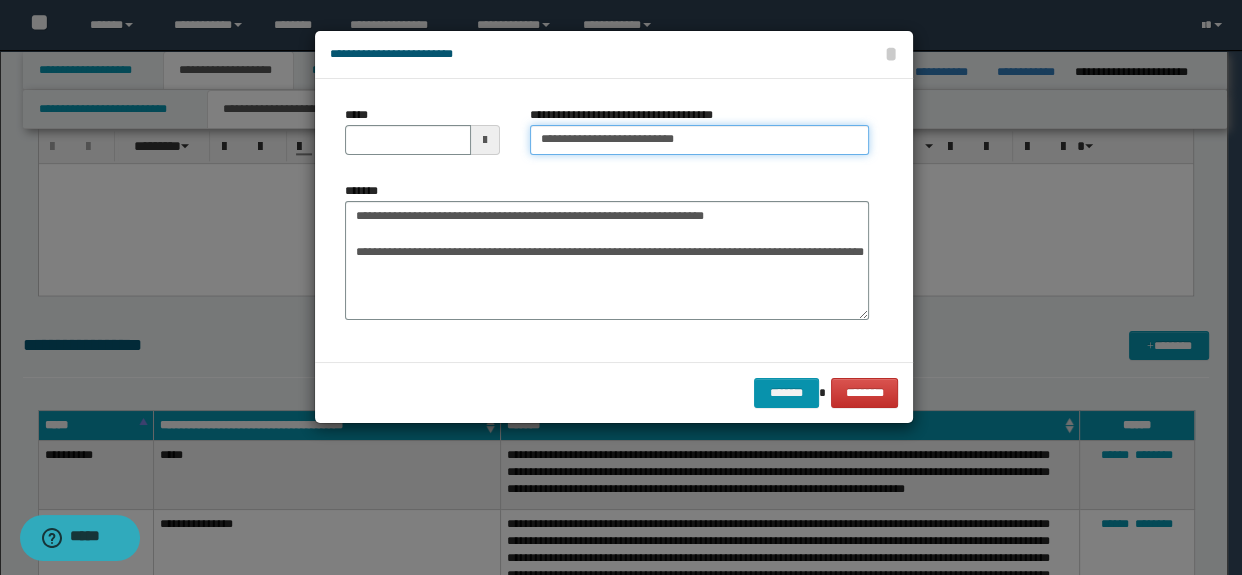 drag, startPoint x: 734, startPoint y: 141, endPoint x: 610, endPoint y: 143, distance: 124.01613 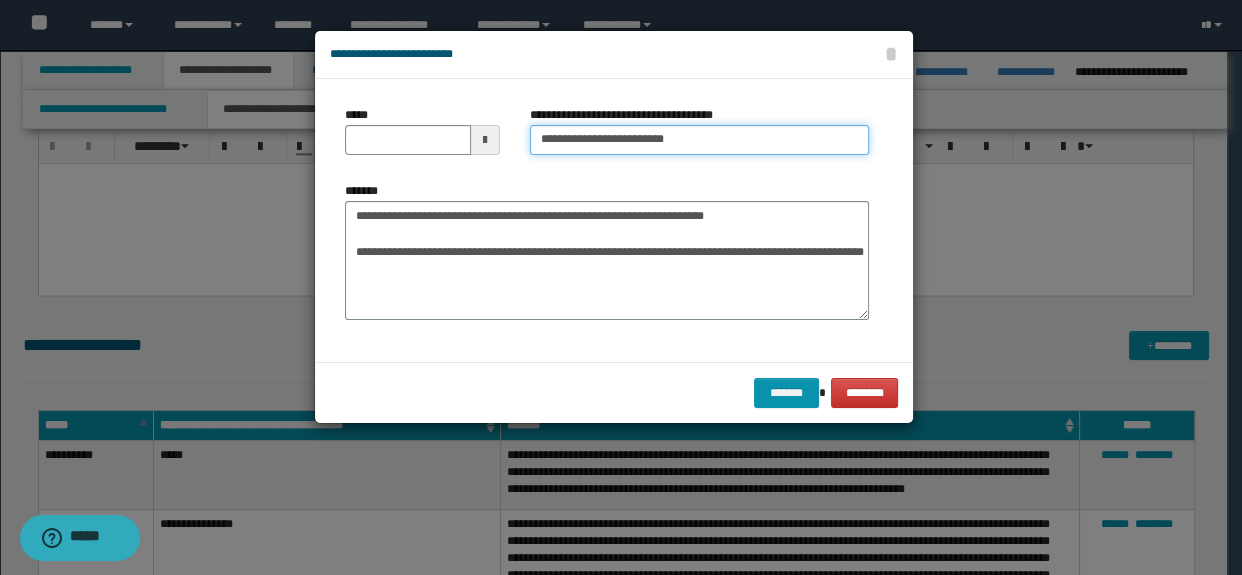 type on "**********" 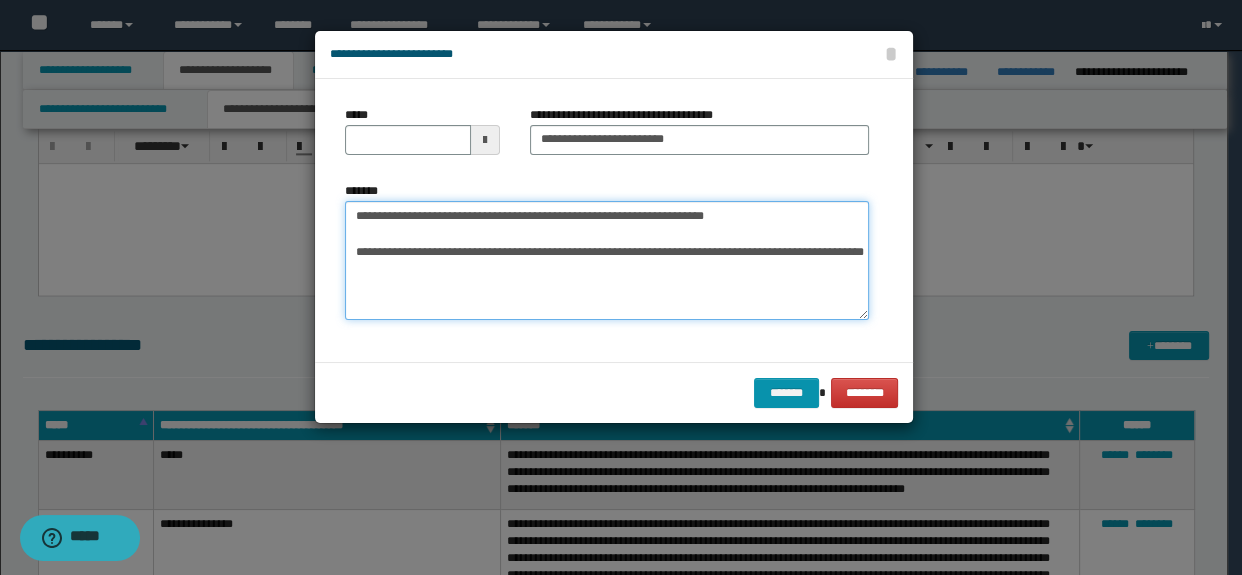 drag, startPoint x: 787, startPoint y: 206, endPoint x: 303, endPoint y: 207, distance: 484.00104 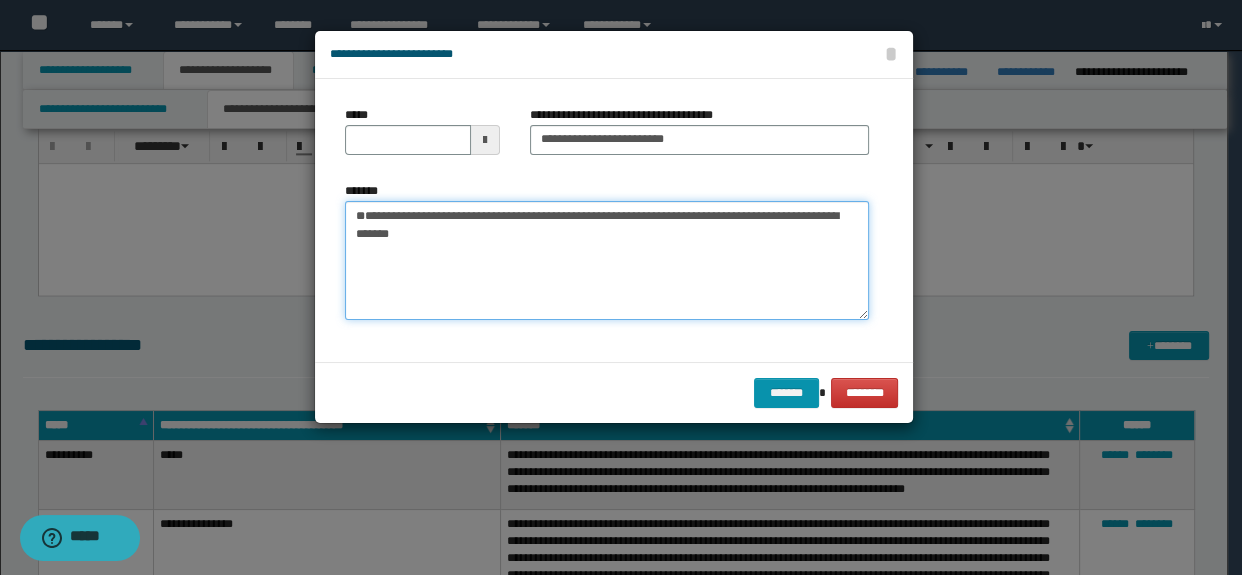 type 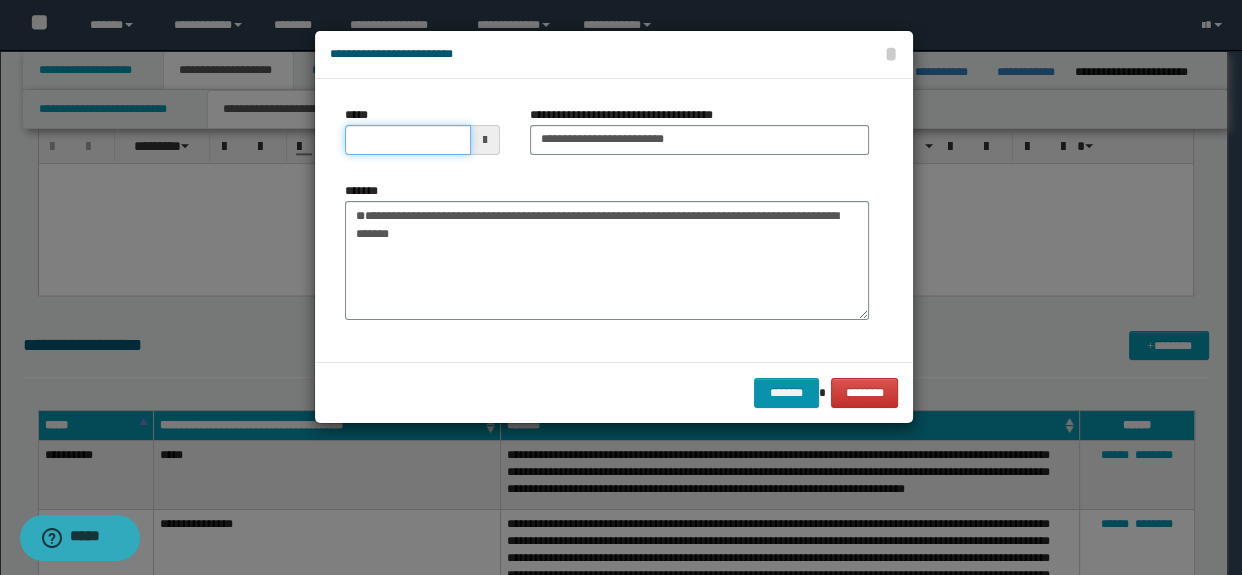 click on "*****" at bounding box center (408, 140) 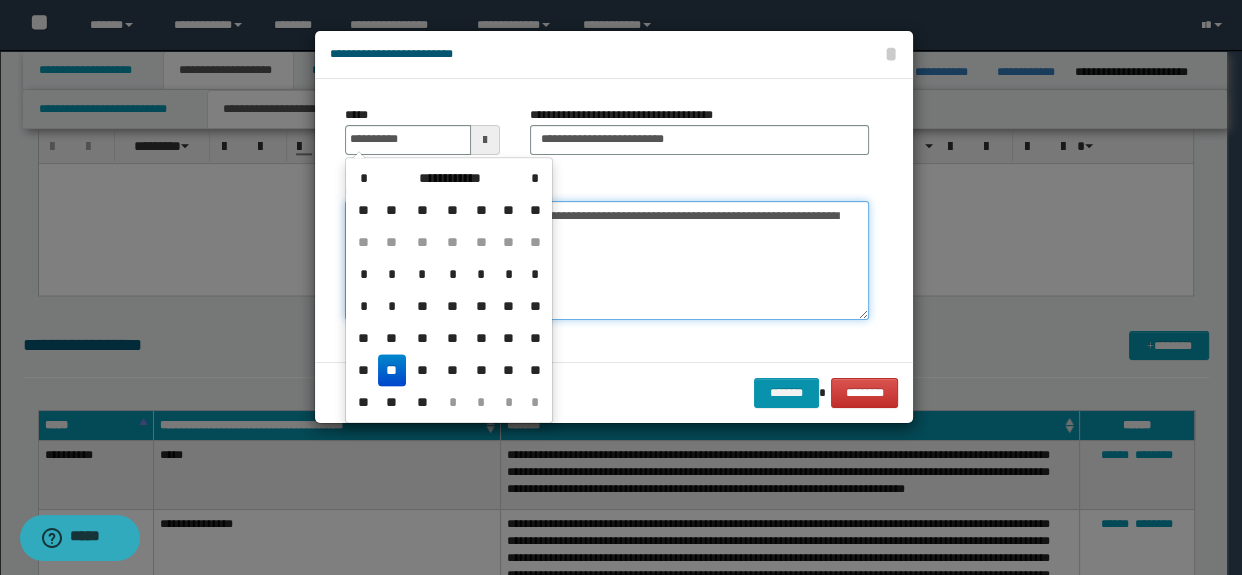 type on "**********" 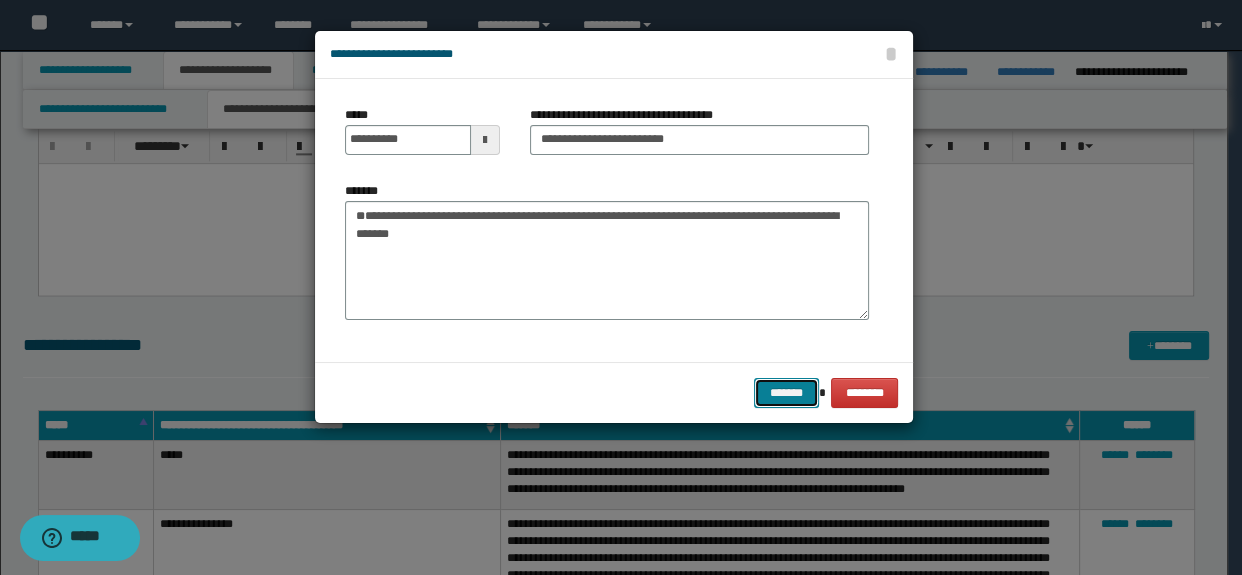 click on "*******" at bounding box center (786, 393) 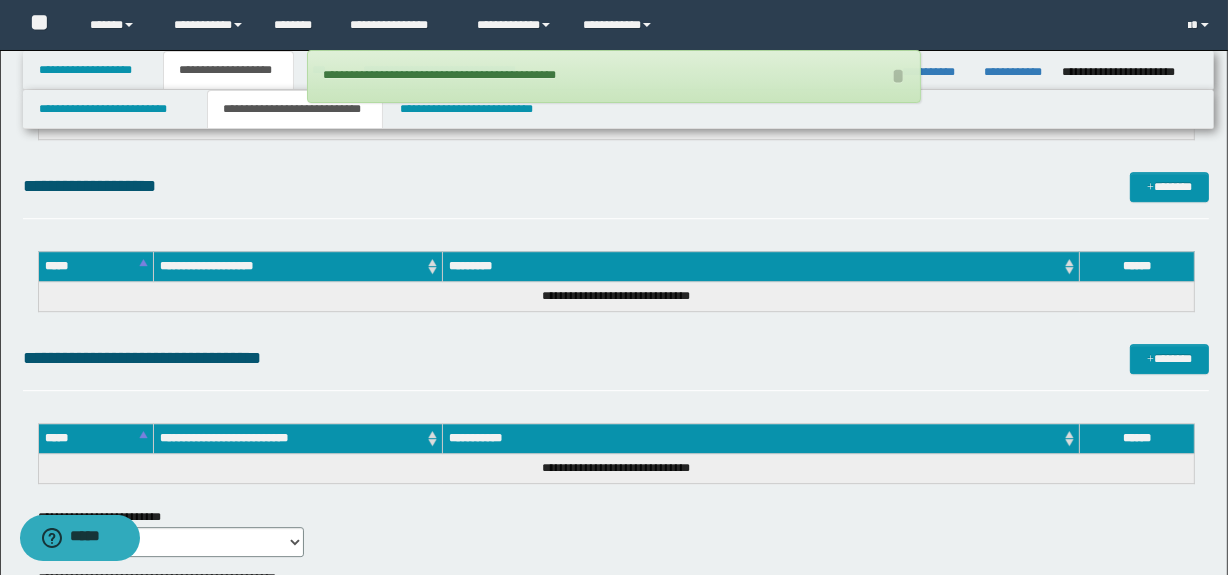 scroll, scrollTop: 5546, scrollLeft: 0, axis: vertical 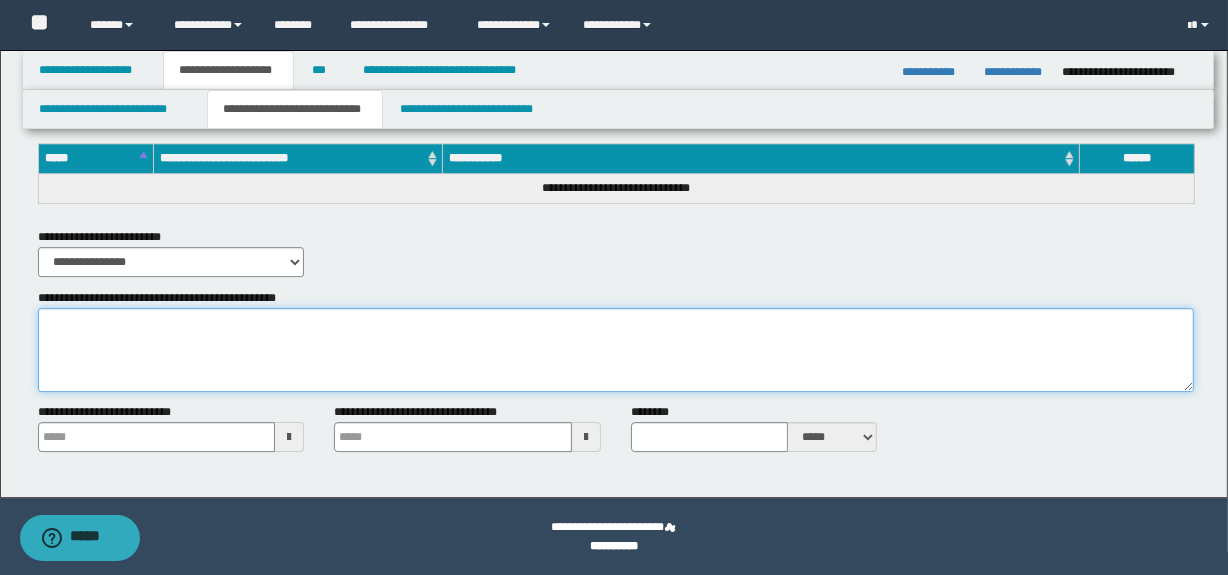click on "**********" at bounding box center (616, 350) 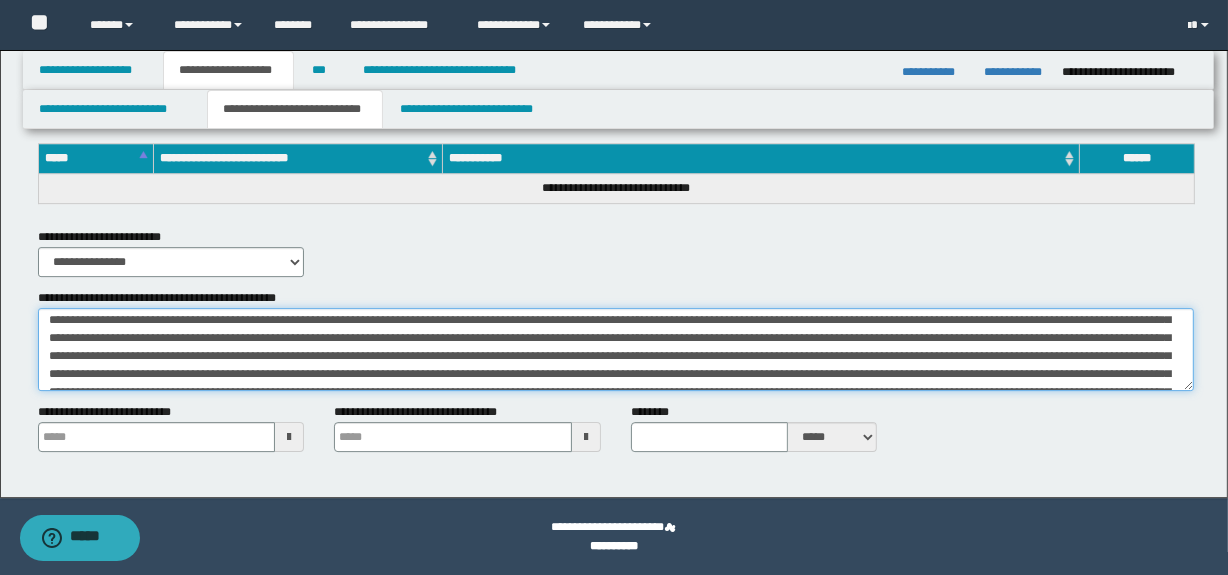 scroll, scrollTop: 0, scrollLeft: 0, axis: both 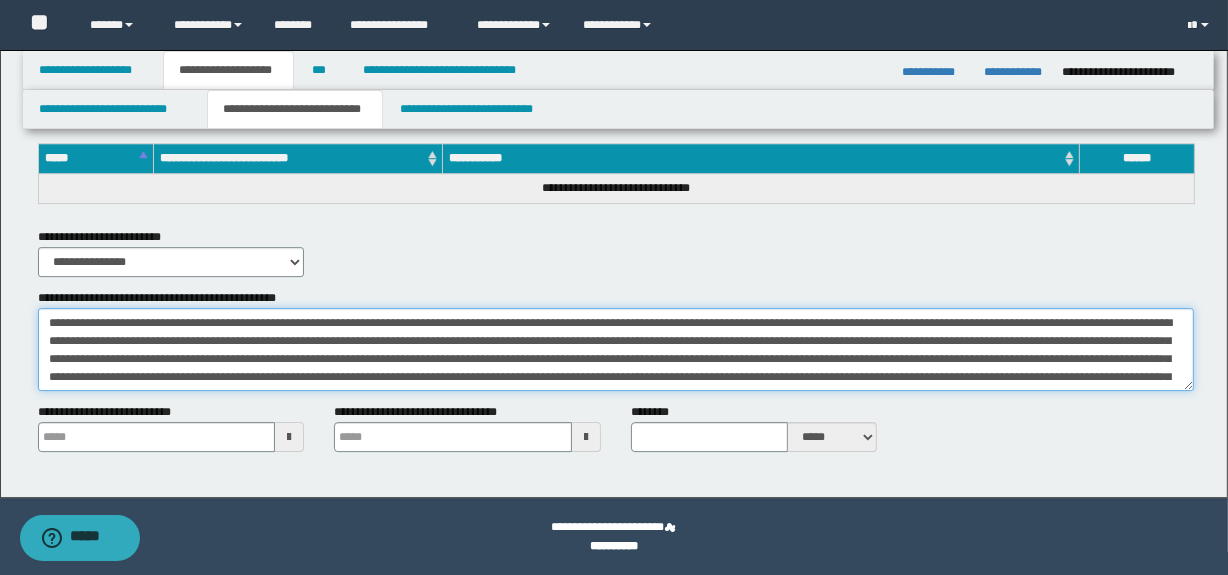 click on "**********" at bounding box center [616, 350] 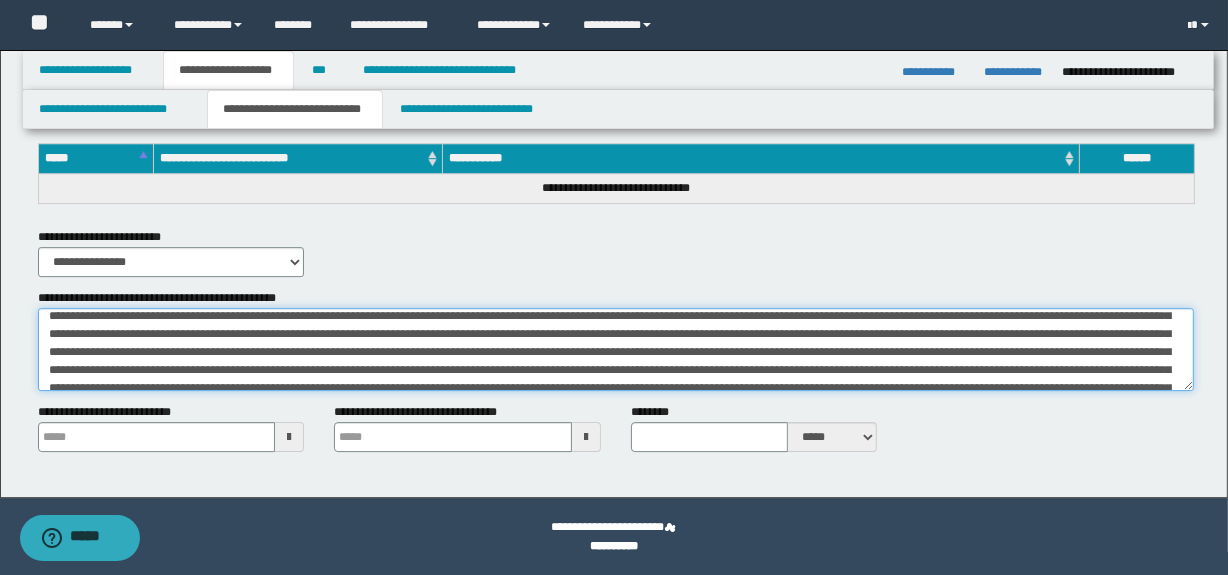 scroll, scrollTop: 0, scrollLeft: 0, axis: both 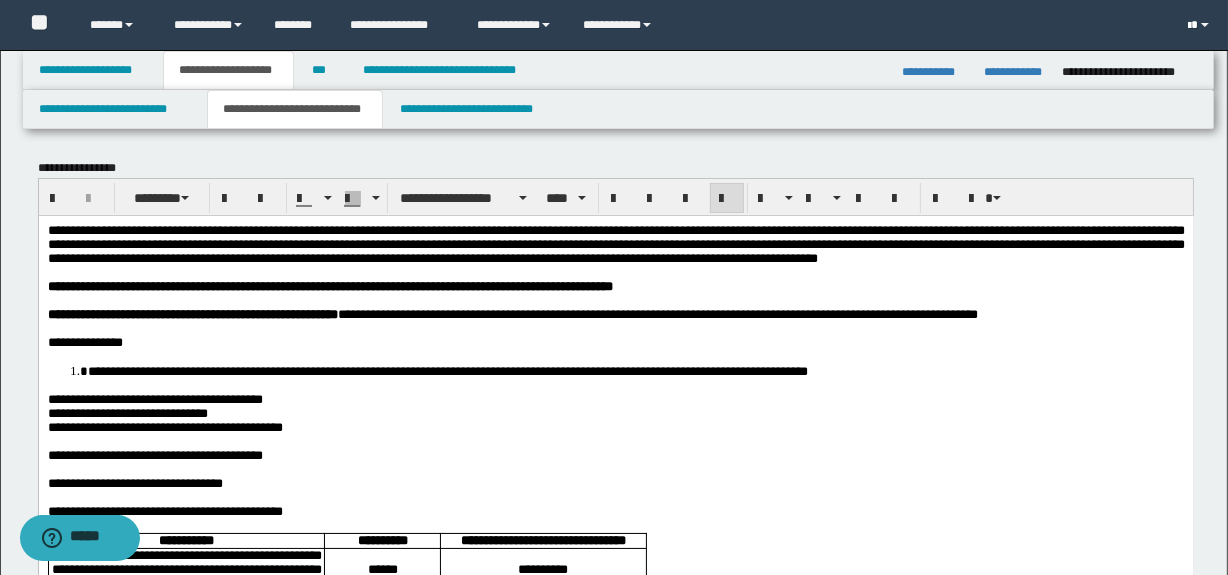 type on "**********" 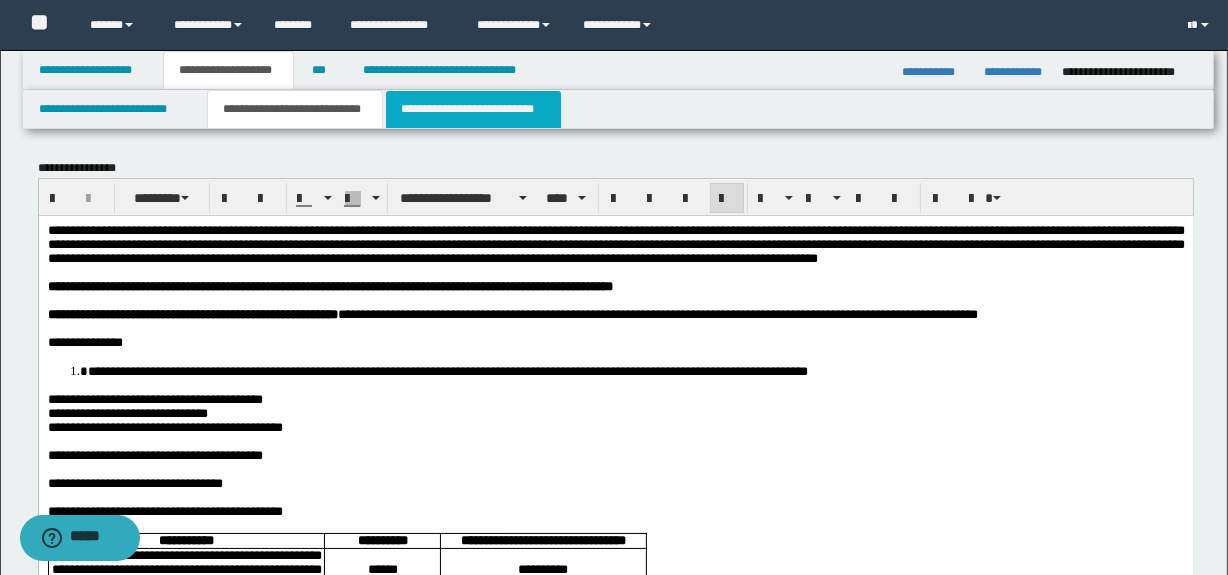 click on "**********" at bounding box center (473, 109) 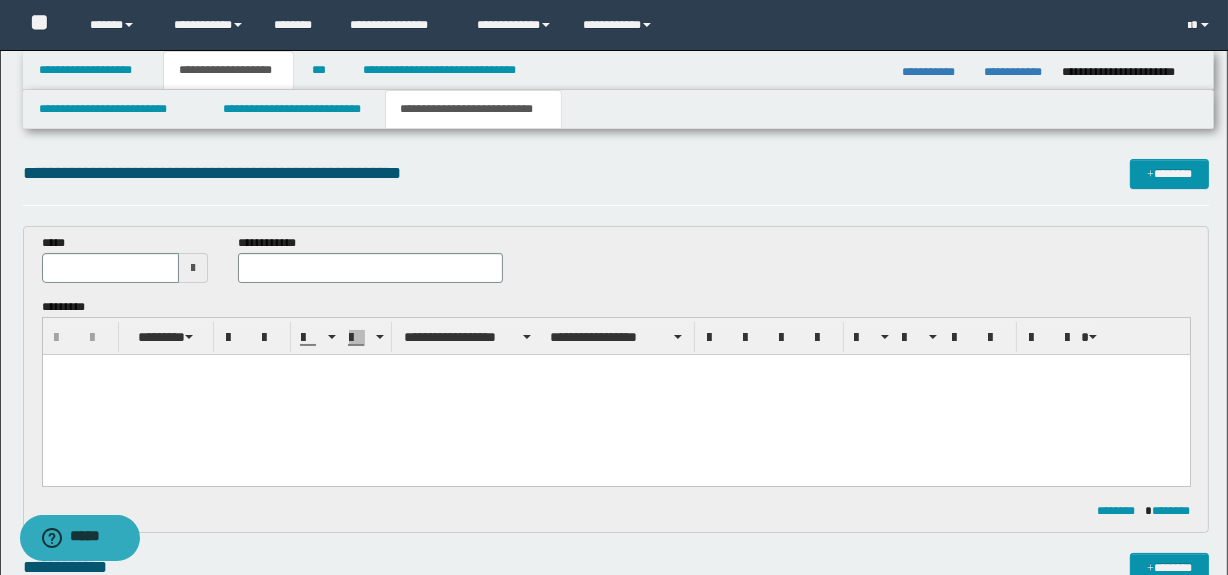 scroll, scrollTop: 0, scrollLeft: 0, axis: both 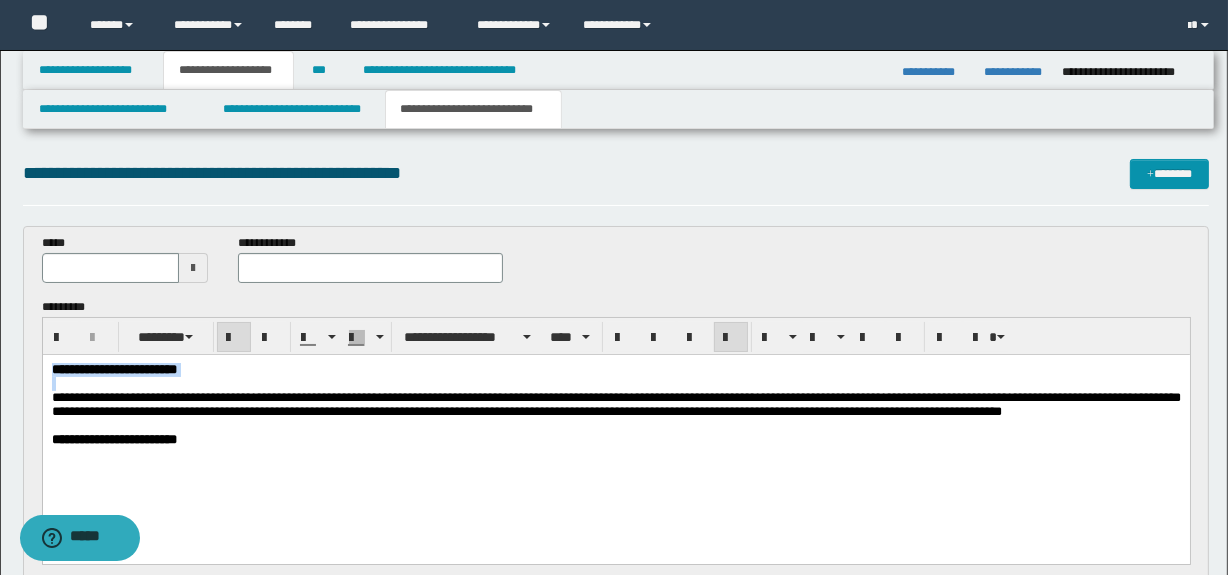drag, startPoint x: 273, startPoint y: 377, endPoint x: 46, endPoint y: 725, distance: 415.49127 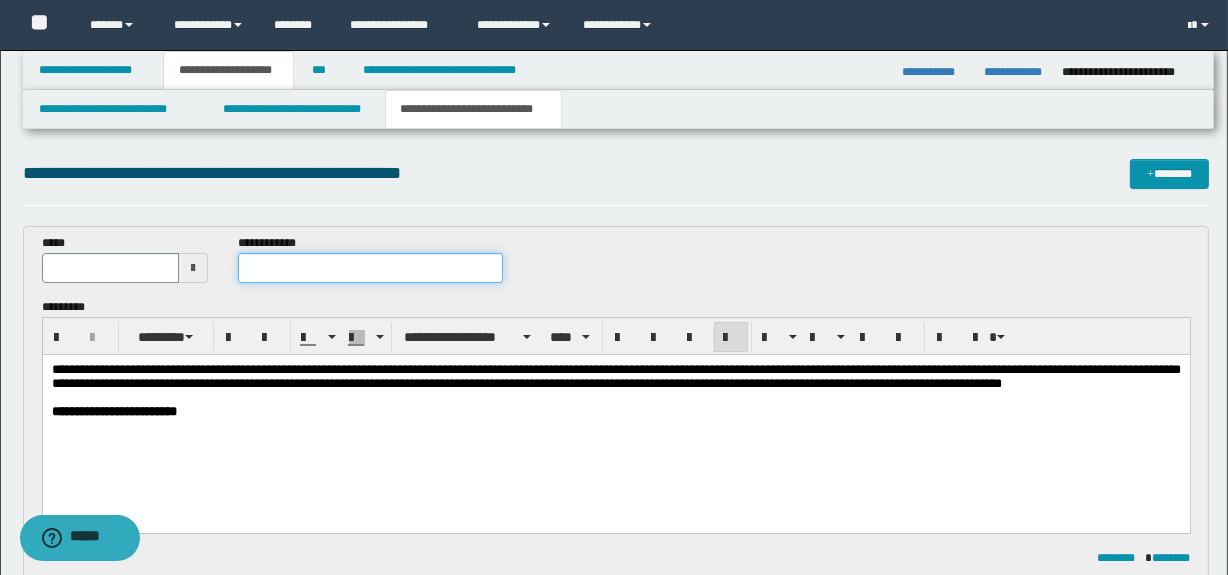paste on "**********" 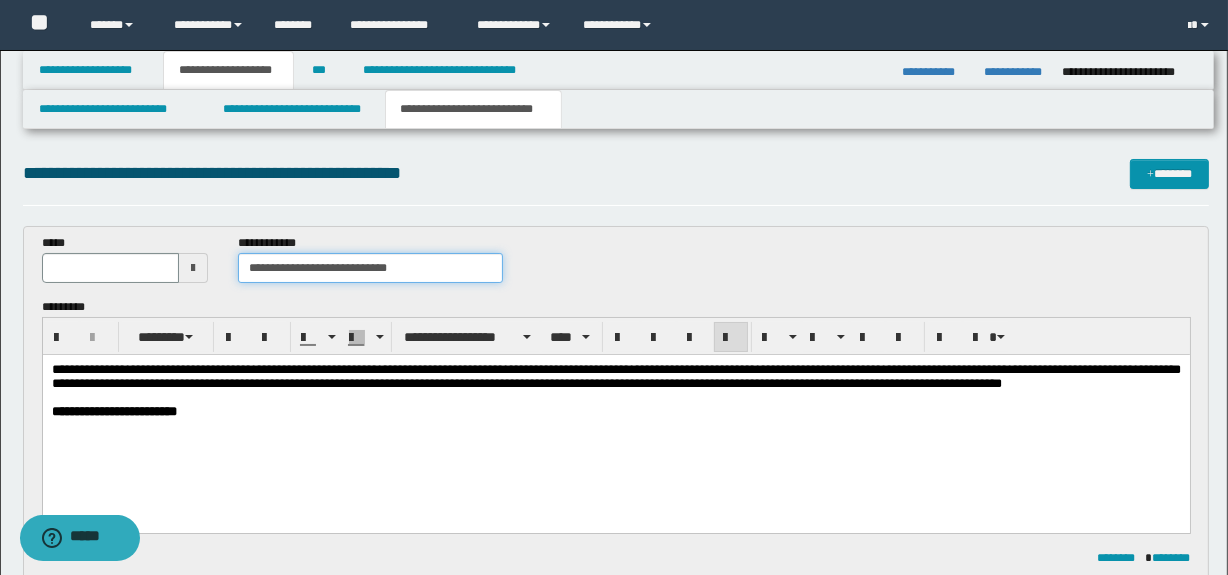 click on "**********" at bounding box center (370, 268) 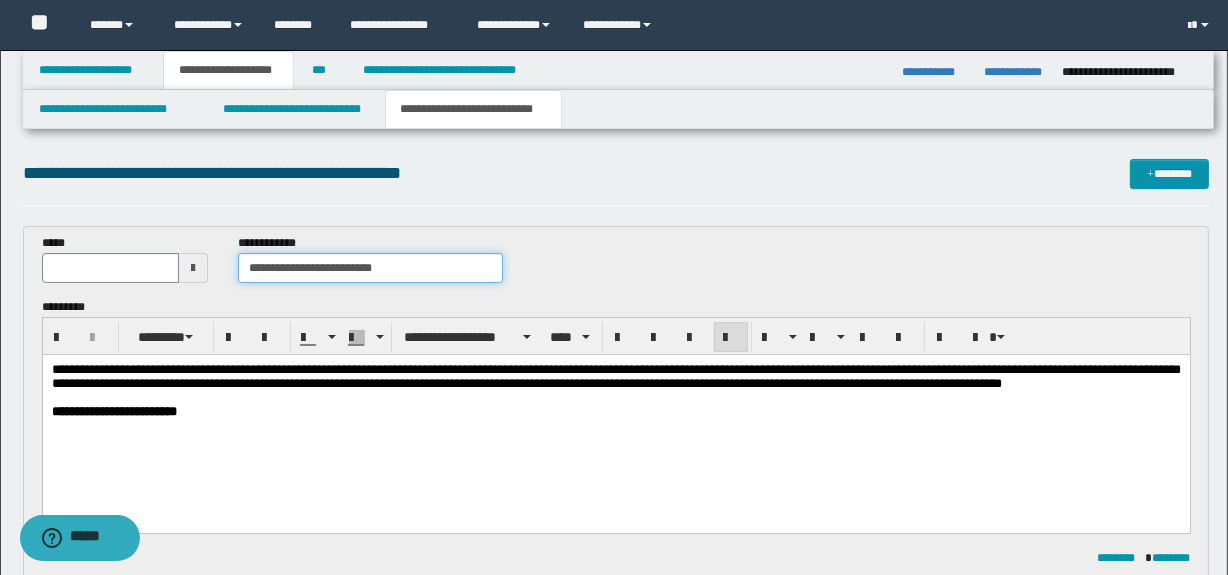 type on "**********" 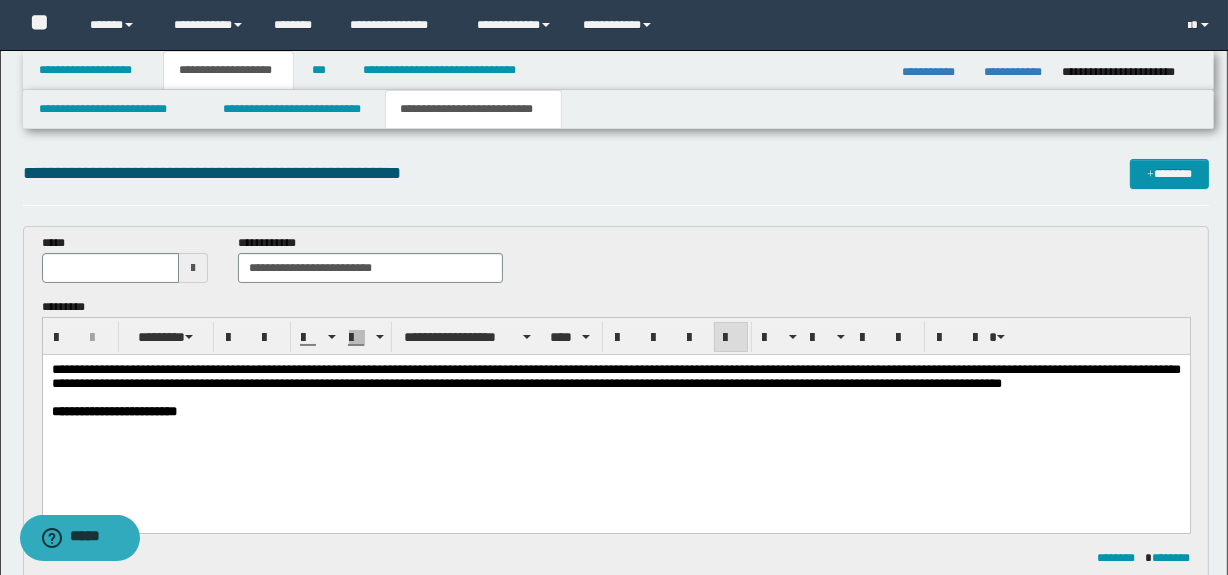 click at bounding box center (193, 268) 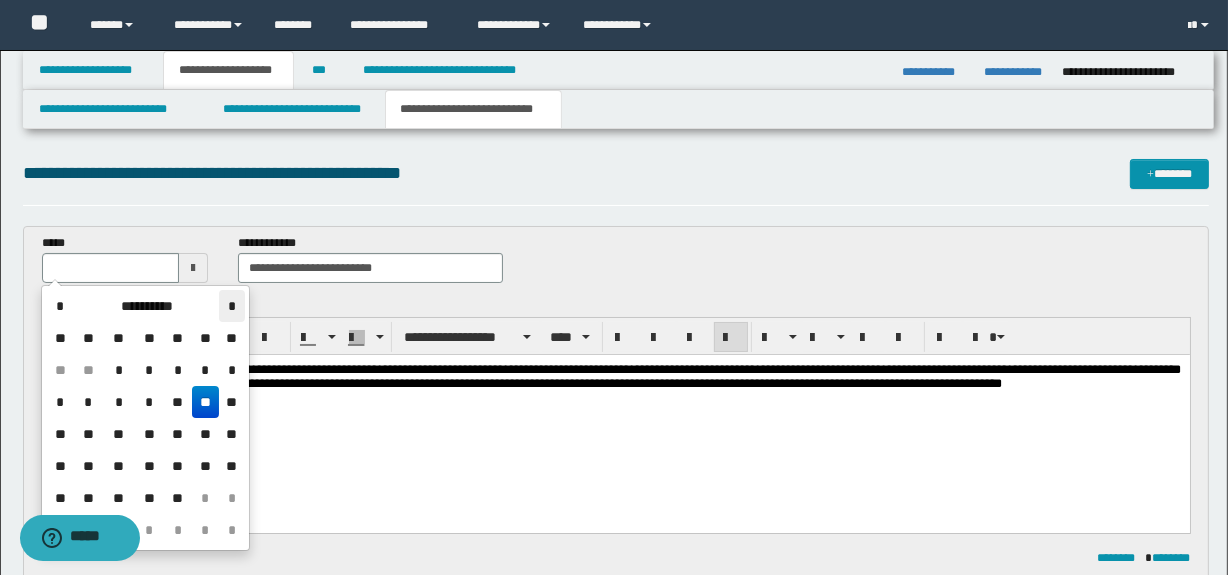 click on "*" at bounding box center [231, 306] 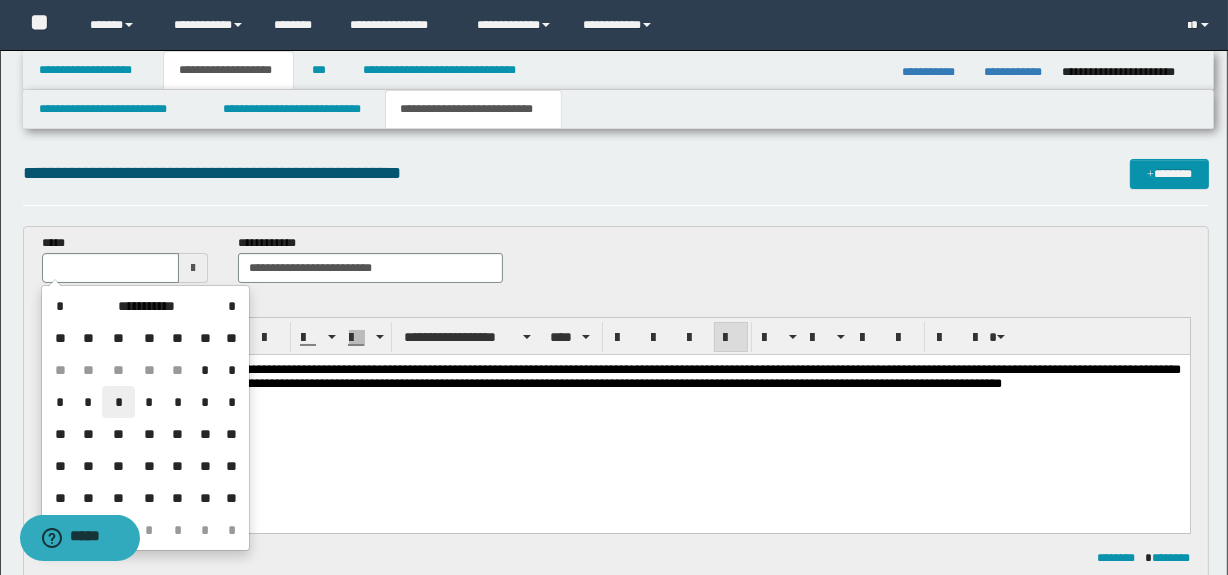 click on "*" at bounding box center [118, 402] 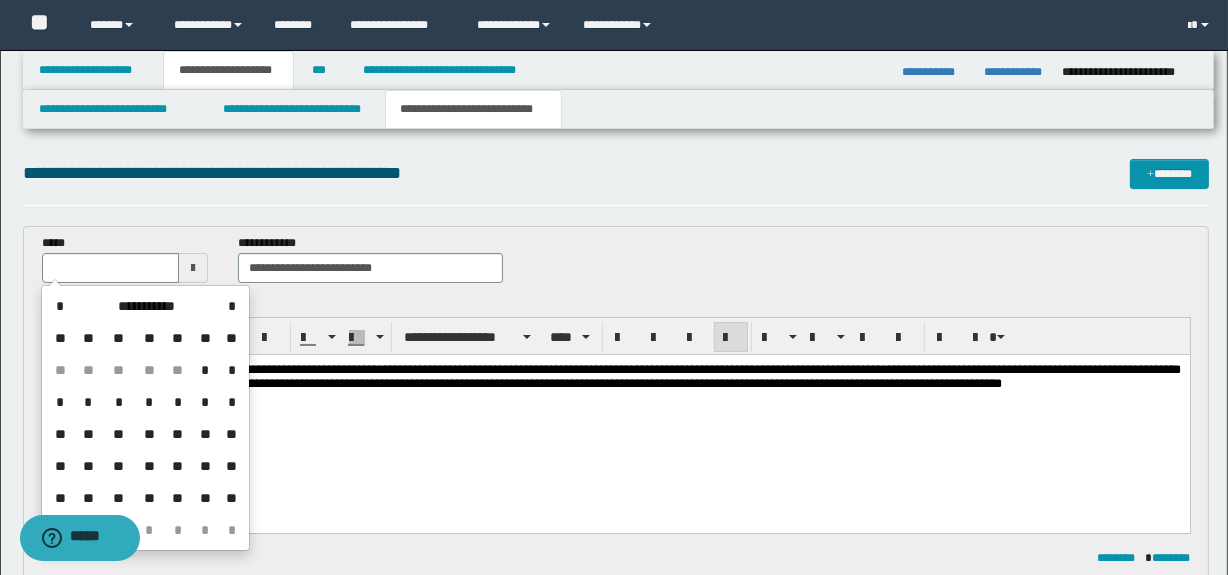 type on "**********" 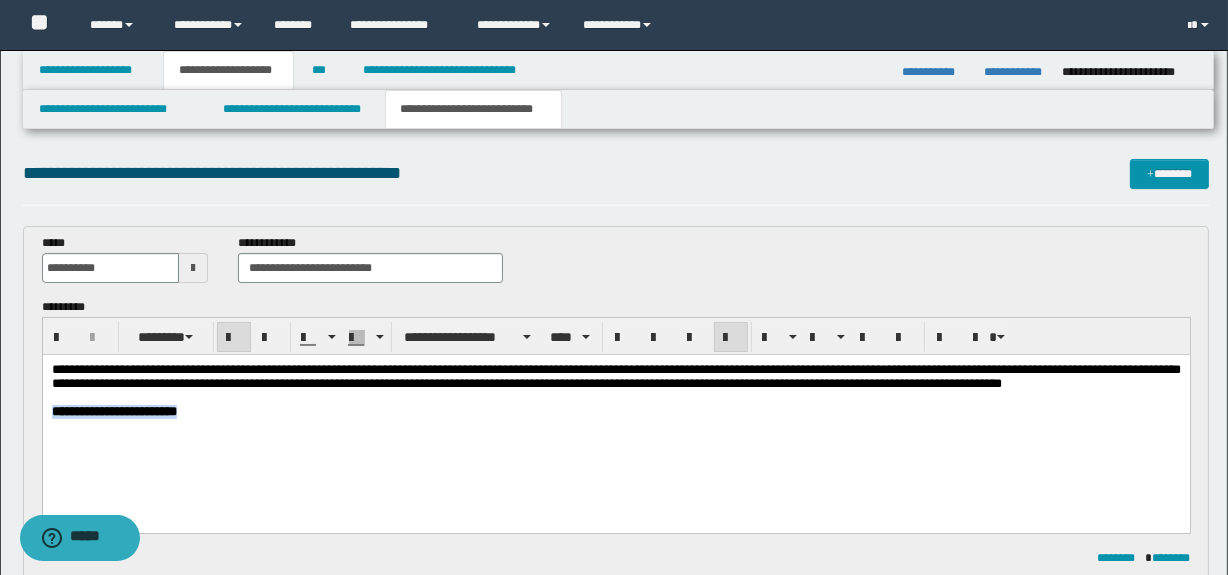 drag, startPoint x: 267, startPoint y: 416, endPoint x: 49, endPoint y: 429, distance: 218.38727 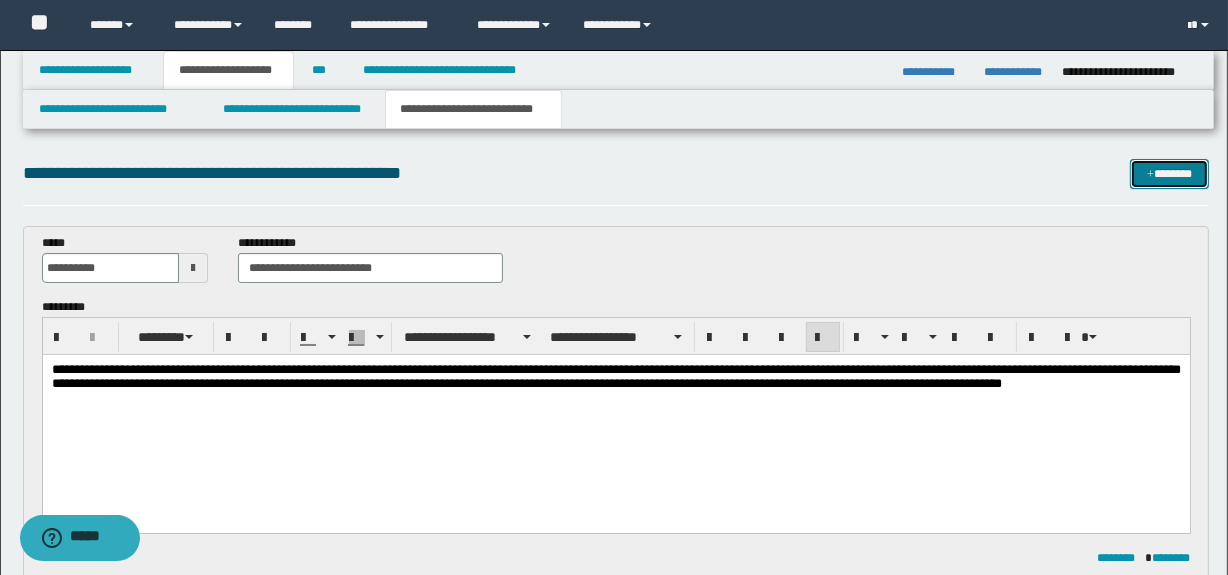 click at bounding box center (1150, 175) 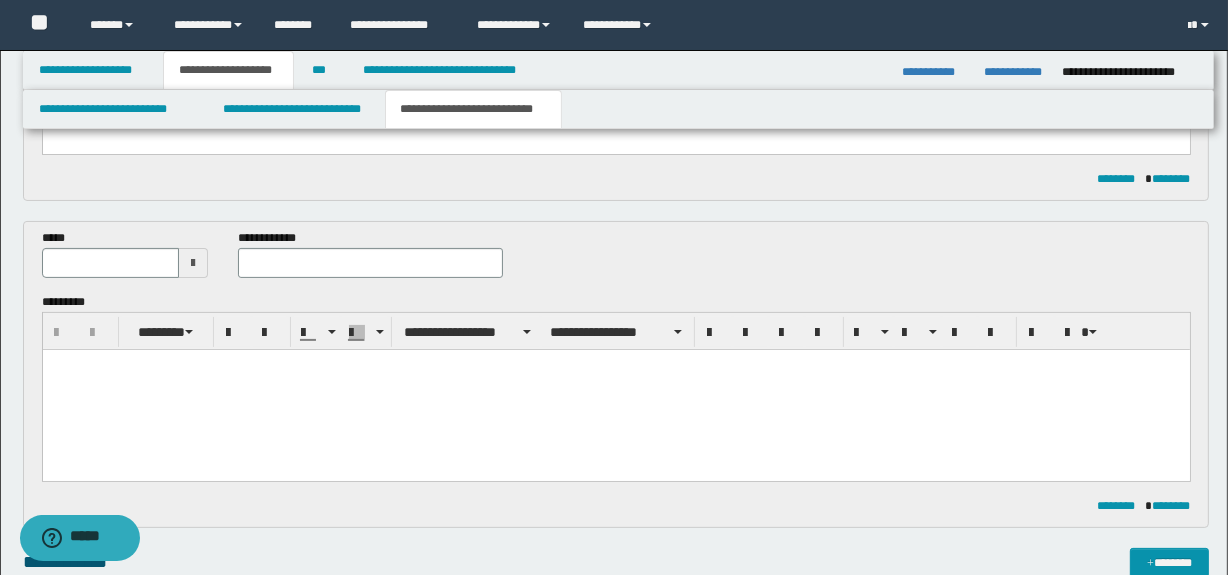 scroll, scrollTop: 375, scrollLeft: 0, axis: vertical 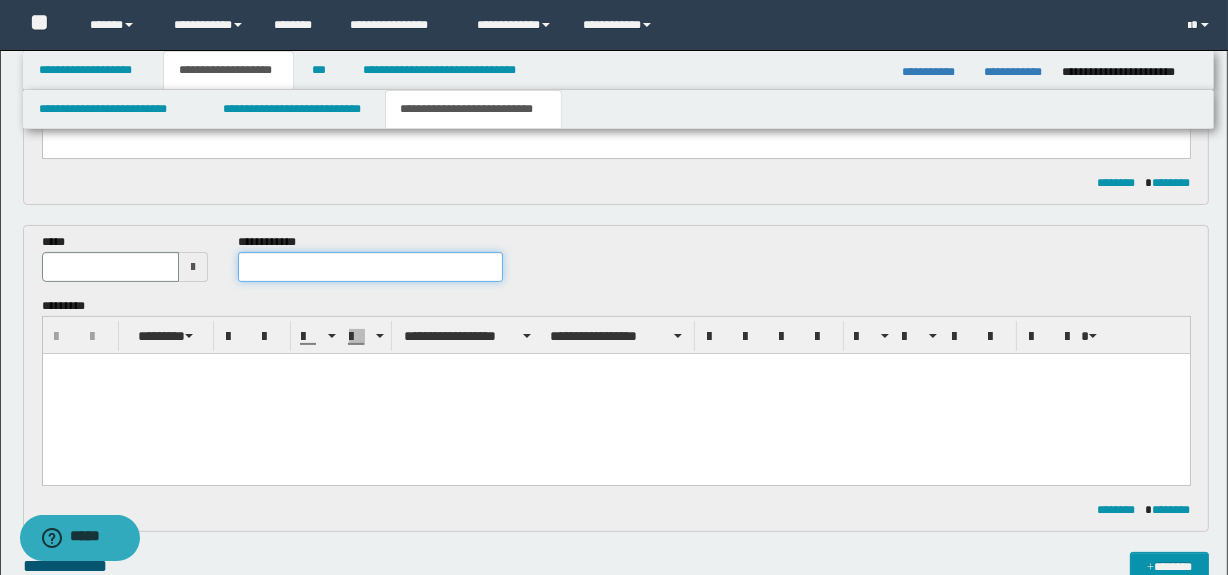 click at bounding box center (370, 267) 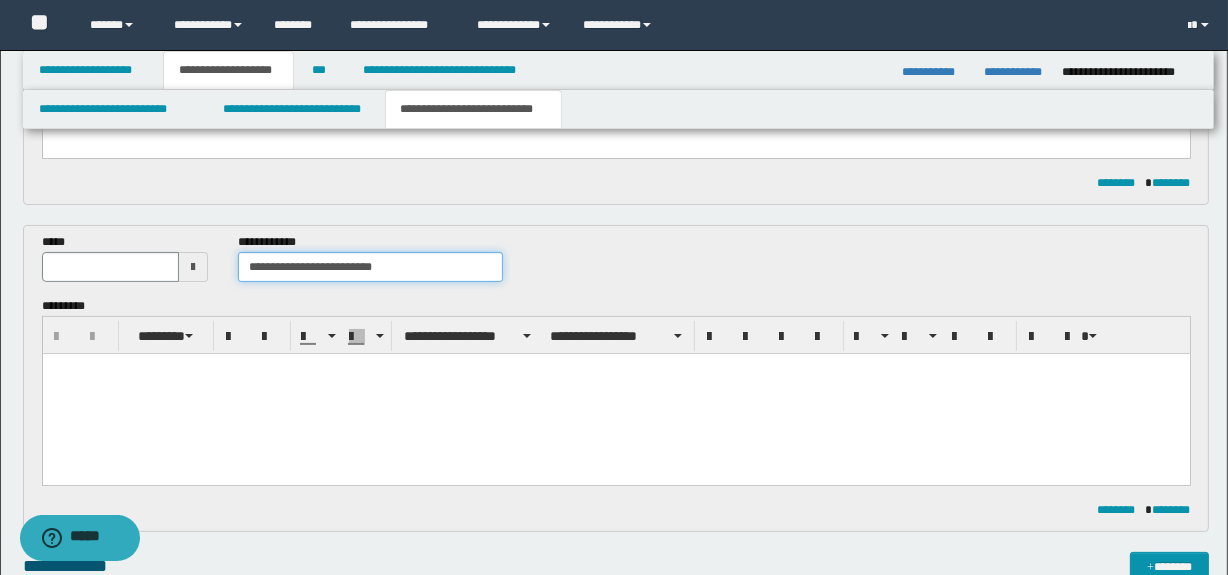 type on "**********" 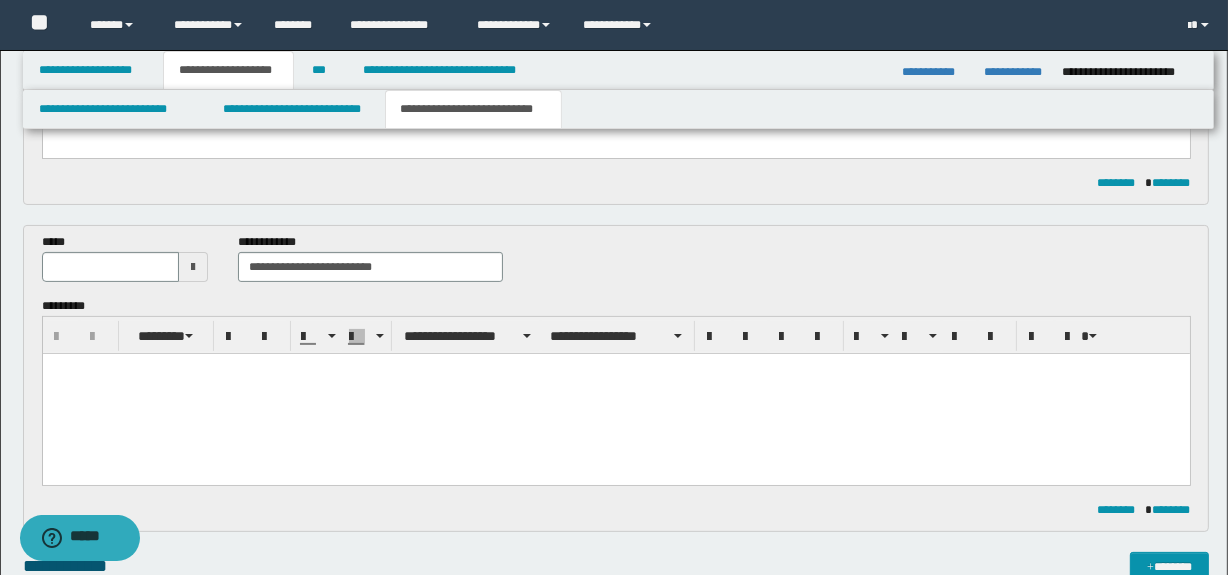 click at bounding box center [193, 267] 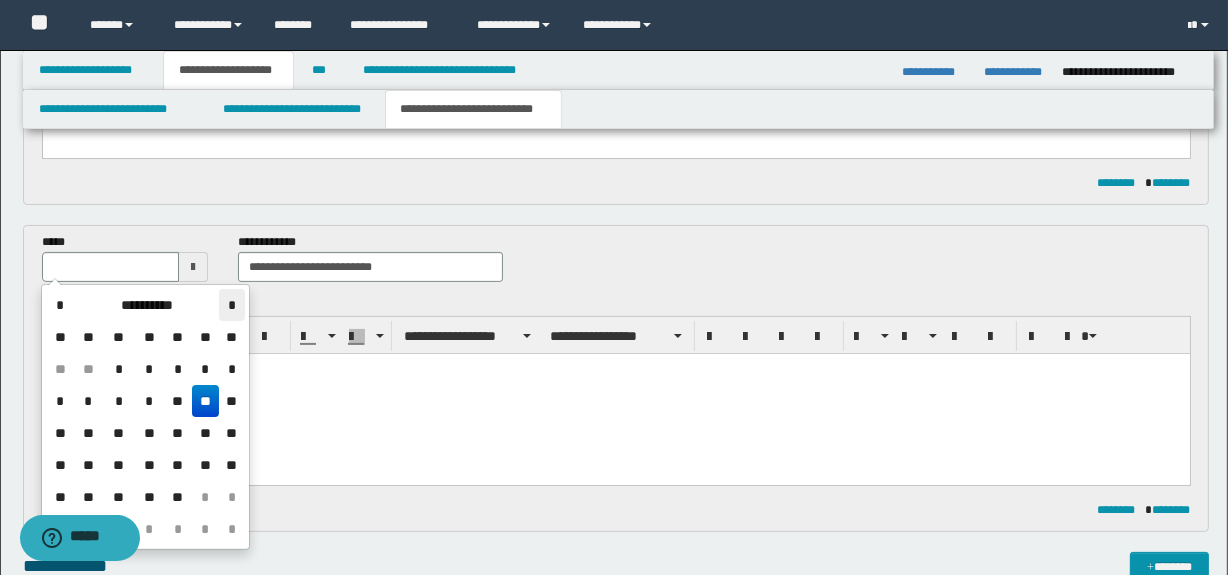 click on "*" at bounding box center [231, 305] 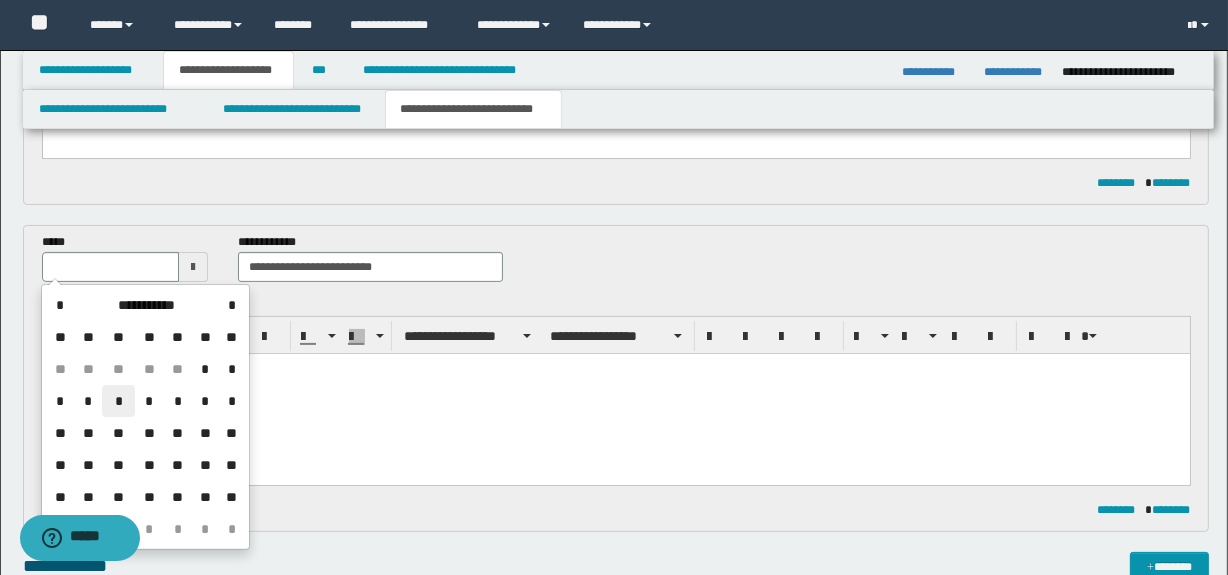 click on "*" at bounding box center [118, 401] 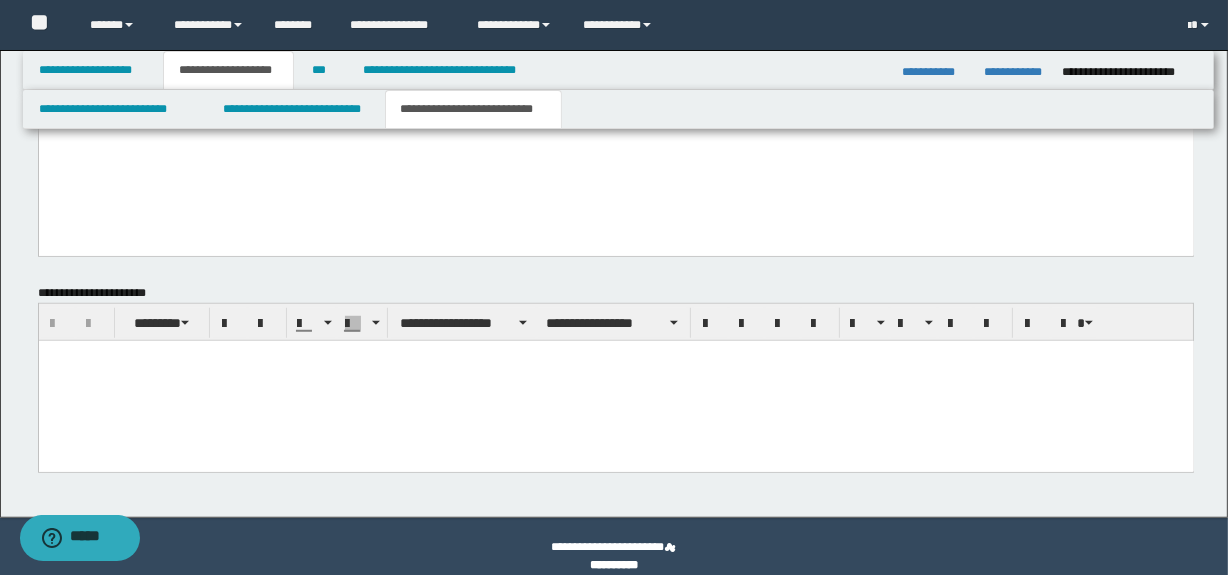 scroll, scrollTop: 1310, scrollLeft: 0, axis: vertical 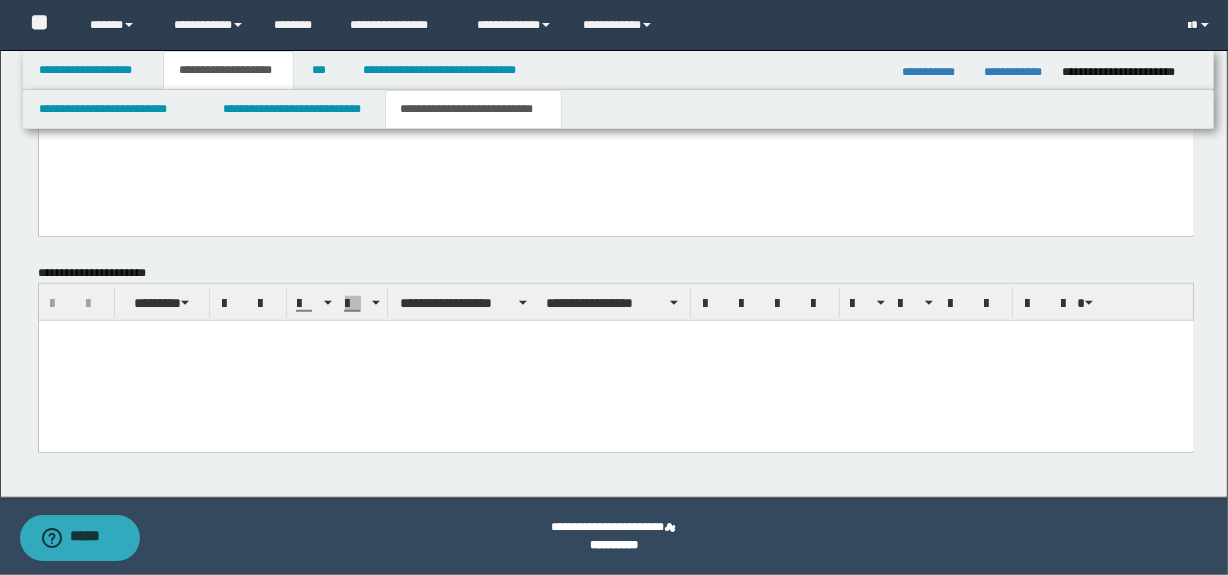 click at bounding box center [615, 335] 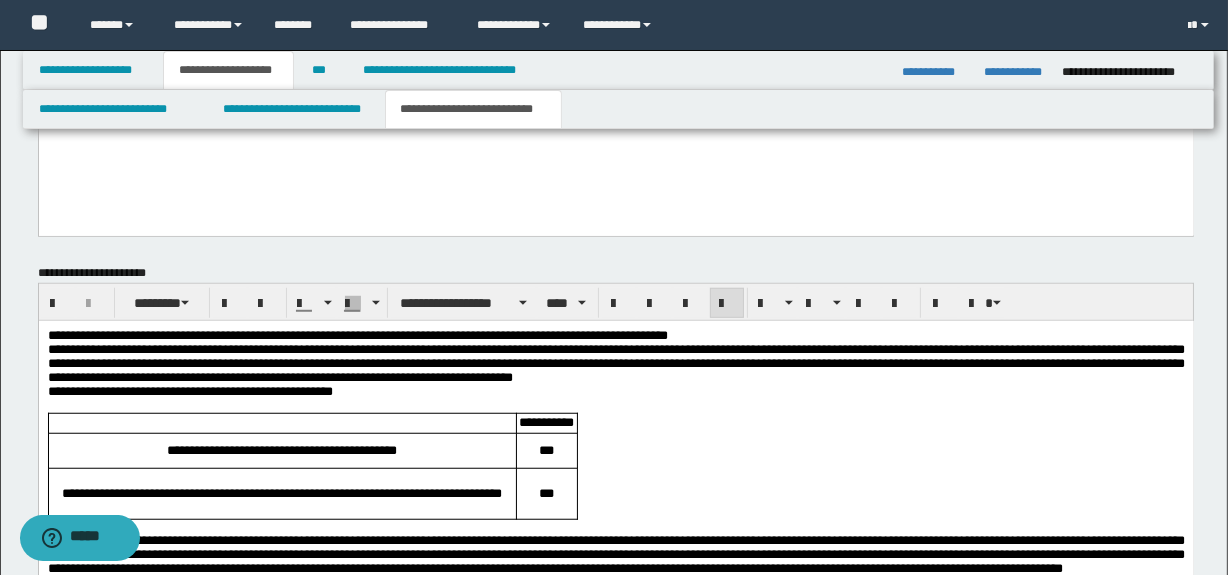 click on "**********" at bounding box center (615, 335) 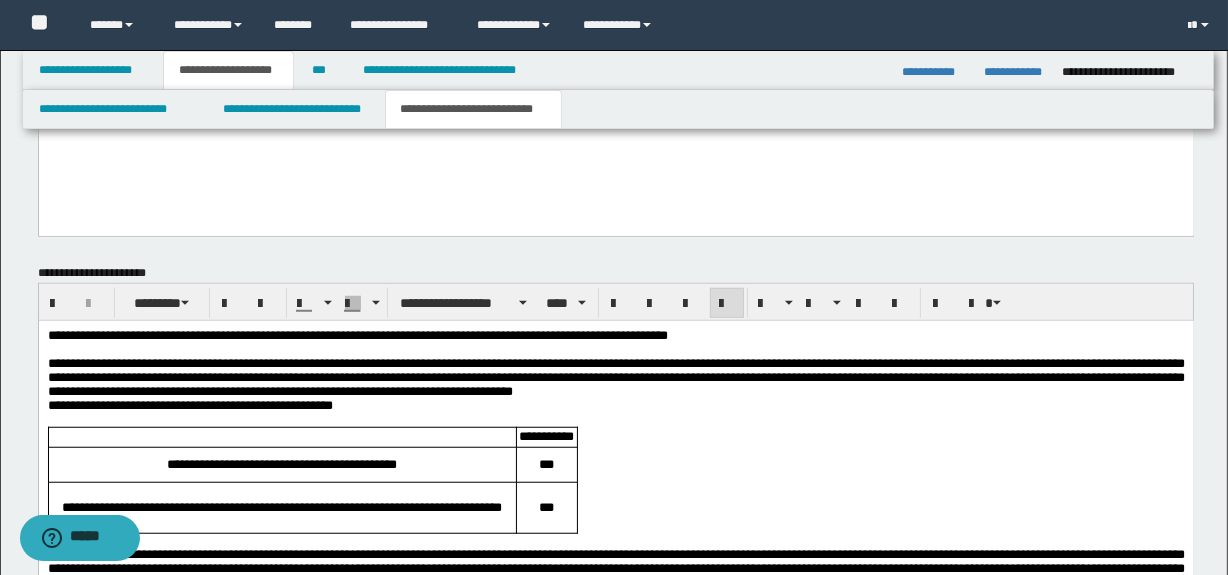 click on "**********" at bounding box center [615, 377] 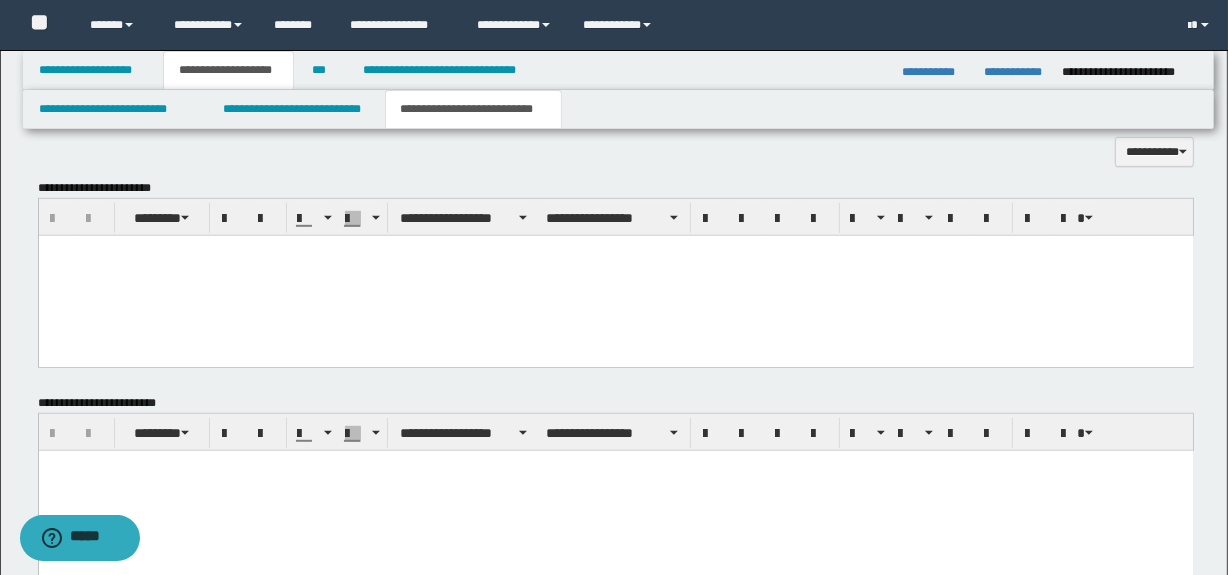 scroll, scrollTop: 960, scrollLeft: 0, axis: vertical 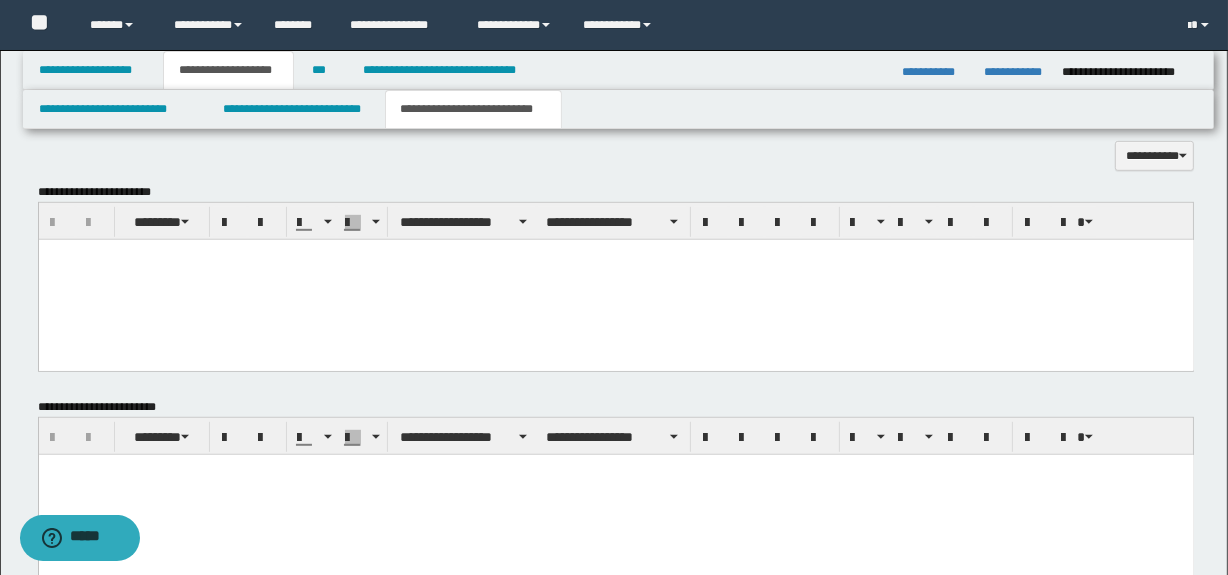 click at bounding box center (615, 279) 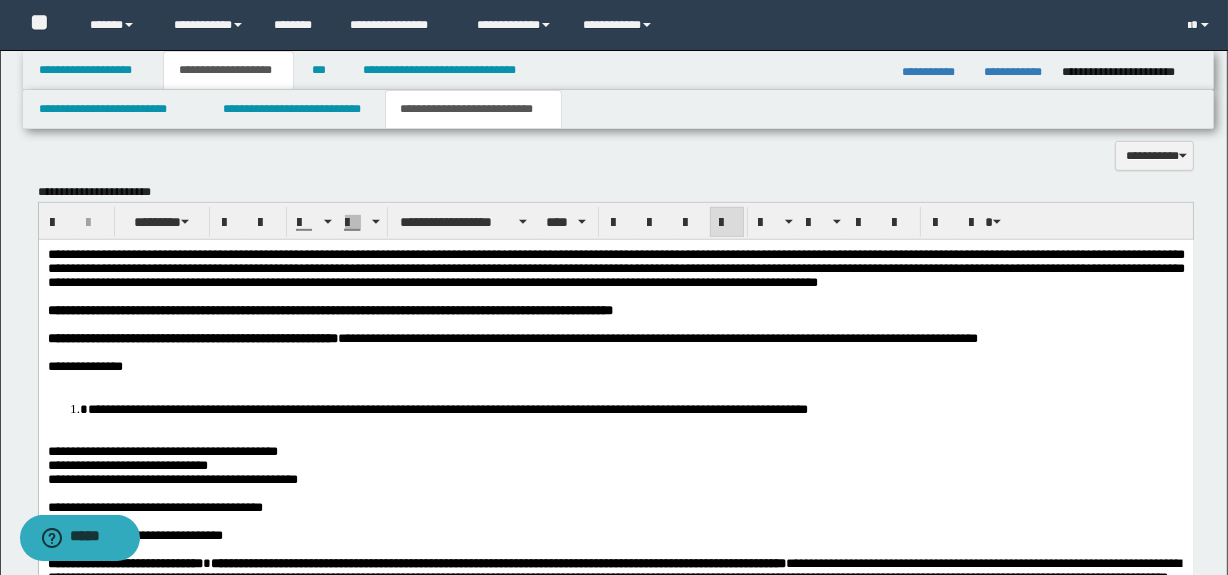 click at bounding box center [615, 380] 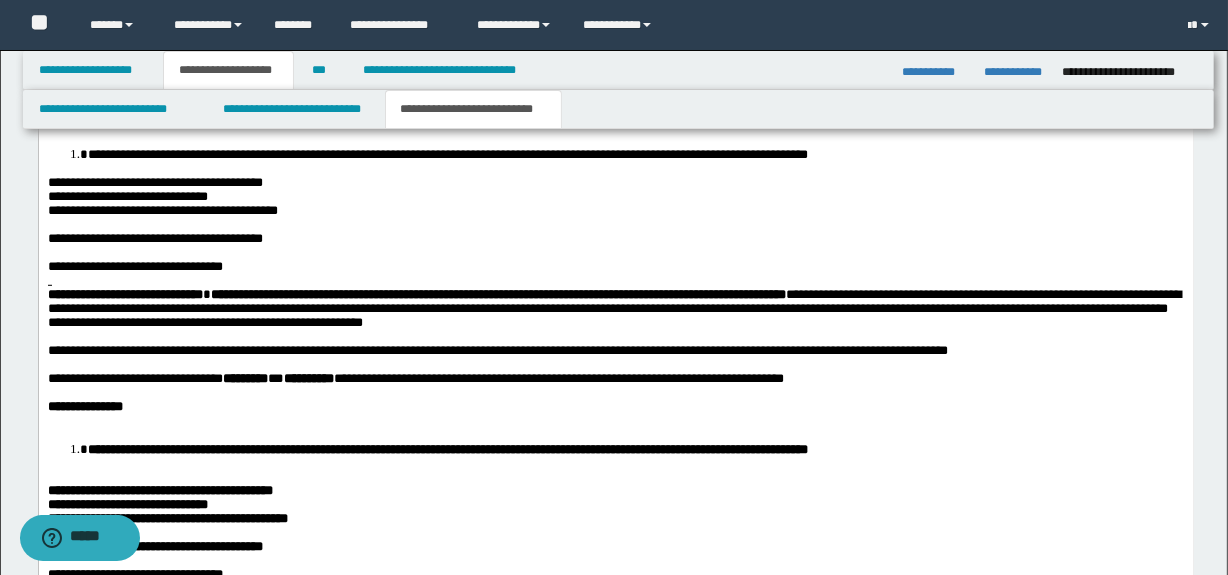 scroll, scrollTop: 1249, scrollLeft: 0, axis: vertical 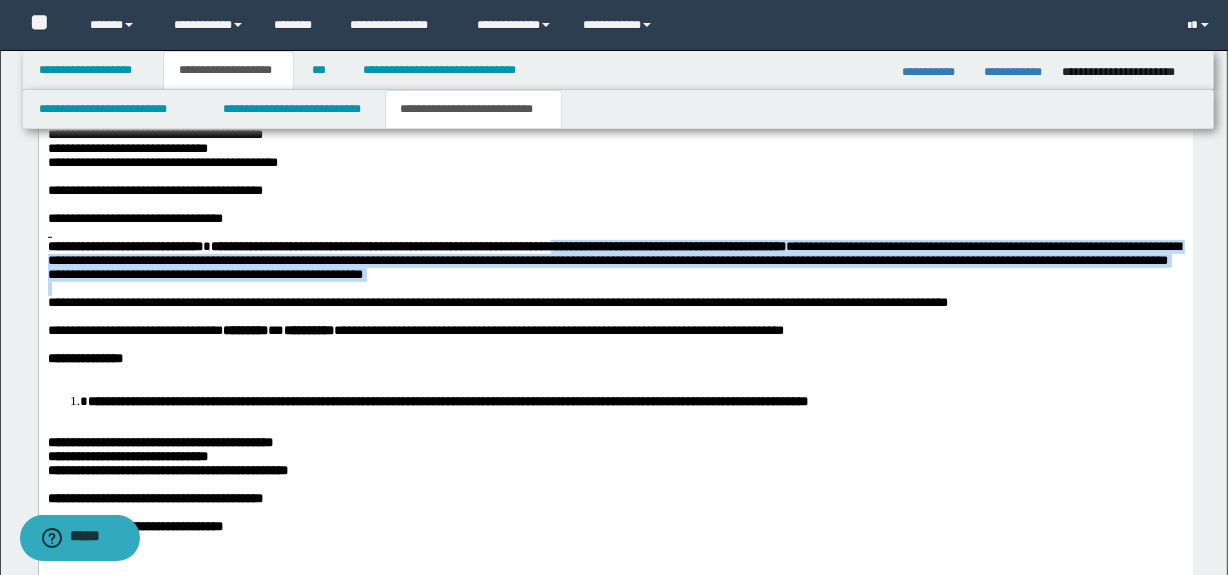 drag, startPoint x: 710, startPoint y: 325, endPoint x: 677, endPoint y: 287, distance: 50.32892 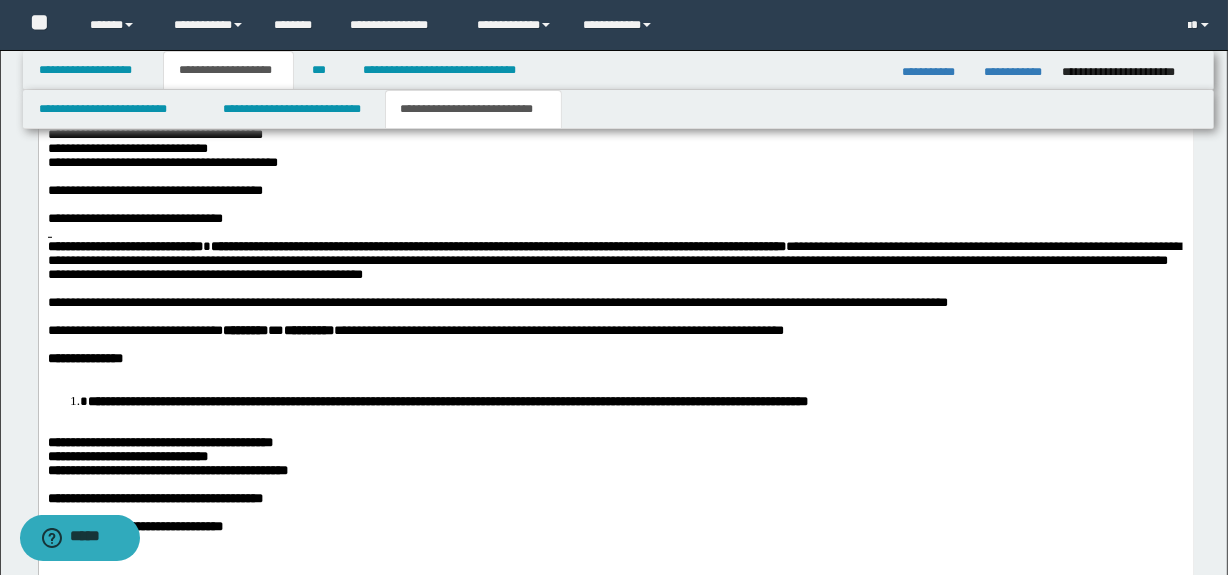 click at bounding box center (615, 233) 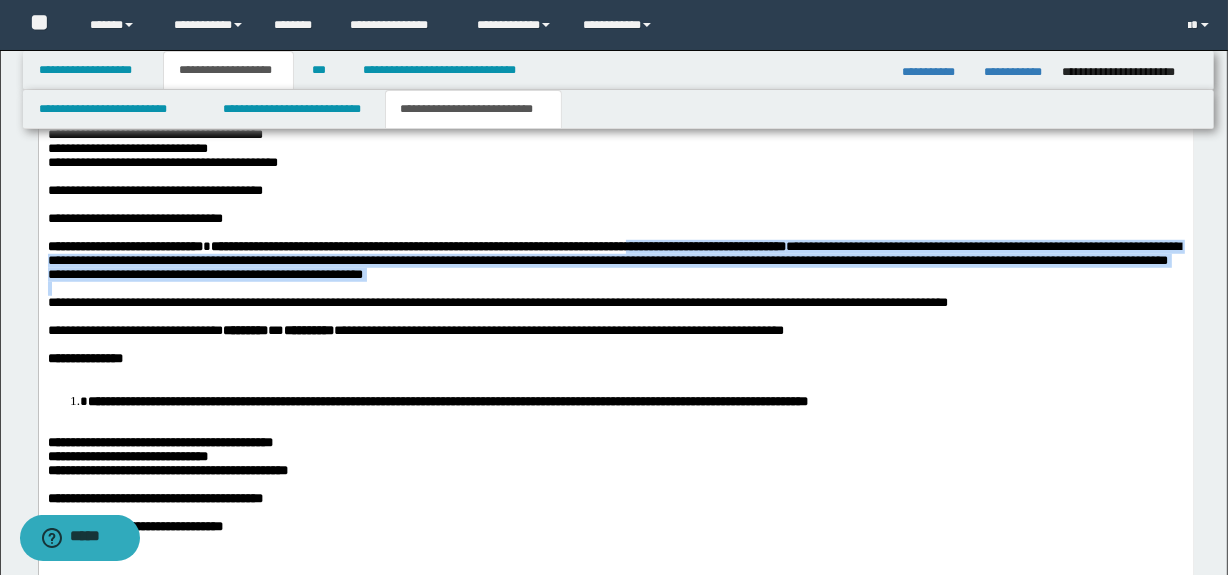 drag, startPoint x: 815, startPoint y: 325, endPoint x: 771, endPoint y: 286, distance: 58.796257 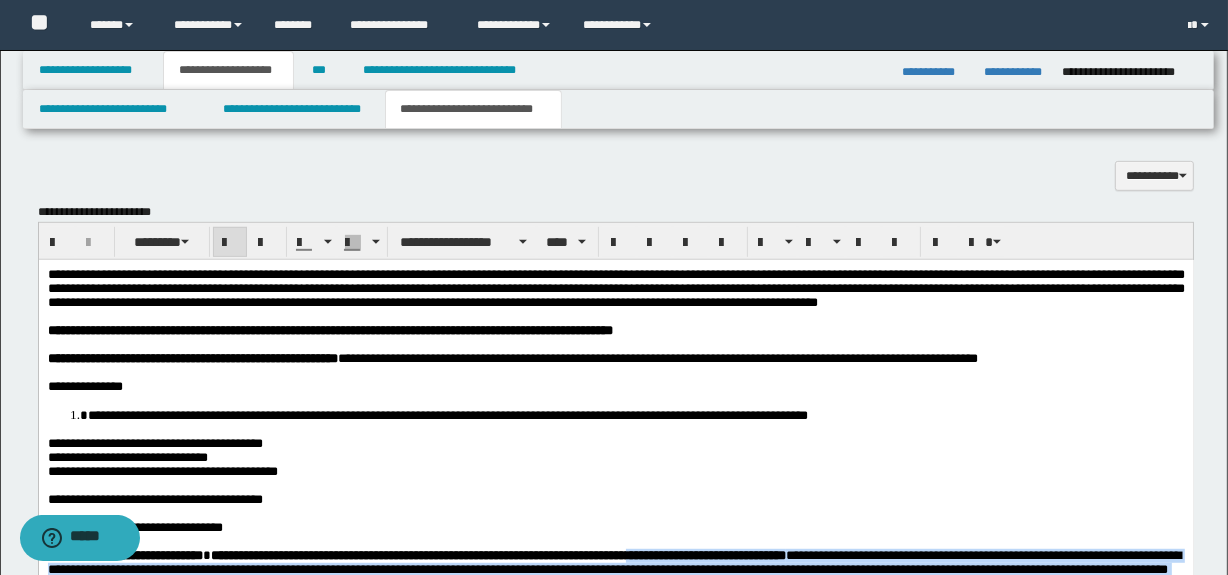 scroll, scrollTop: 934, scrollLeft: 0, axis: vertical 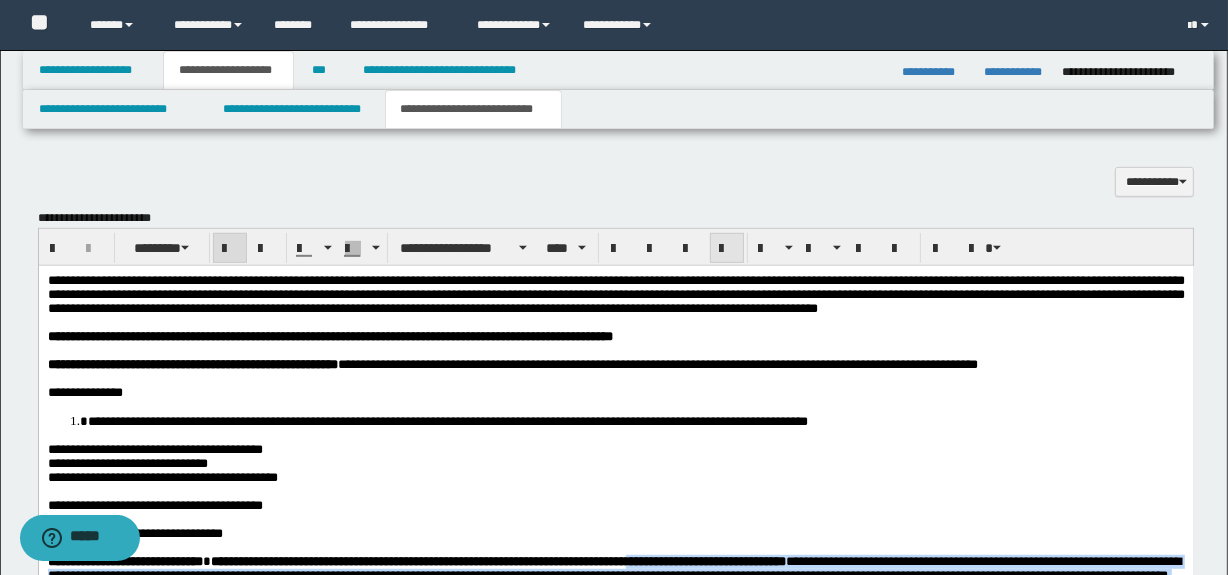 click at bounding box center (727, 248) 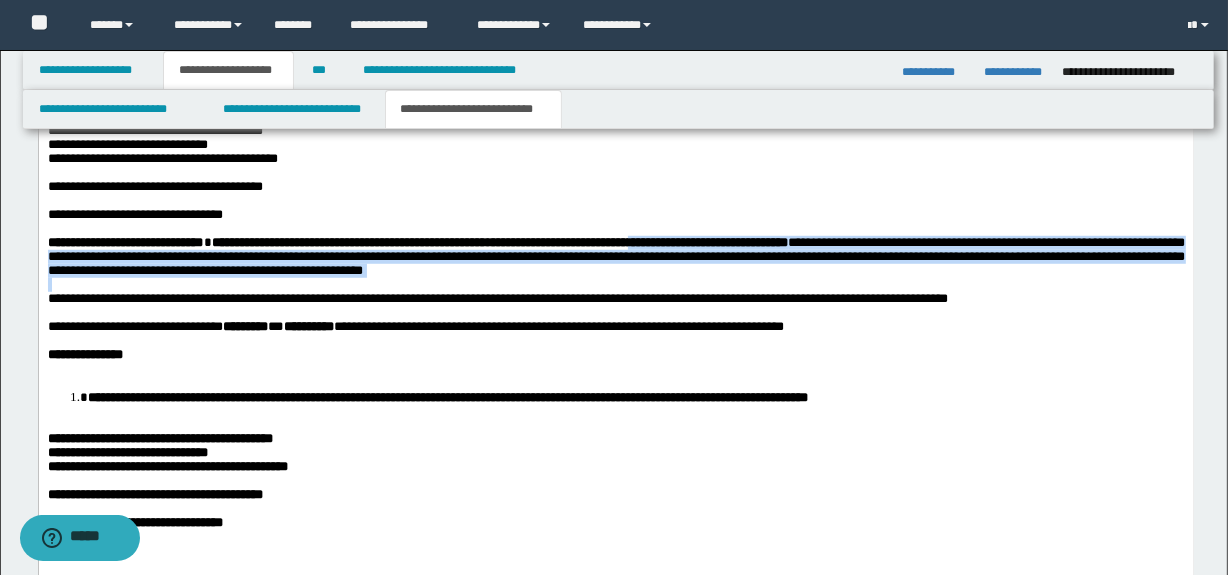 scroll, scrollTop: 1270, scrollLeft: 0, axis: vertical 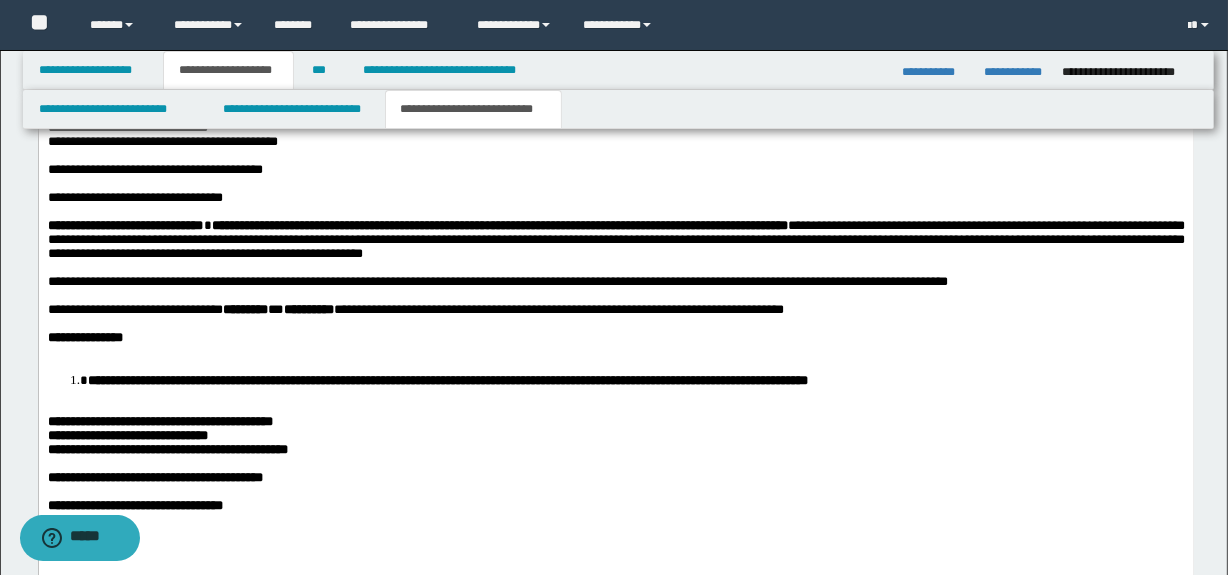 click at bounding box center (615, 352) 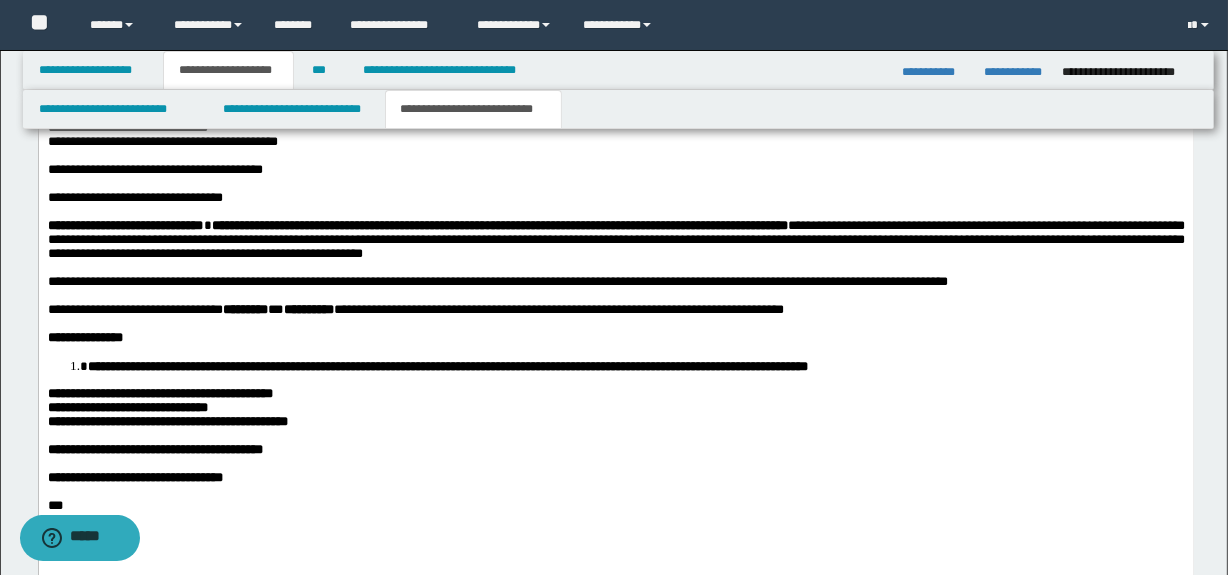 click on "**********" at bounding box center (159, 393) 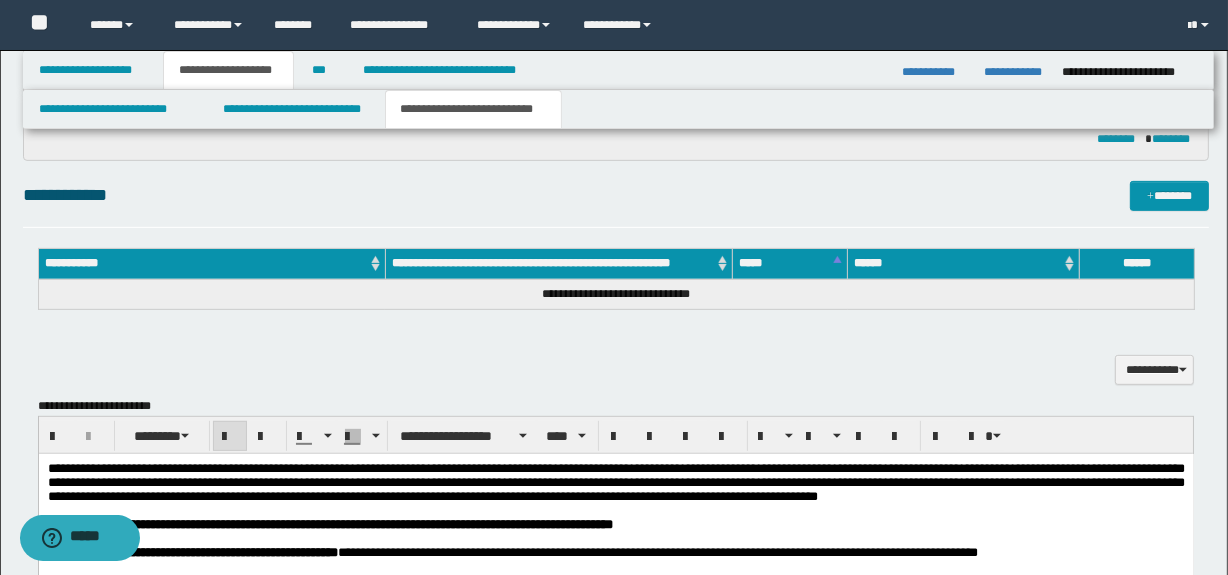 scroll, scrollTop: 735, scrollLeft: 0, axis: vertical 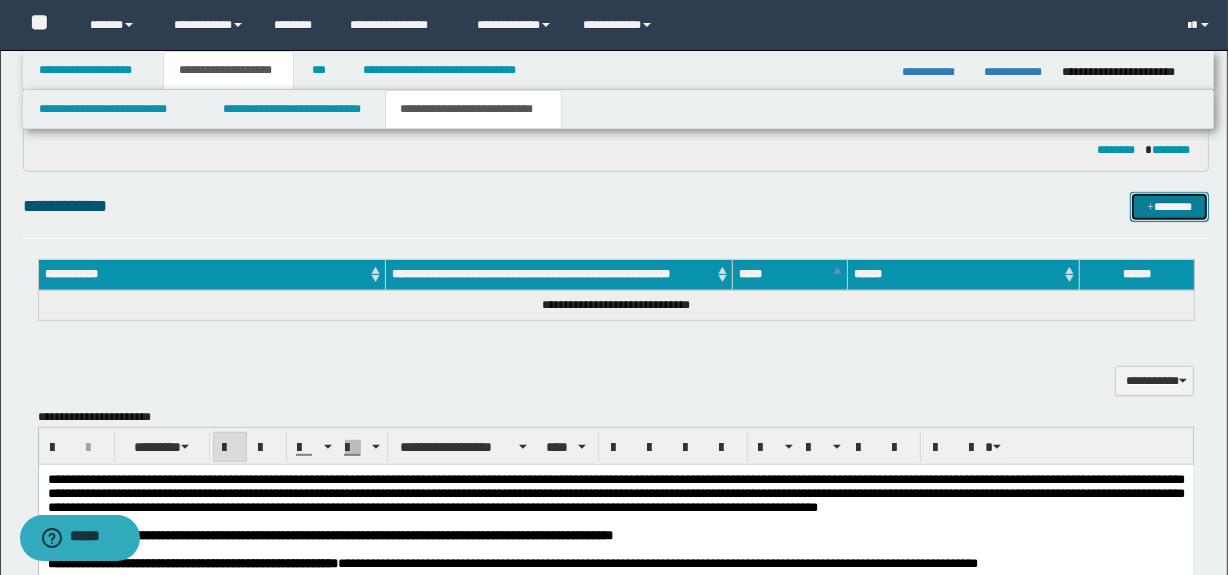 click on "*******" at bounding box center (1170, 207) 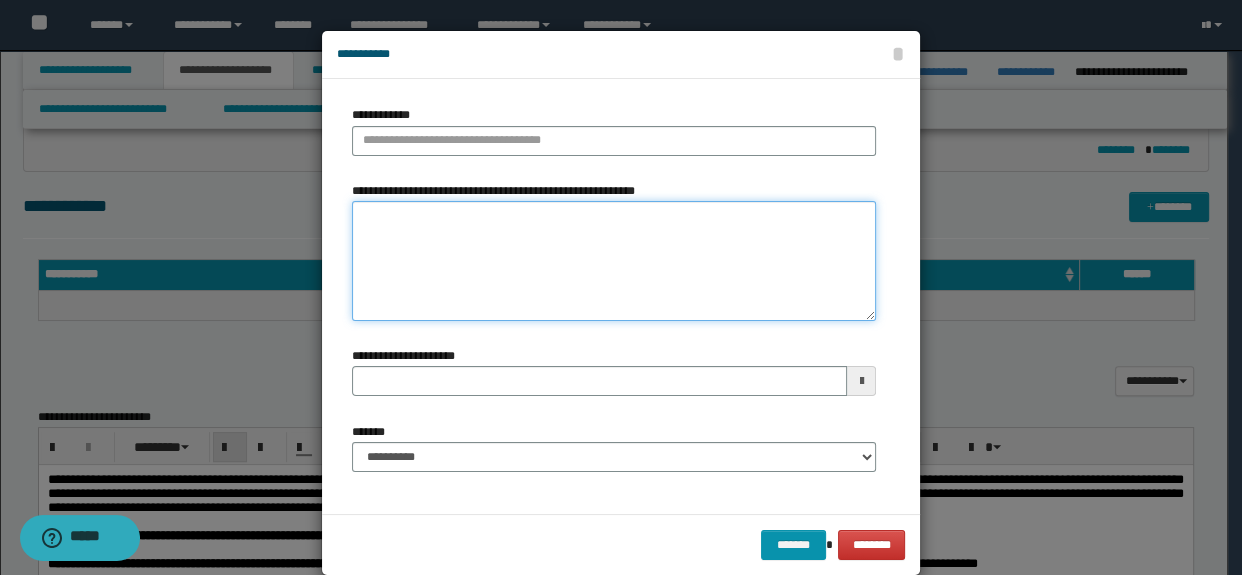 paste on "**********" 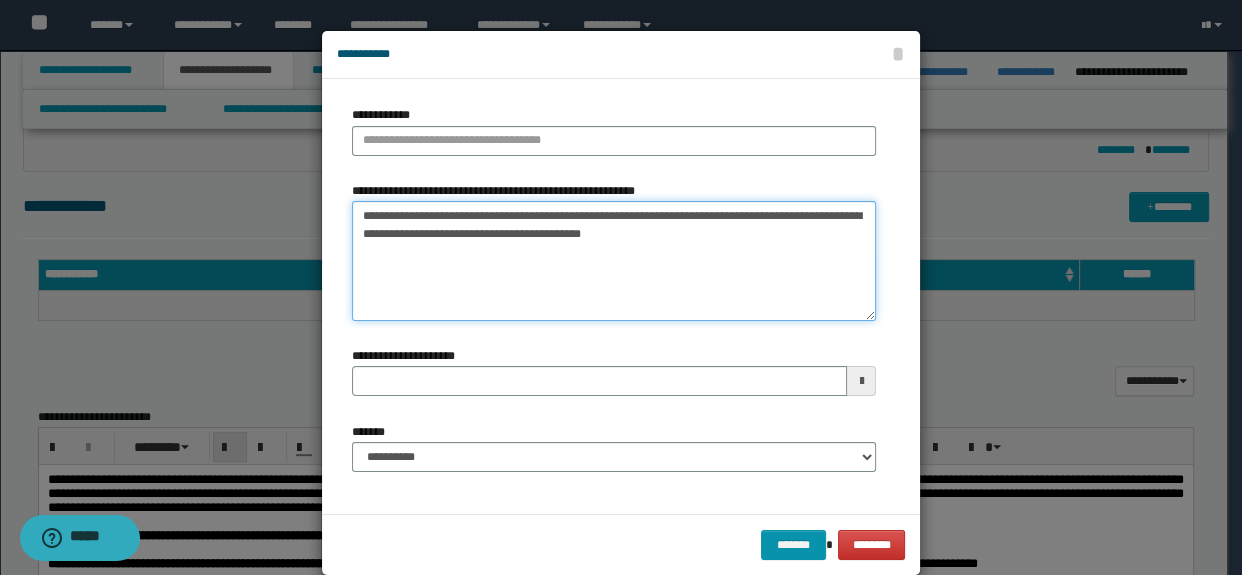 click on "**********" at bounding box center [614, 261] 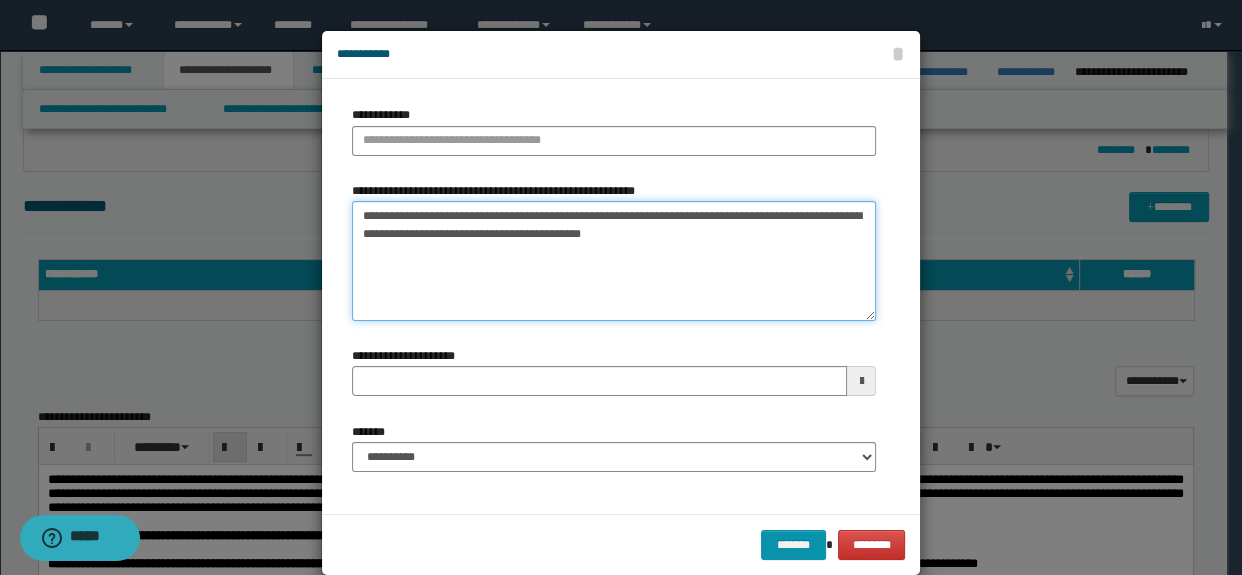 drag, startPoint x: 701, startPoint y: 213, endPoint x: 335, endPoint y: 219, distance: 366.04916 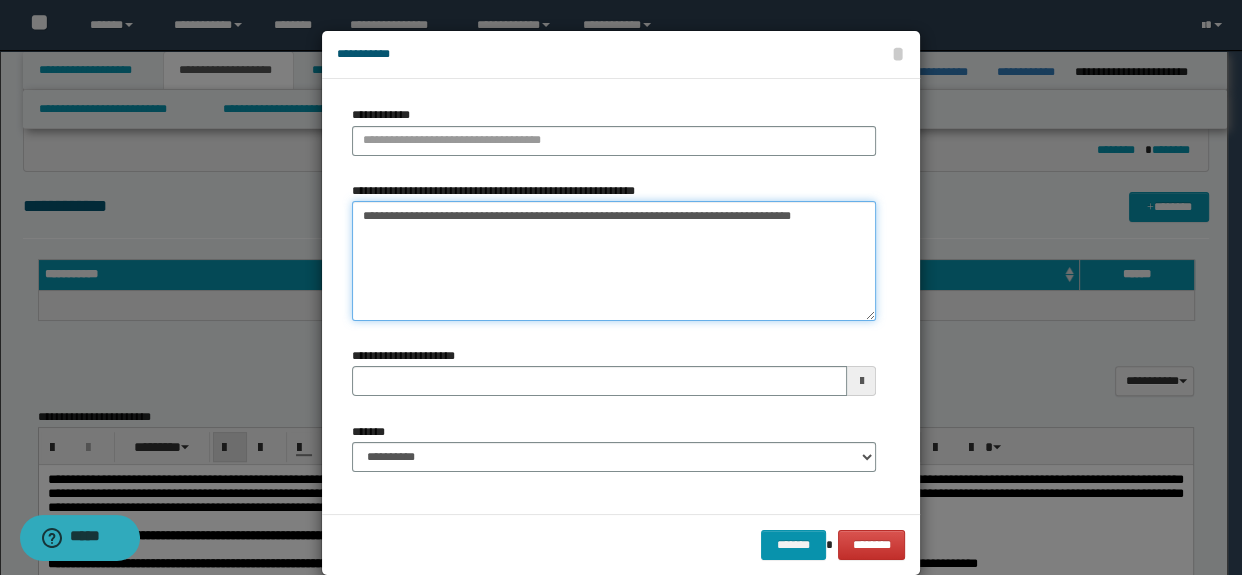 type on "**********" 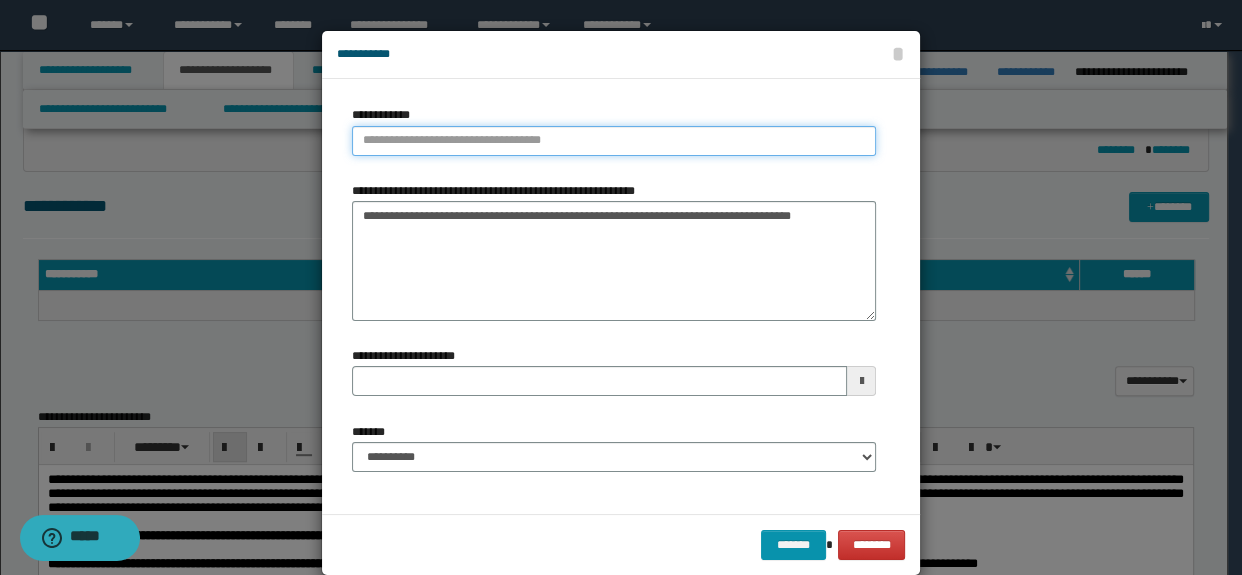 paste on "**********" 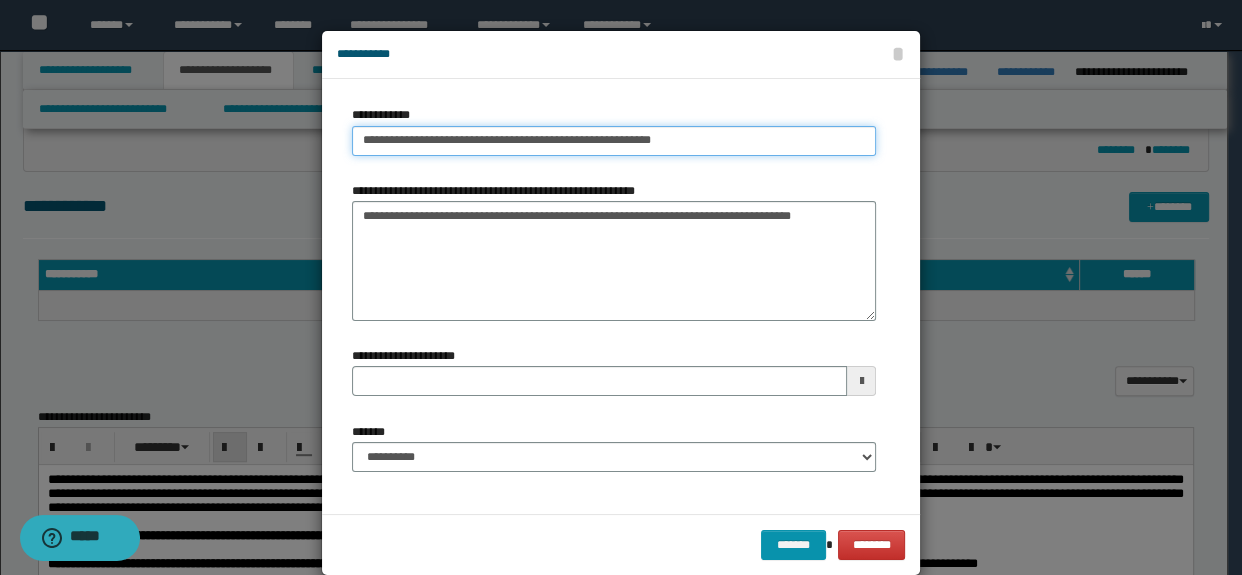 click on "**********" at bounding box center [614, 141] 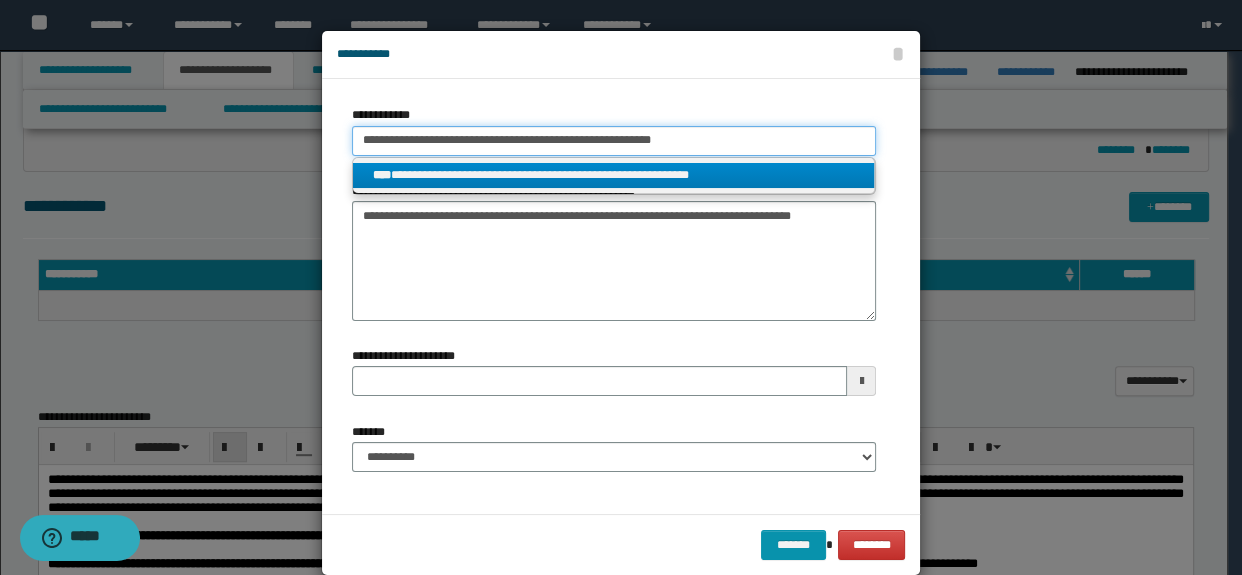 type on "**********" 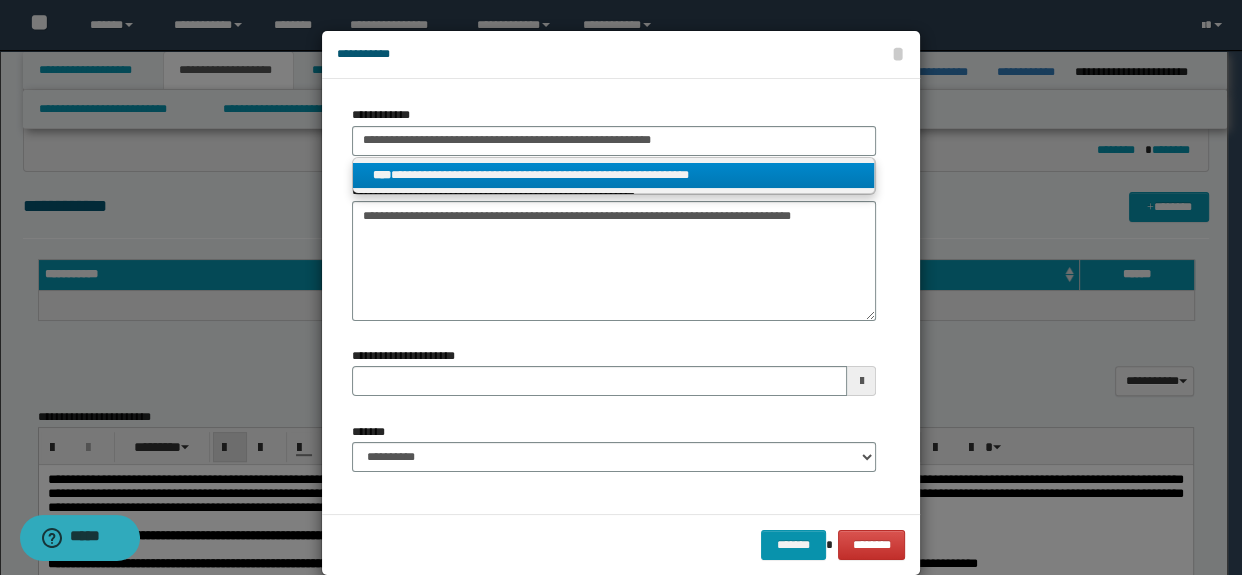 click on "**********" at bounding box center (614, 175) 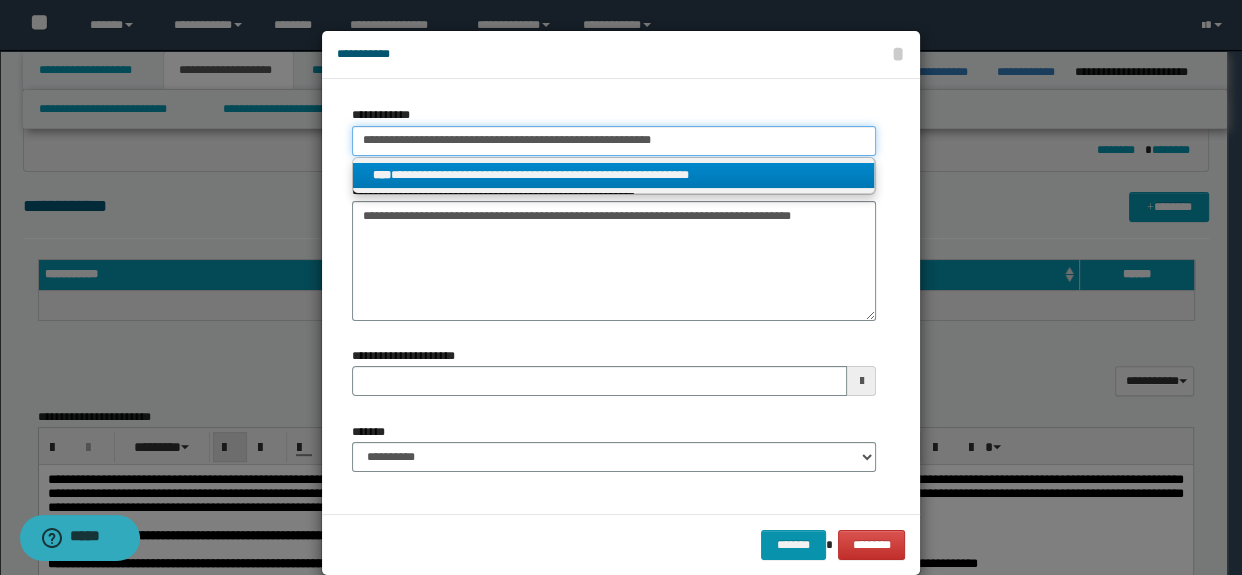 type 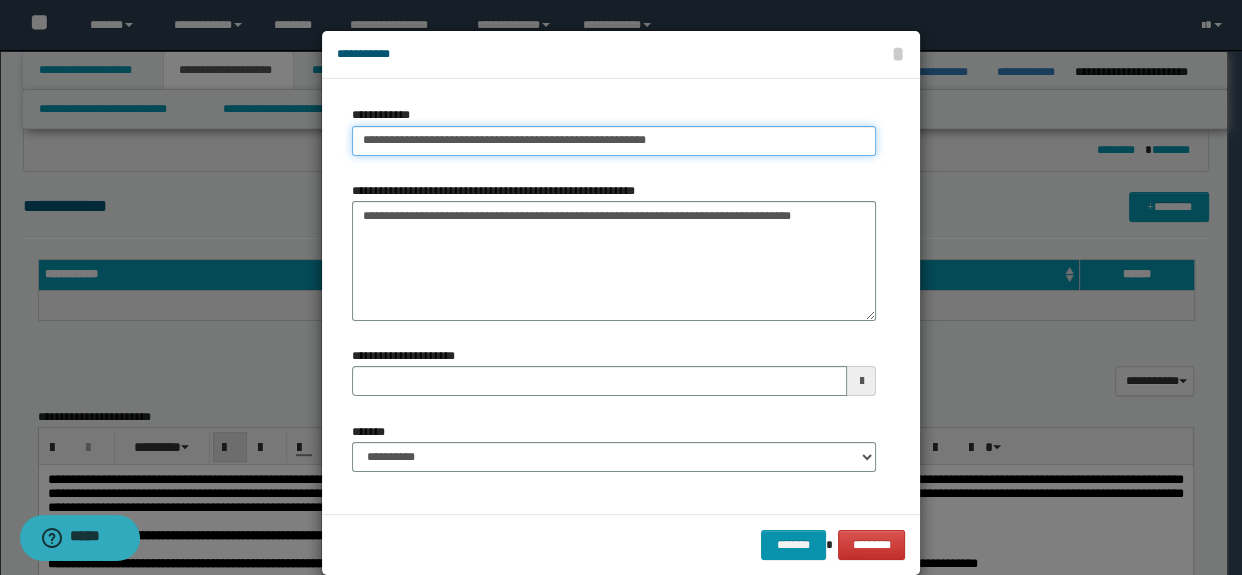 type 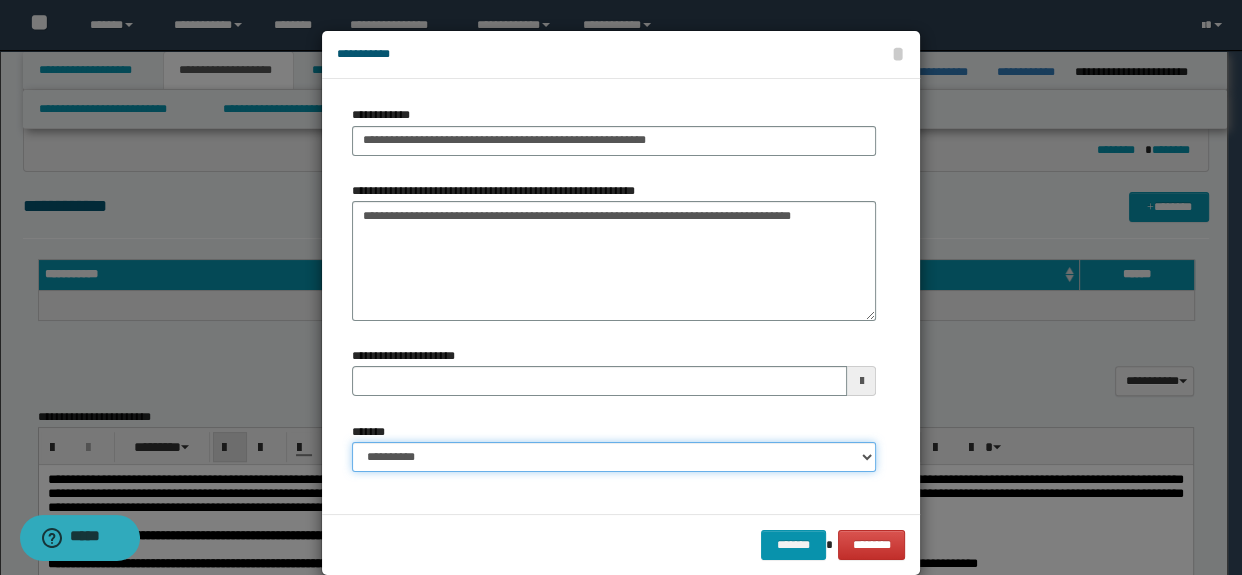click on "**********" at bounding box center [614, 457] 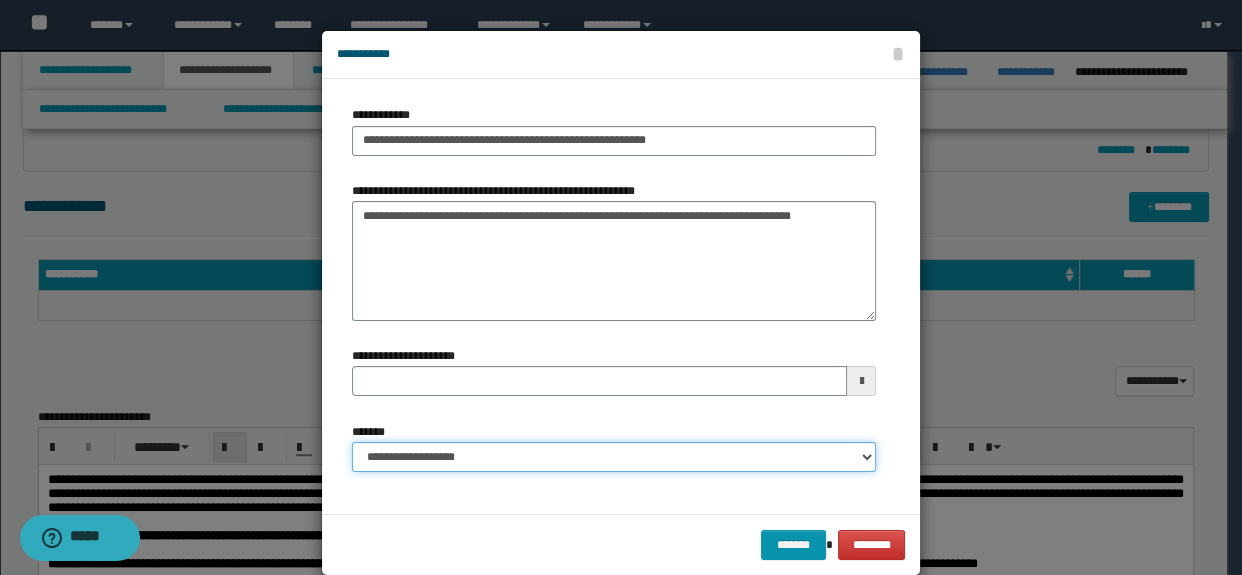 click on "**********" at bounding box center [614, 457] 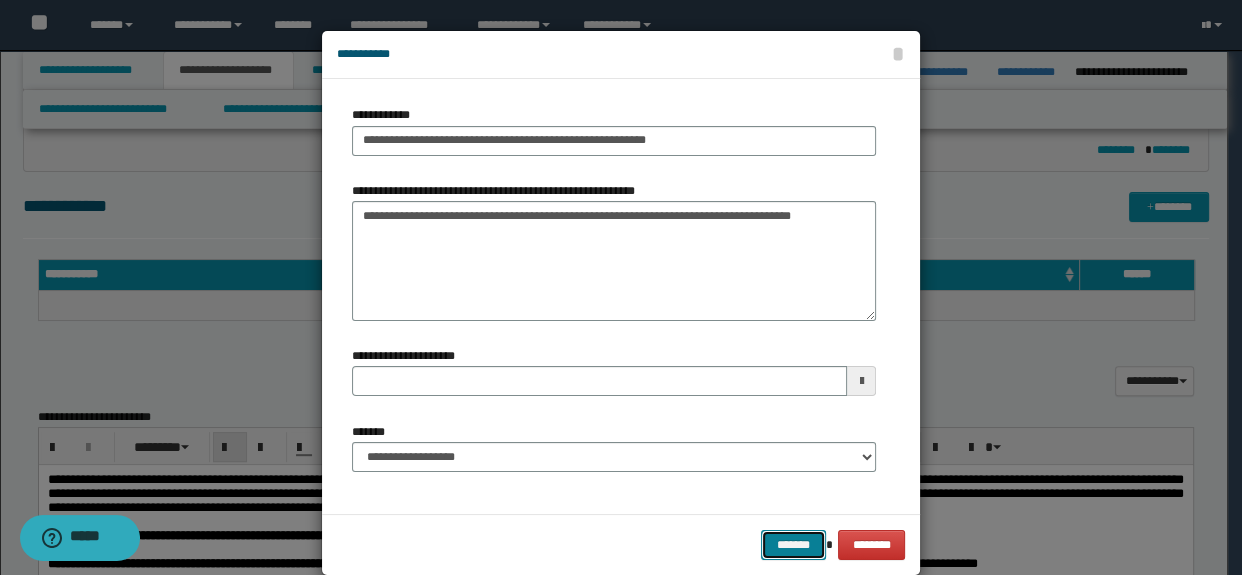 click on "*******" at bounding box center (793, 545) 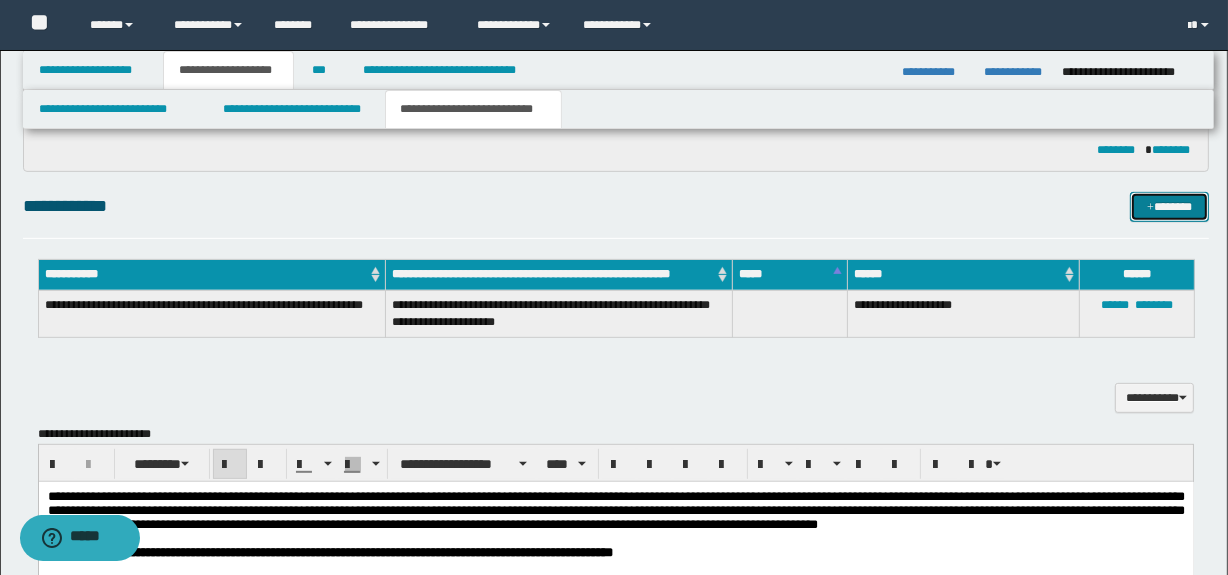 type 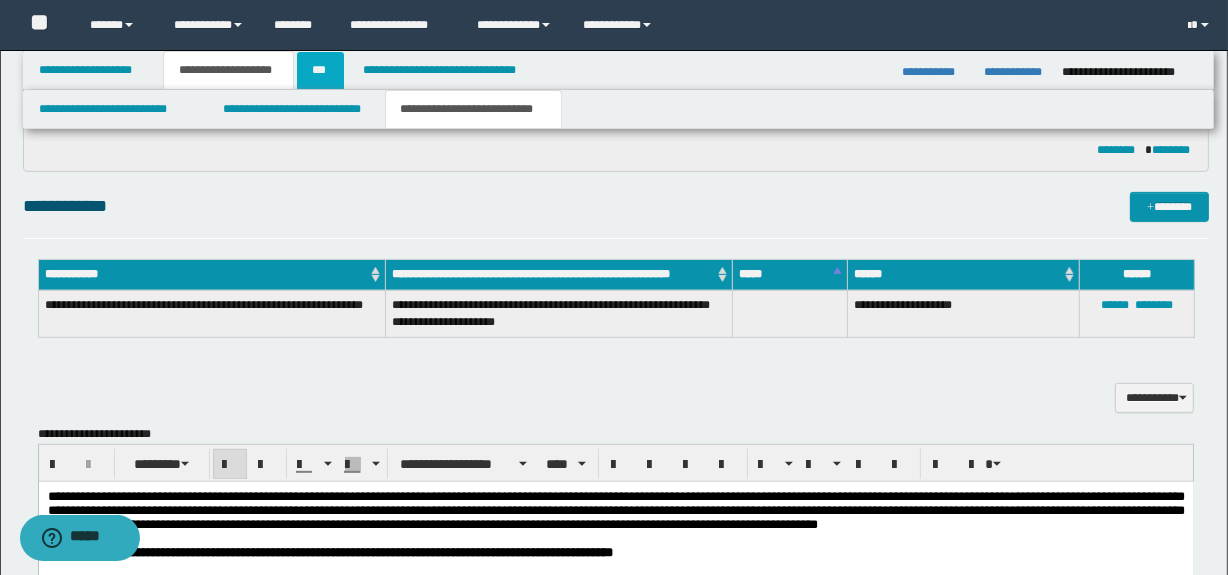click on "***" at bounding box center (320, 70) 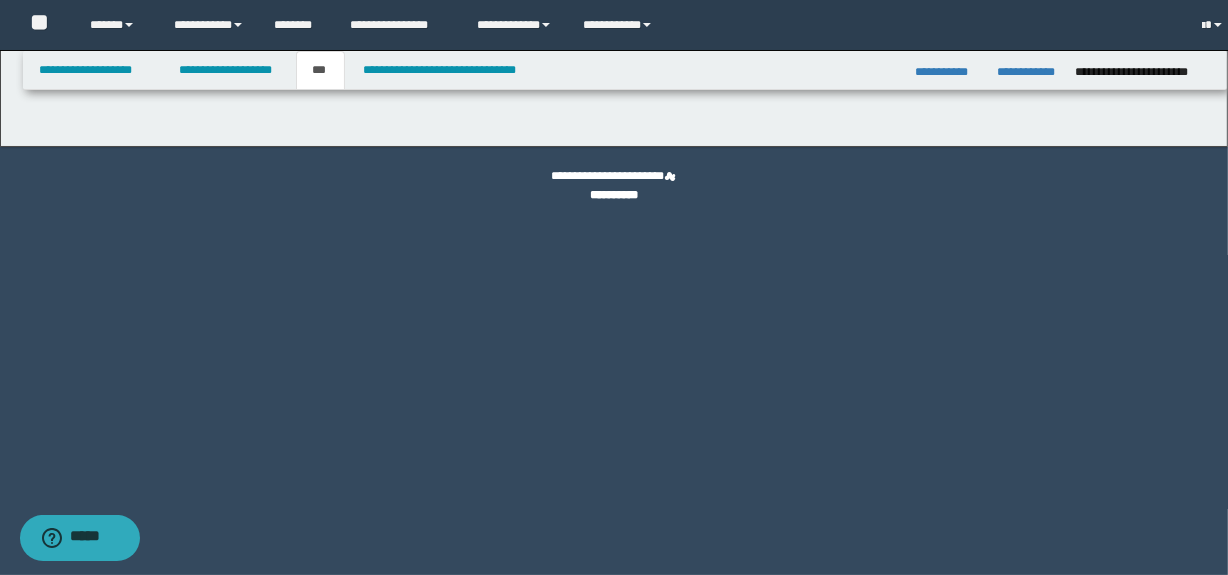 scroll, scrollTop: 0, scrollLeft: 0, axis: both 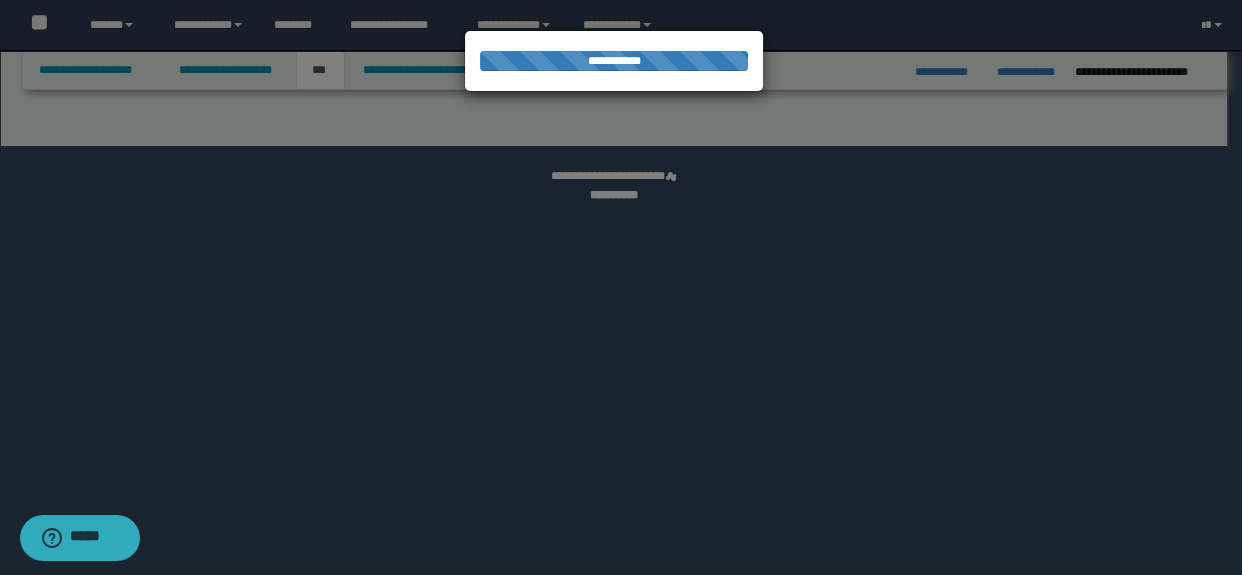 select on "*" 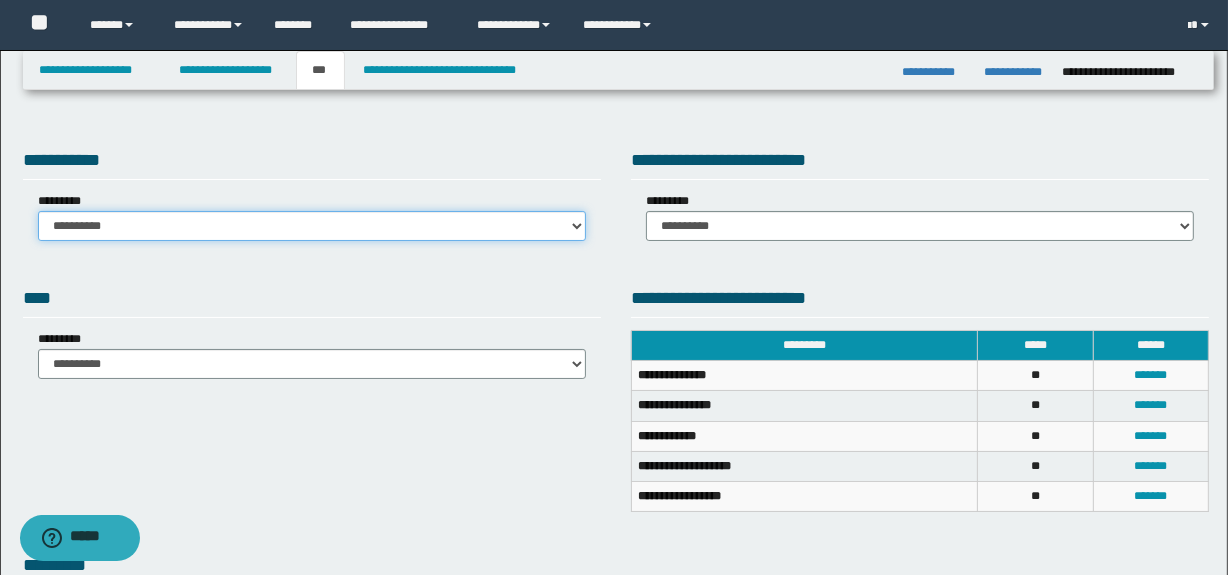 click on "**********" at bounding box center (312, 226) 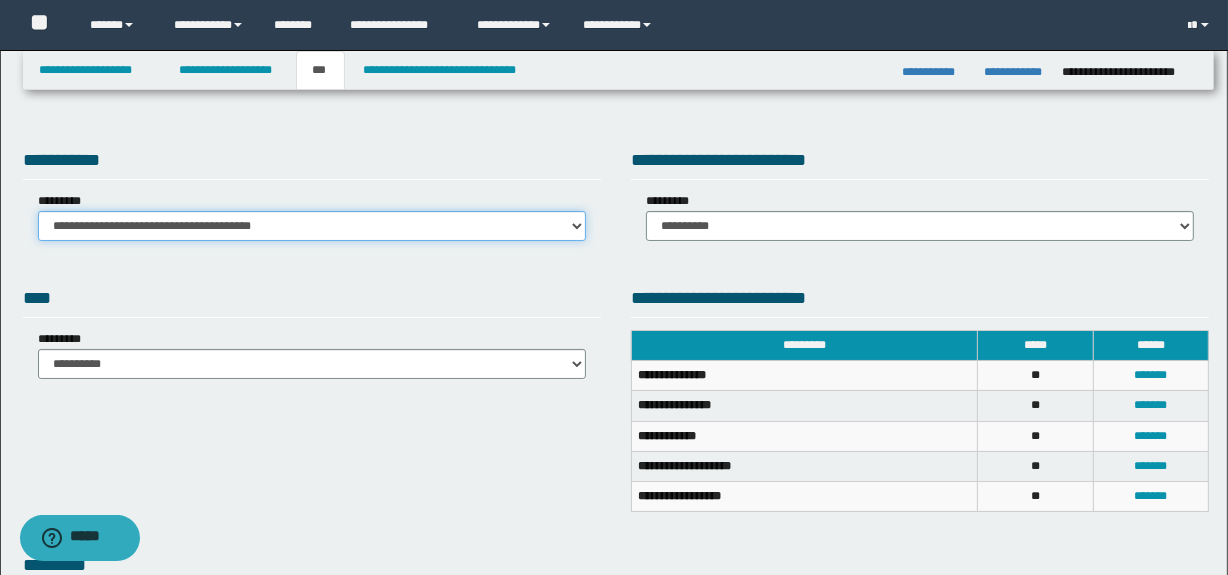 click on "**********" at bounding box center (312, 226) 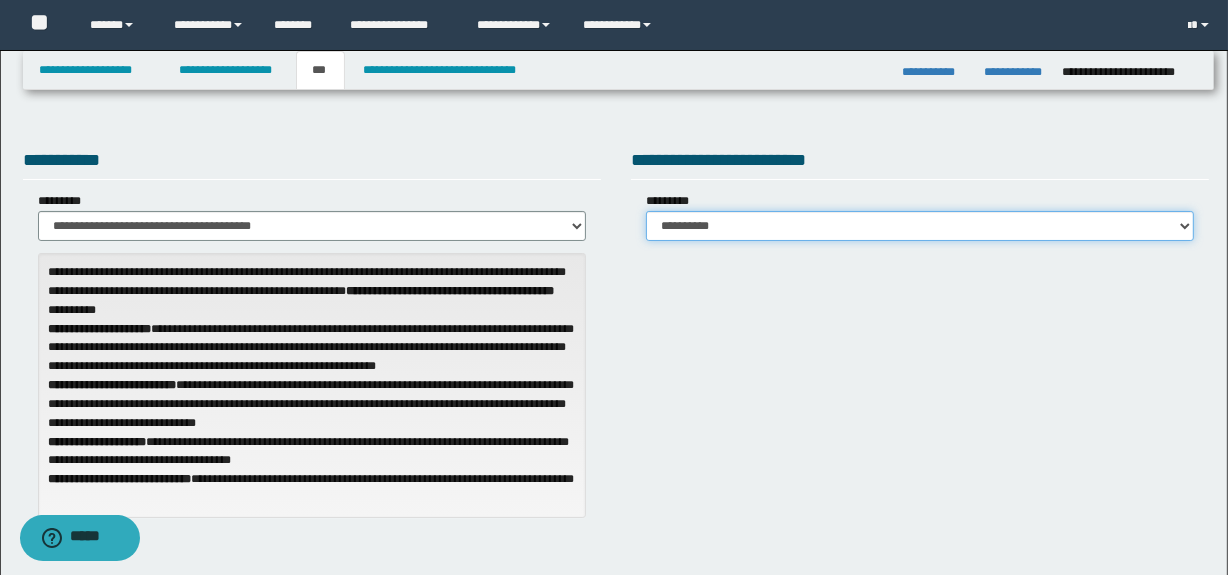 click on "**********" at bounding box center (920, 226) 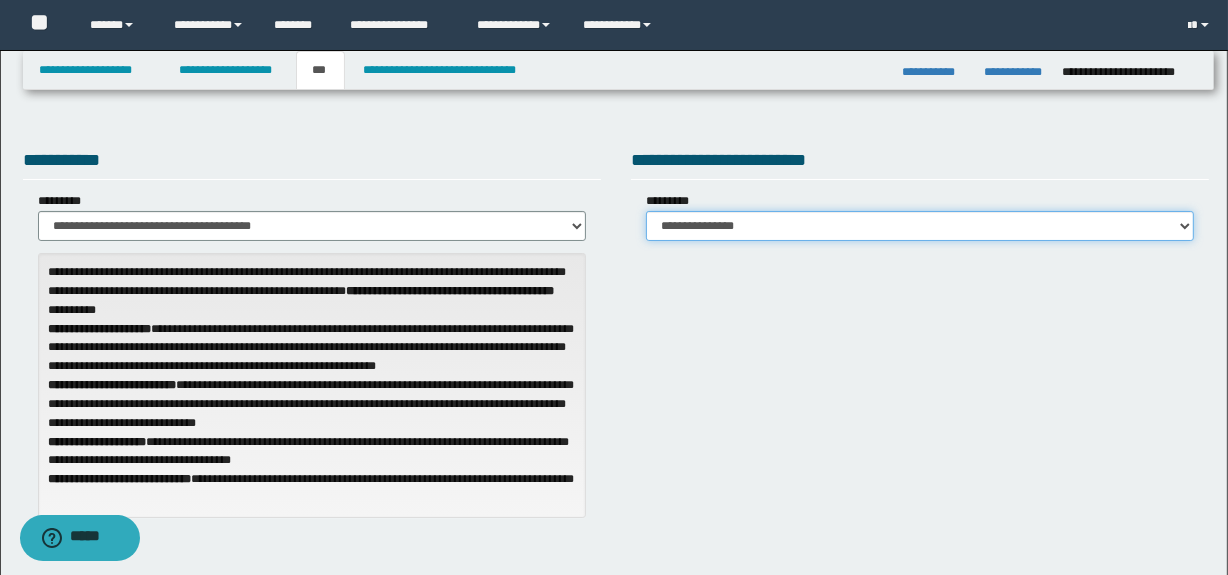 click on "**********" at bounding box center [920, 226] 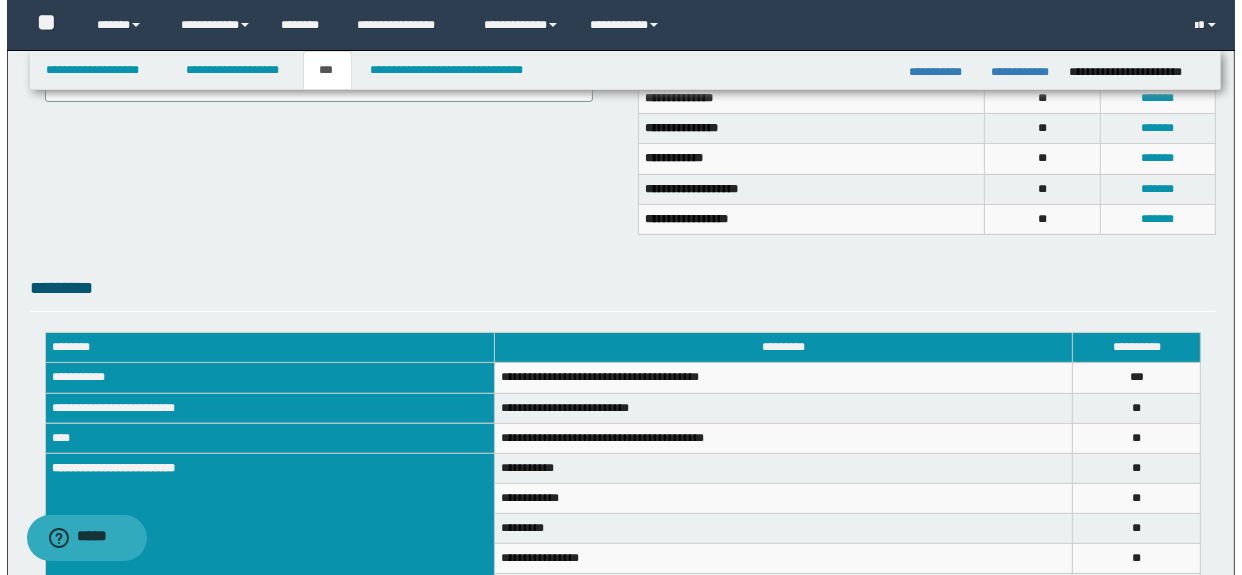 scroll, scrollTop: 563, scrollLeft: 0, axis: vertical 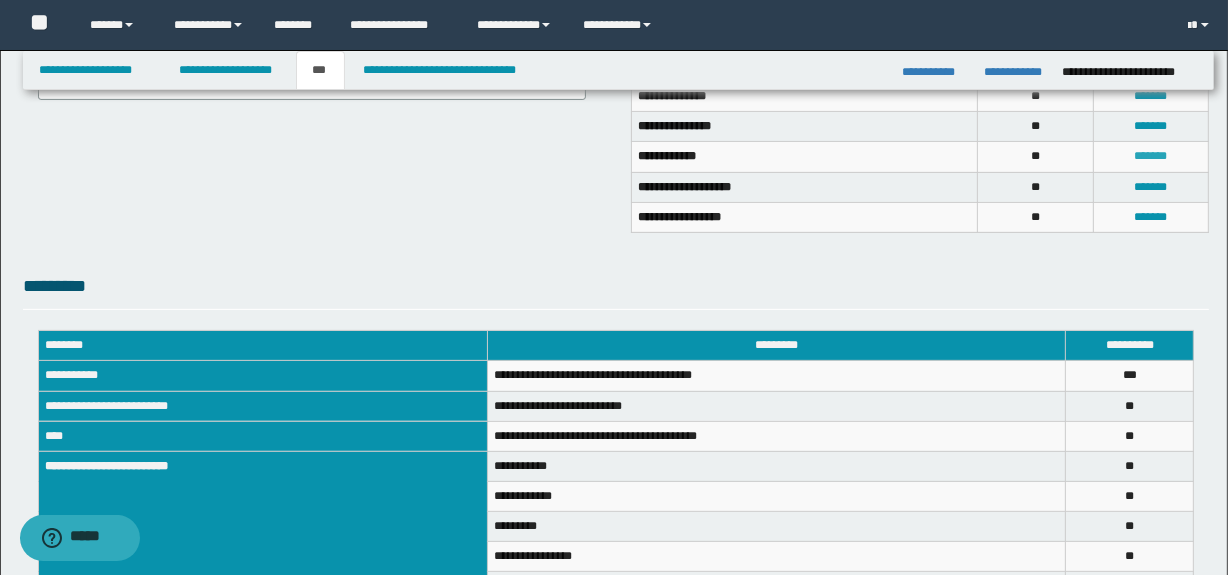 click on "*******" at bounding box center [1150, 157] 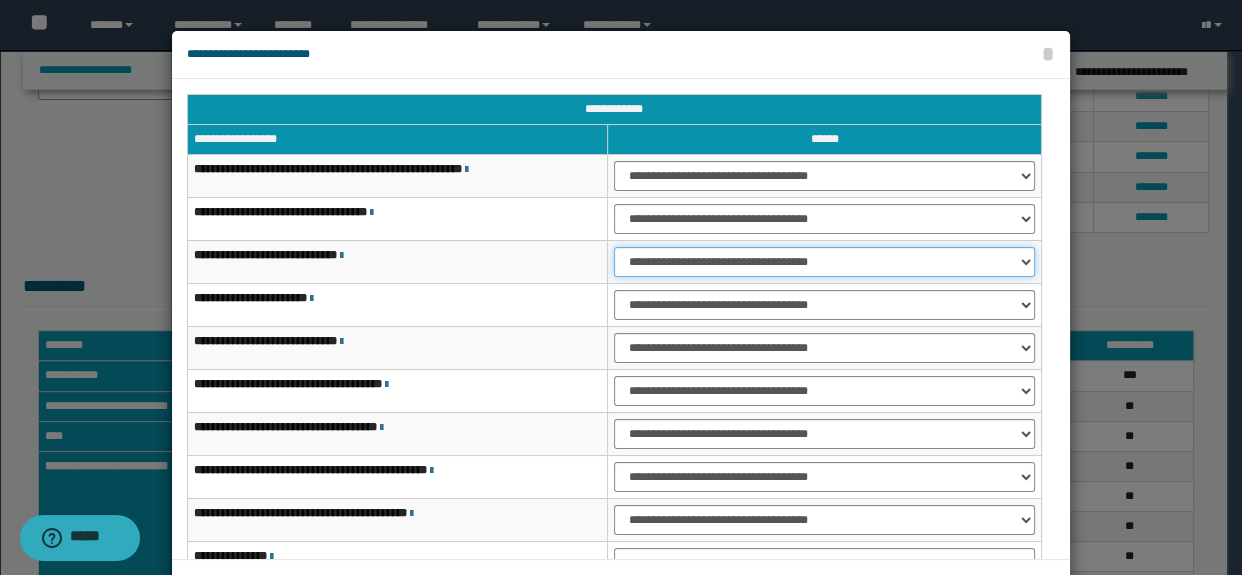 click on "**********" at bounding box center (824, 262) 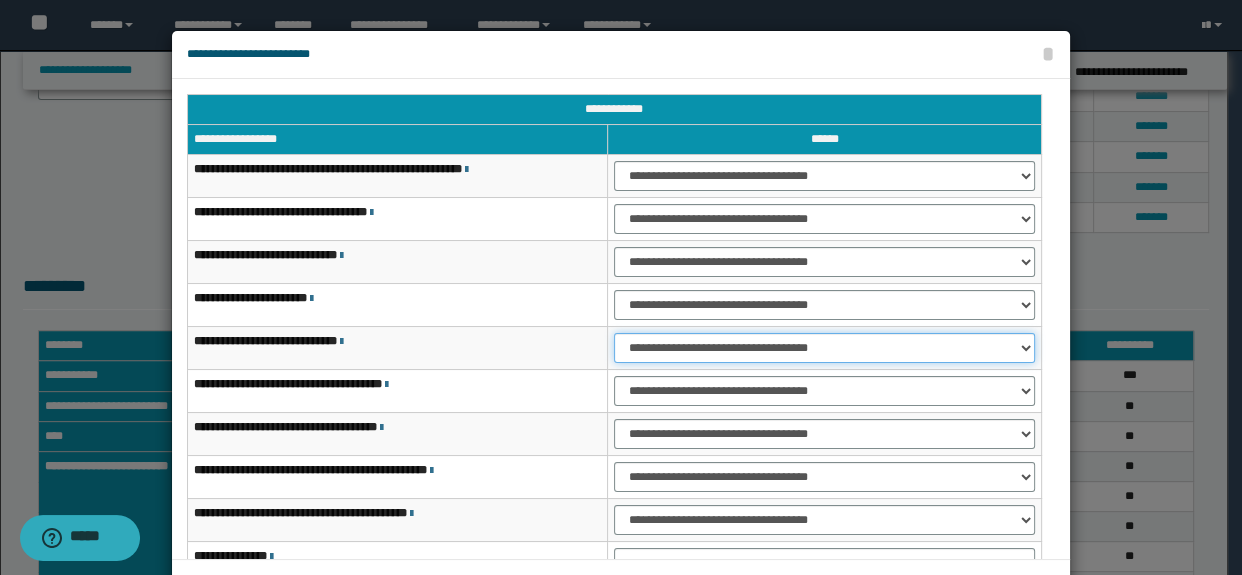 click on "**********" at bounding box center (824, 348) 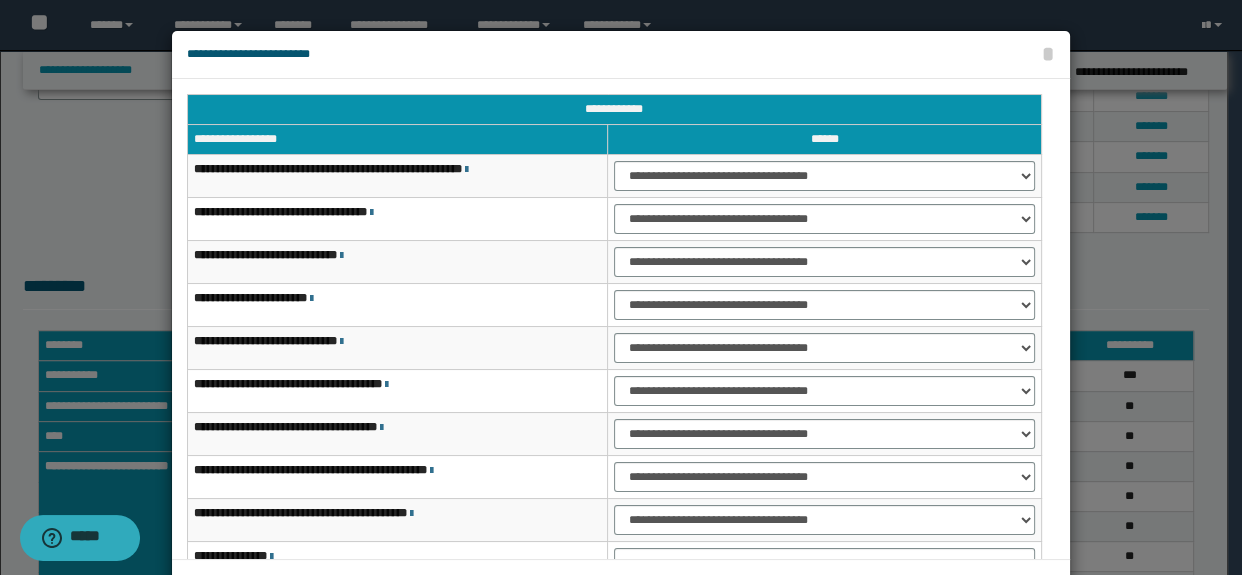 click on "**********" at bounding box center [621, 287] 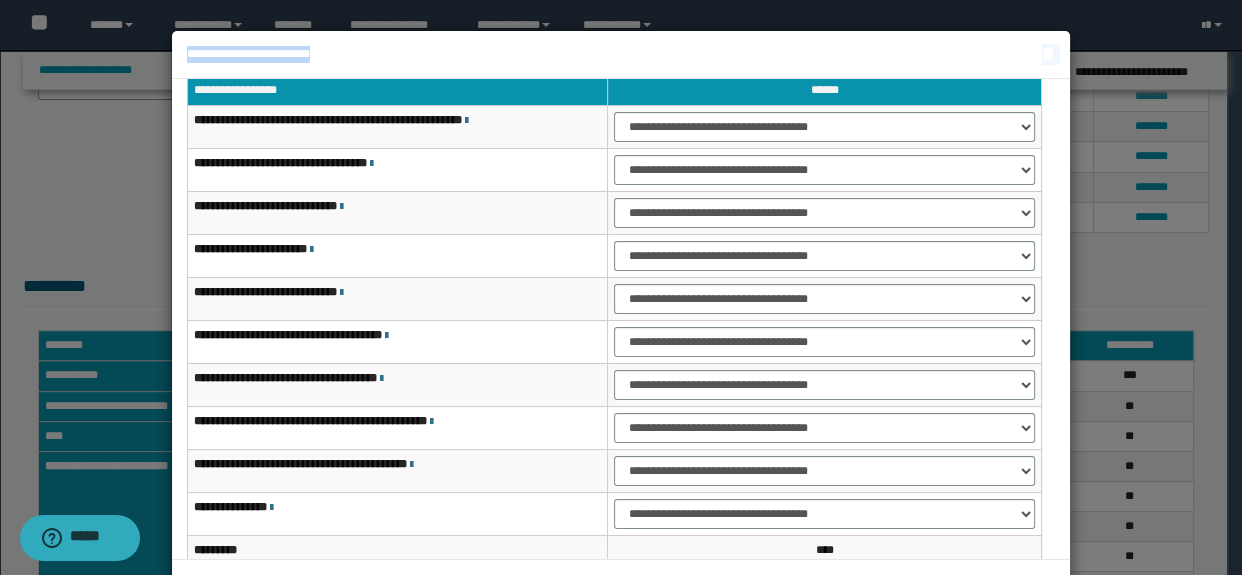 scroll, scrollTop: 120, scrollLeft: 0, axis: vertical 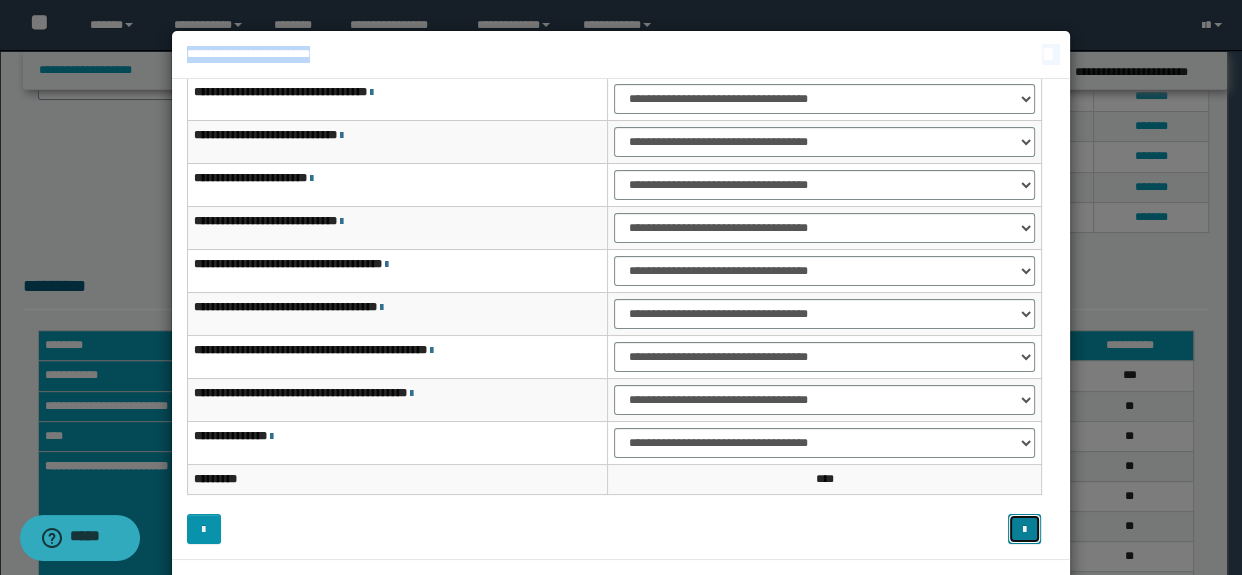 click at bounding box center [1025, 529] 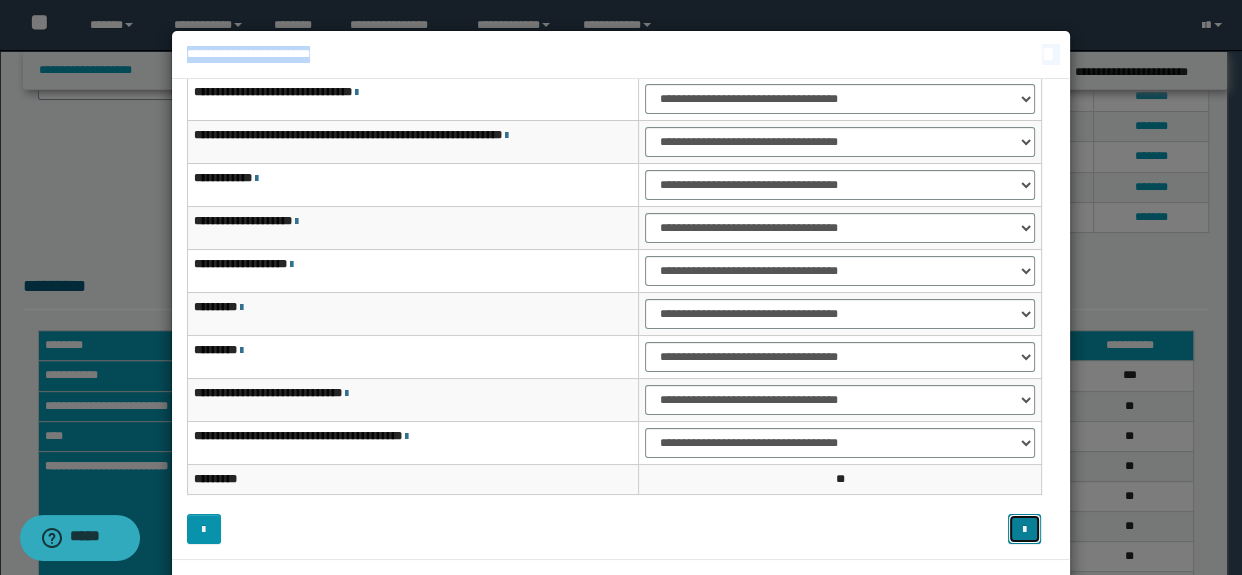 type 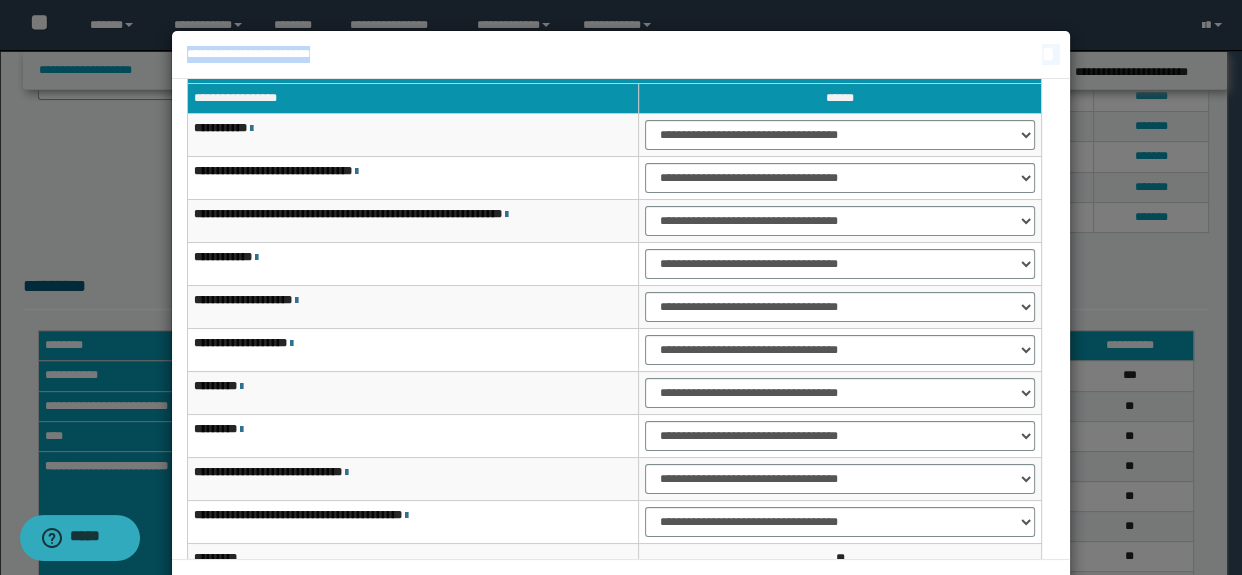 scroll, scrollTop: 0, scrollLeft: 0, axis: both 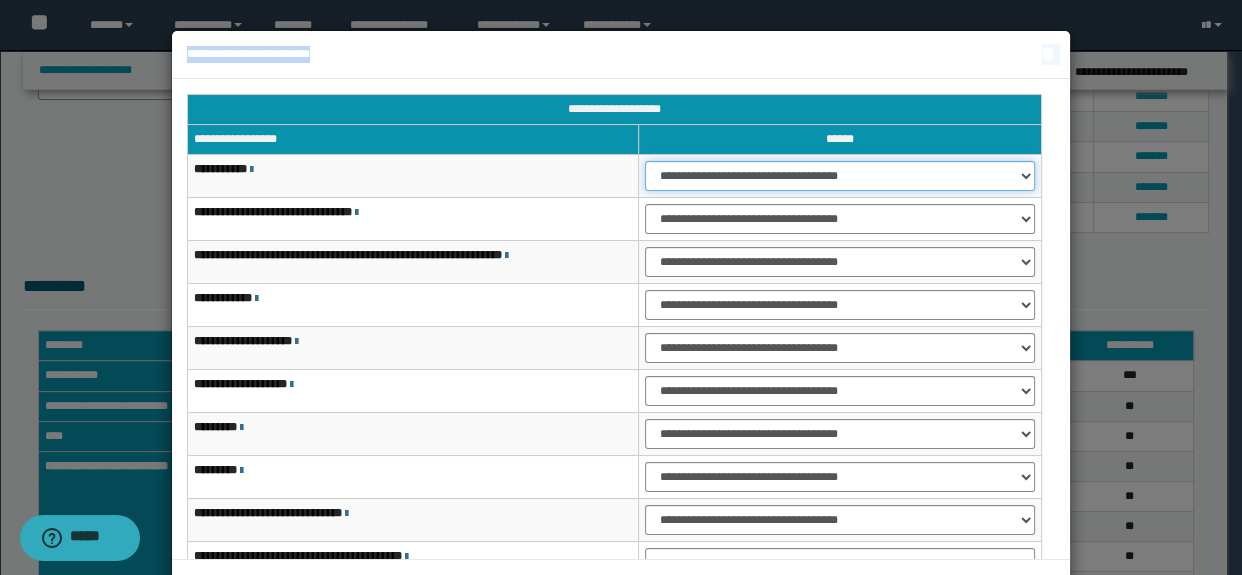 click on "**********" at bounding box center [839, 176] 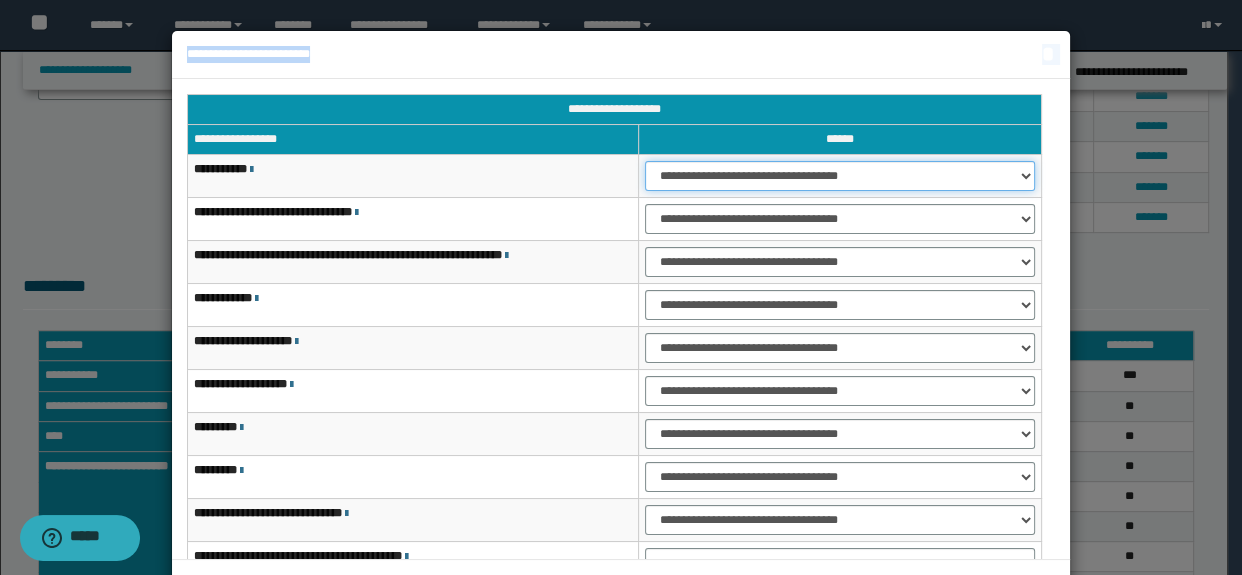 select on "***" 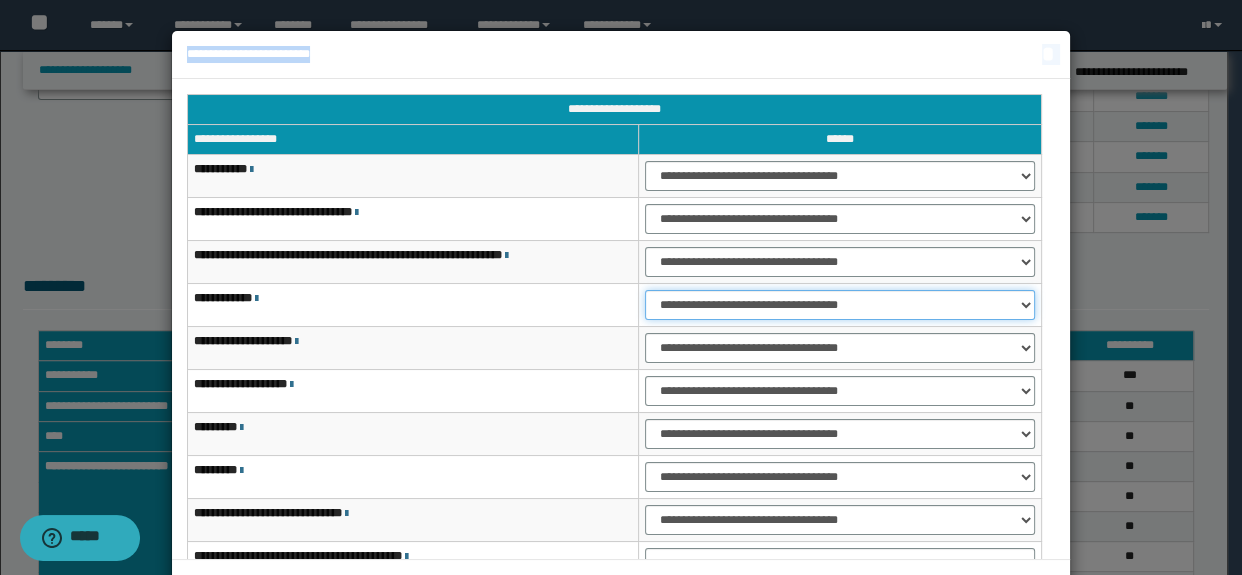 click on "**********" at bounding box center [839, 305] 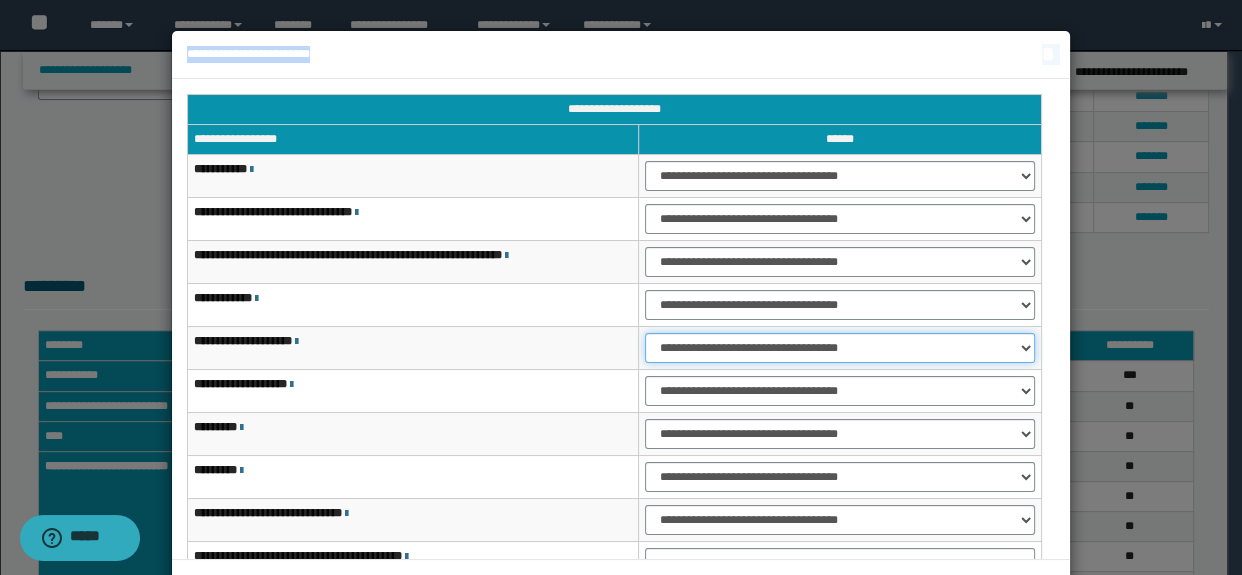click on "**********" at bounding box center [839, 348] 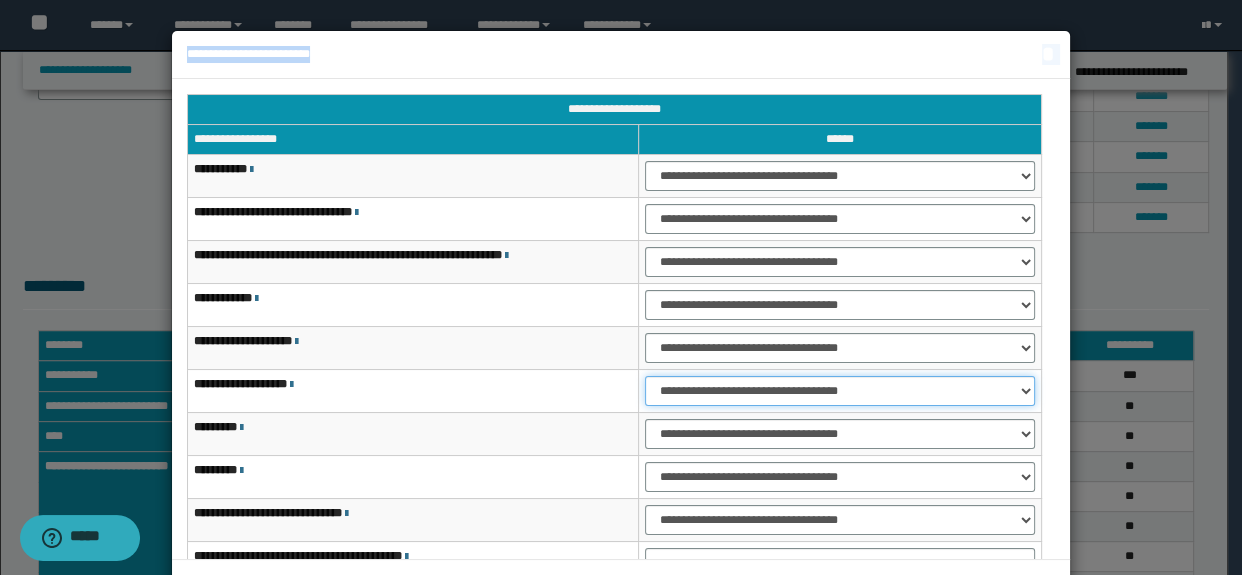 click on "**********" at bounding box center (839, 391) 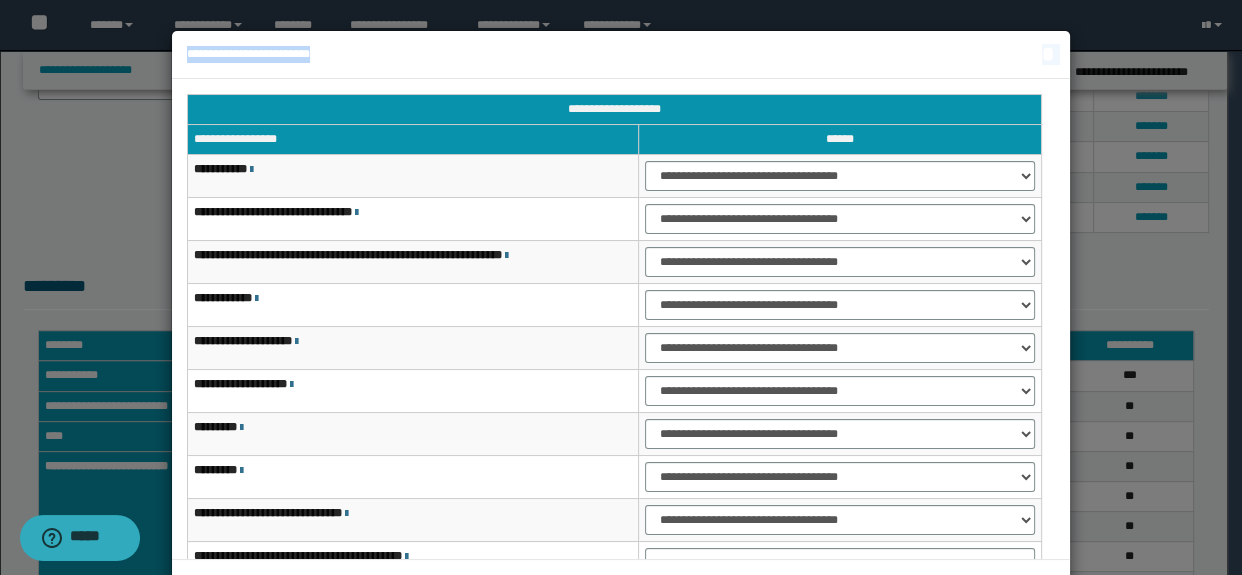 scroll, scrollTop: 120, scrollLeft: 0, axis: vertical 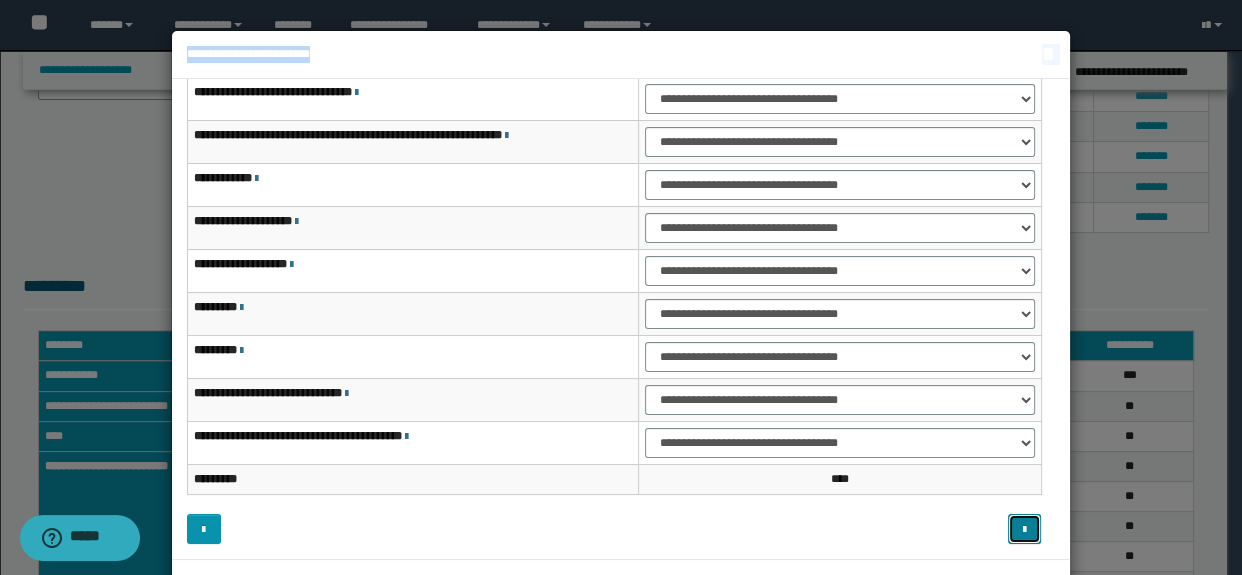 click at bounding box center [1025, 529] 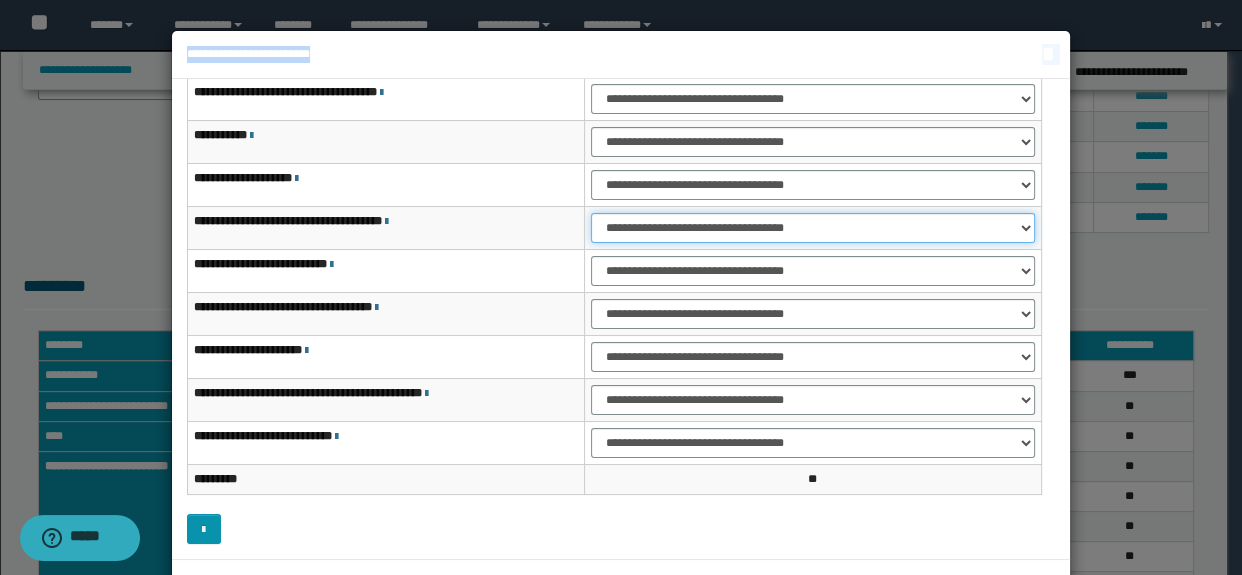 click on "**********" at bounding box center [813, 228] 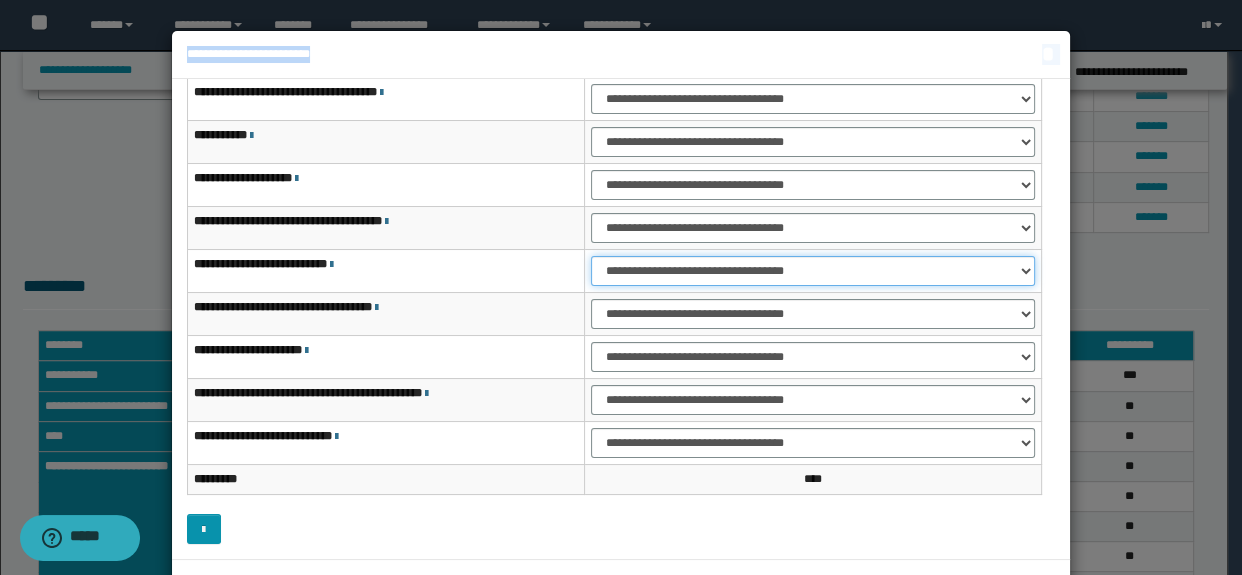 click on "**********" at bounding box center (813, 271) 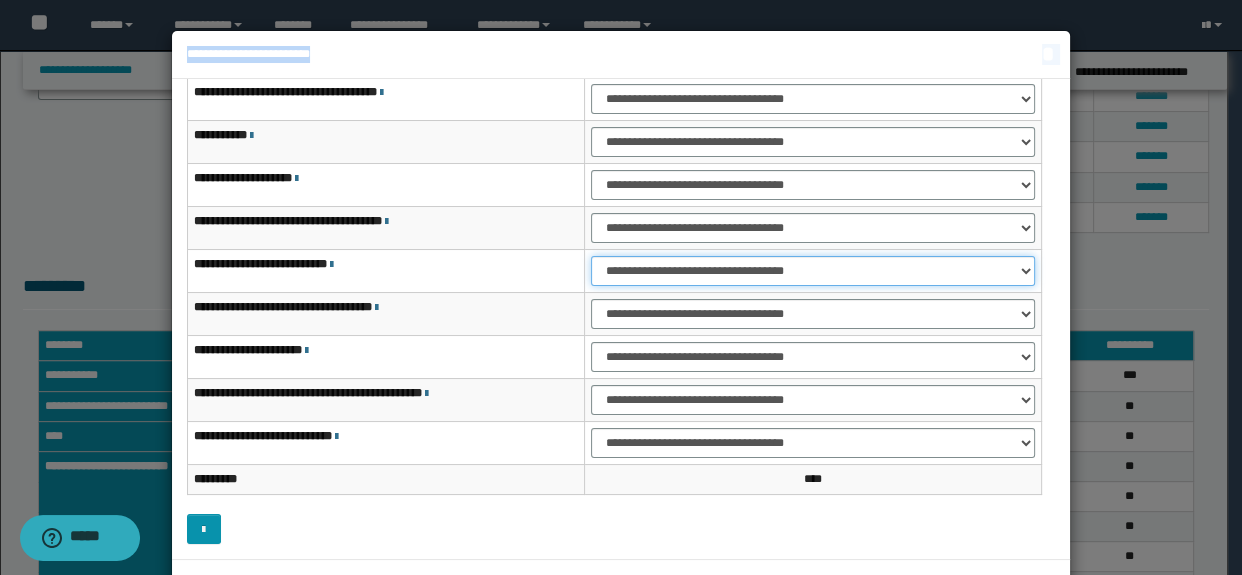 select on "***" 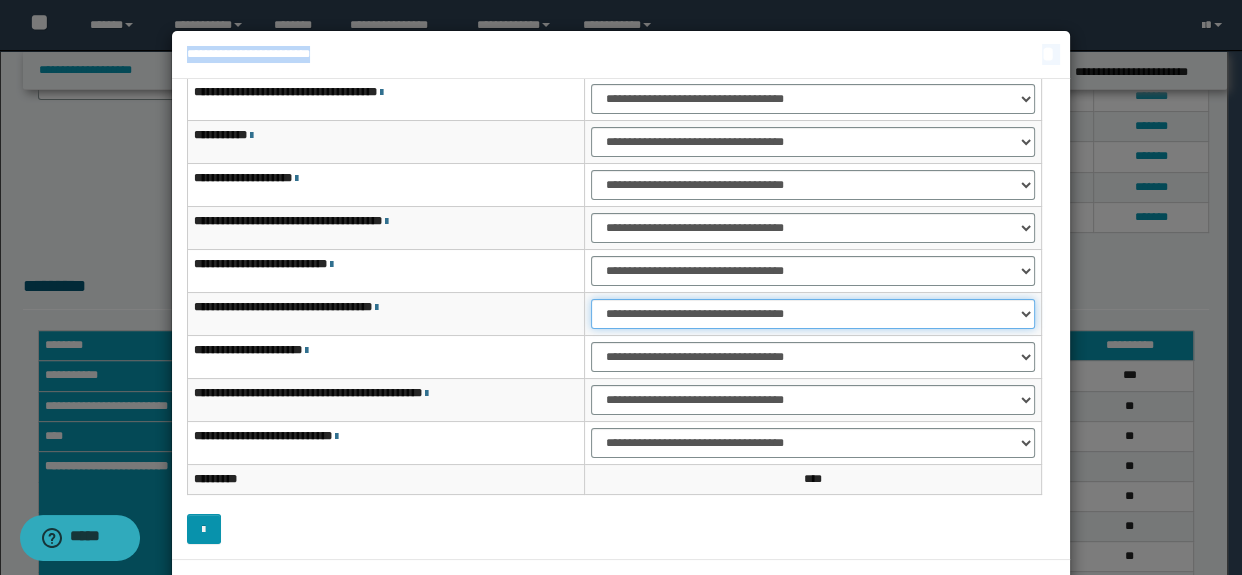 click on "**********" at bounding box center (813, 314) 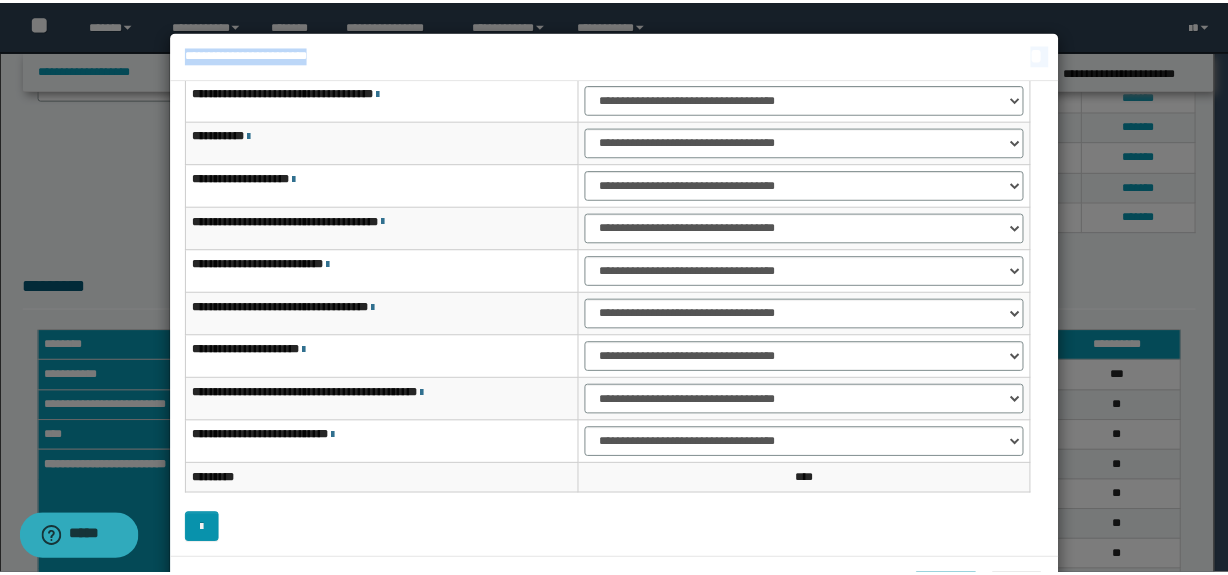 scroll, scrollTop: 75, scrollLeft: 0, axis: vertical 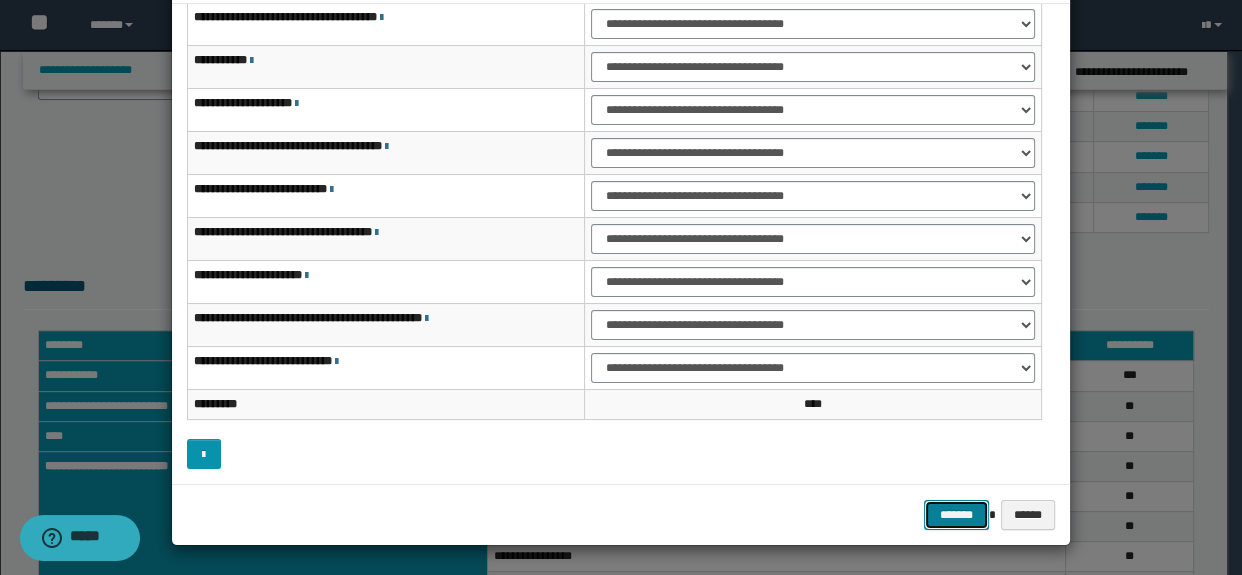 click on "*******" at bounding box center (956, 515) 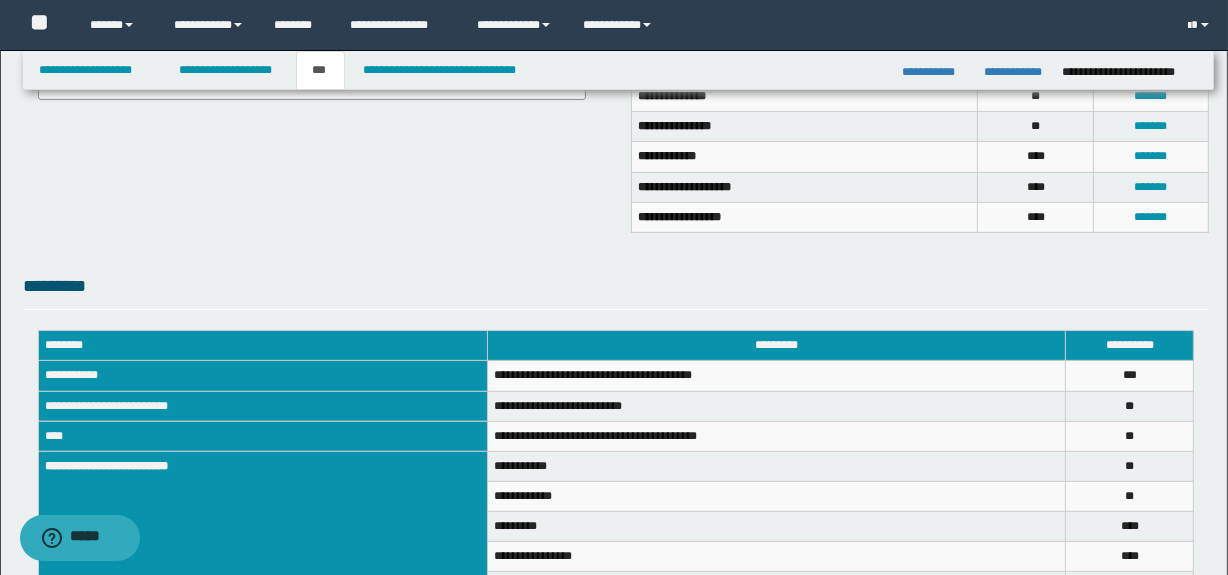 scroll, scrollTop: 748, scrollLeft: 0, axis: vertical 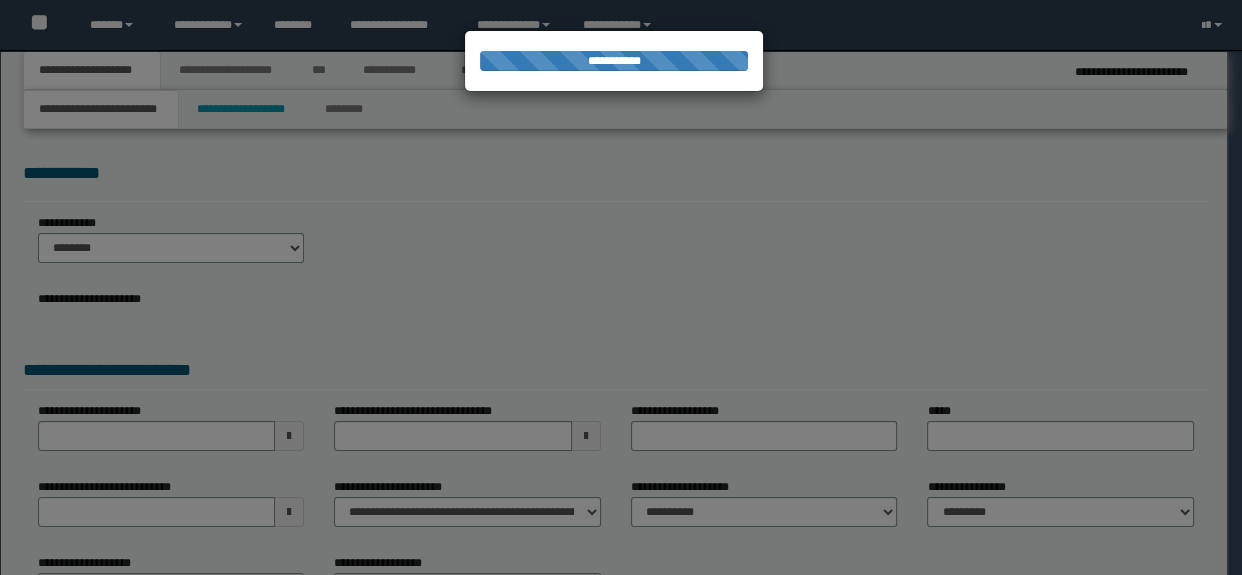 select on "*" 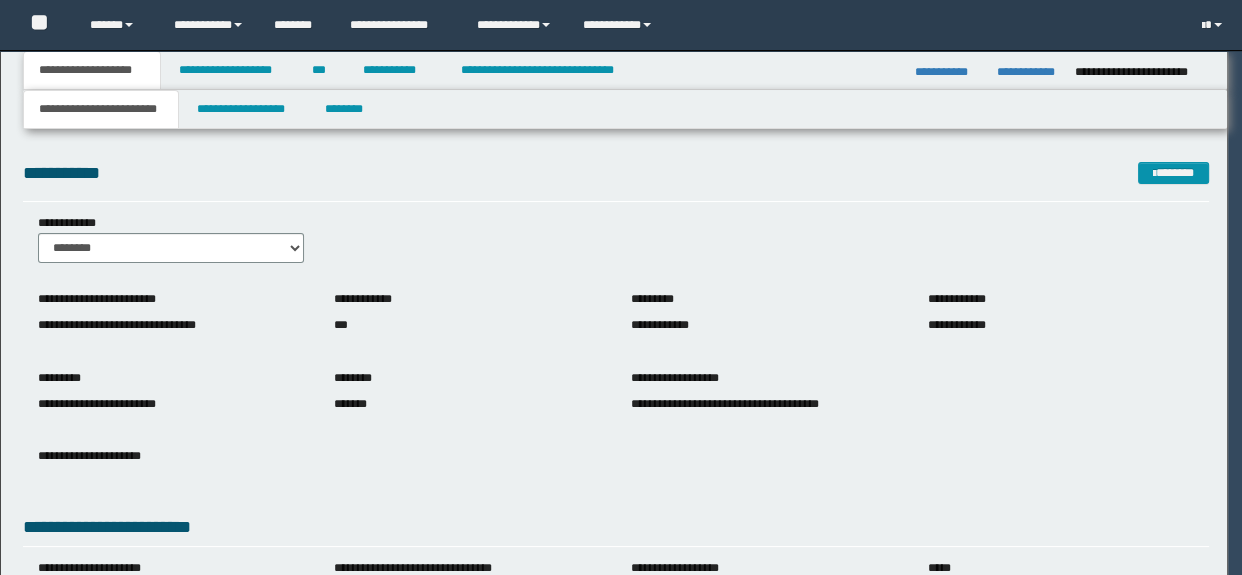scroll, scrollTop: 0, scrollLeft: 0, axis: both 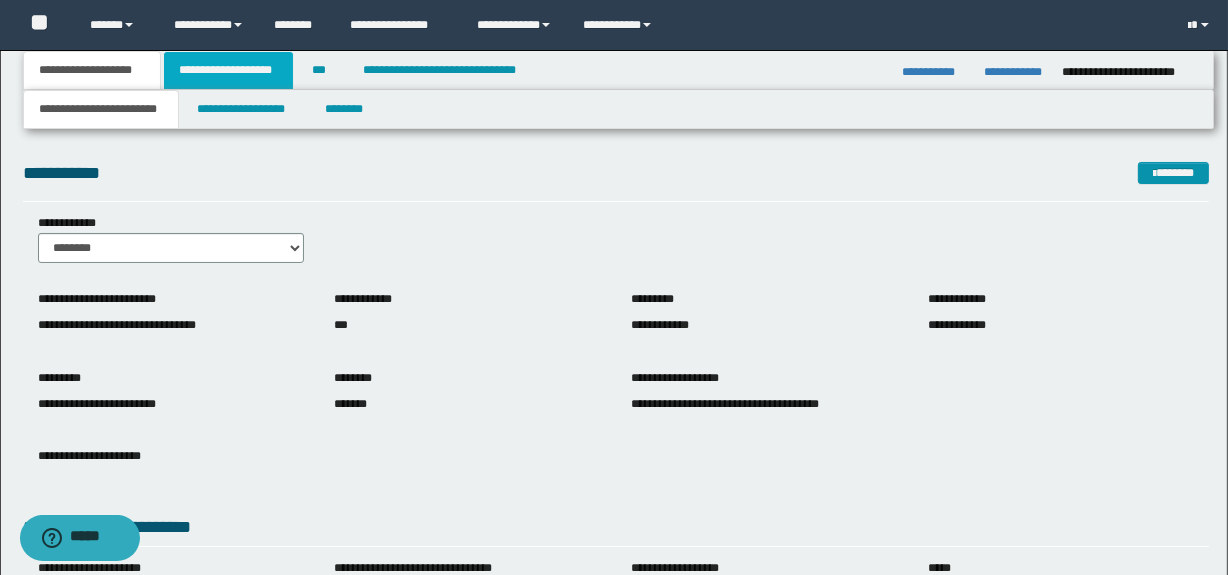 click on "**********" at bounding box center (228, 70) 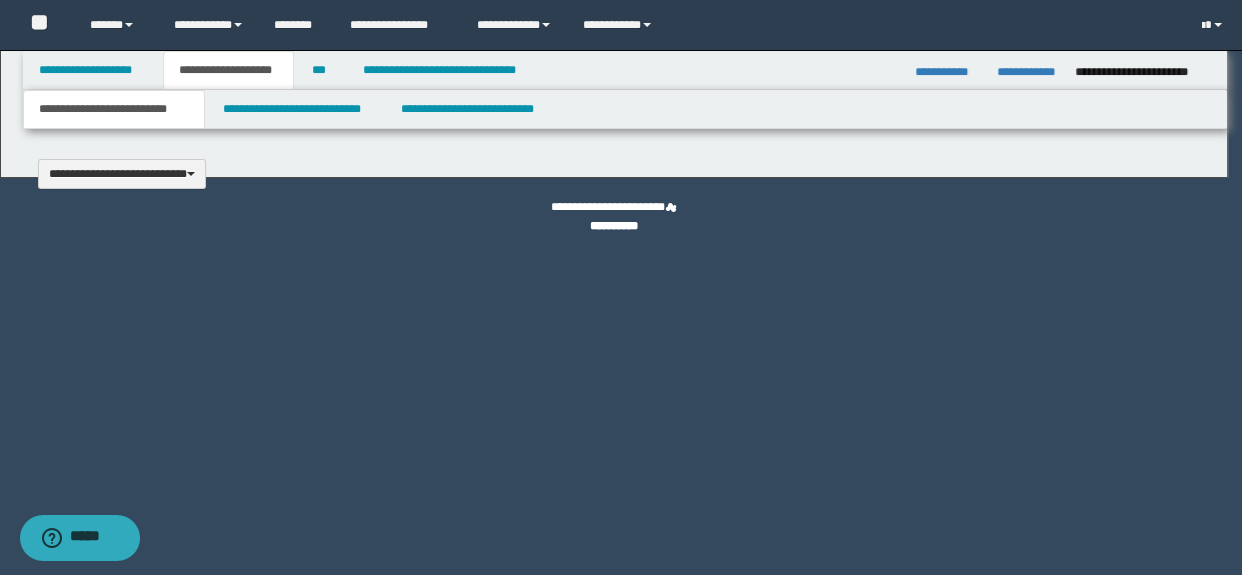 type 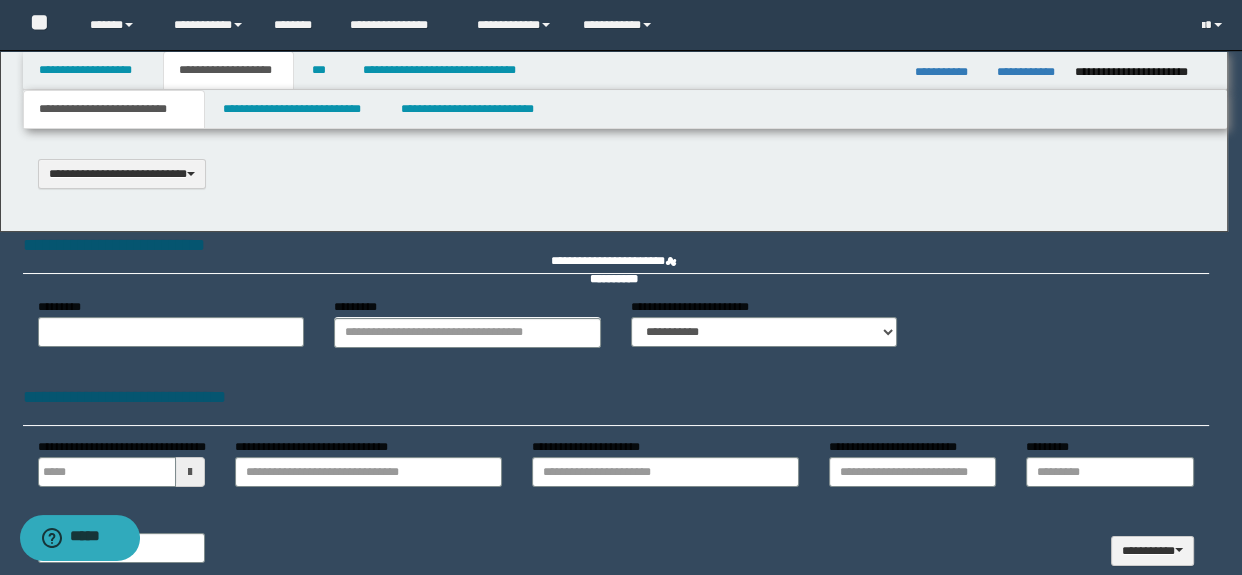 scroll, scrollTop: 0, scrollLeft: 0, axis: both 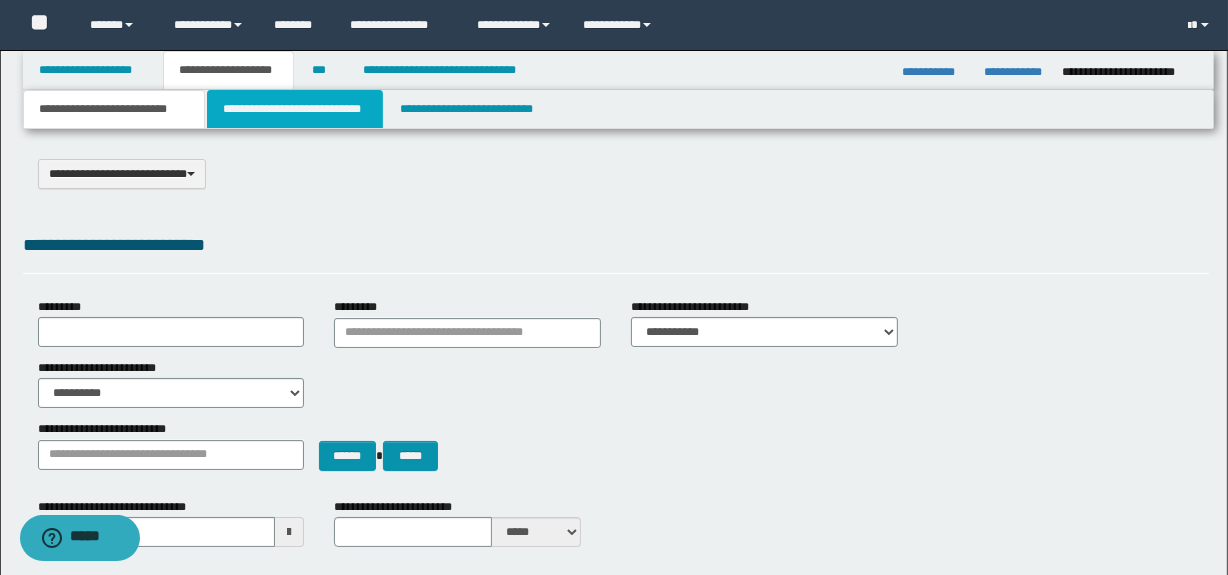click on "**********" at bounding box center [294, 109] 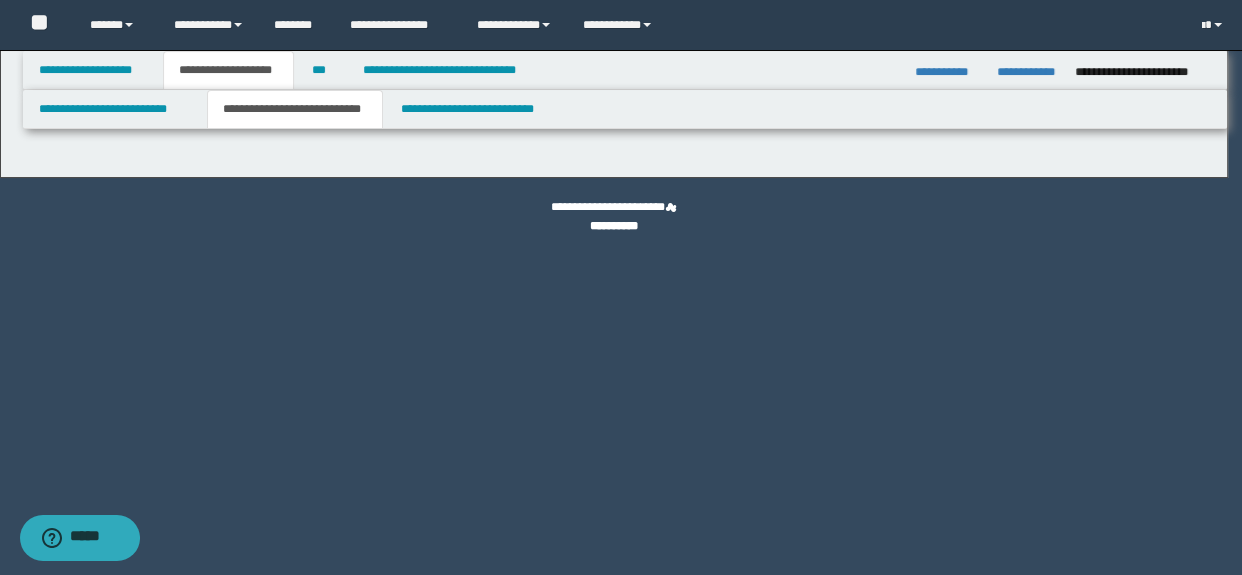 select on "*" 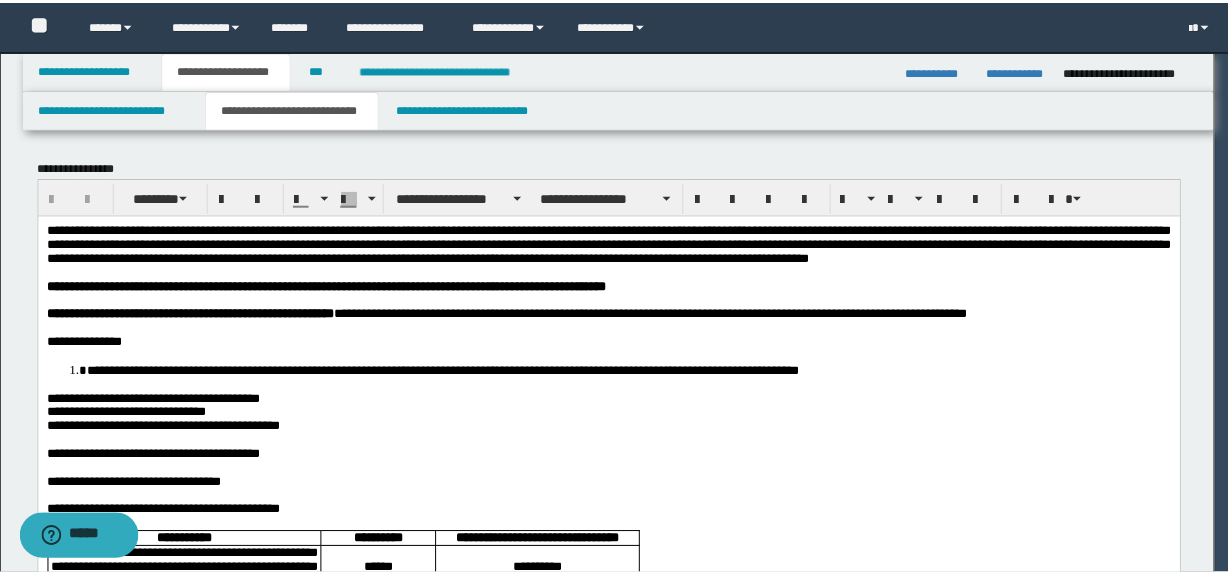 scroll, scrollTop: 0, scrollLeft: 0, axis: both 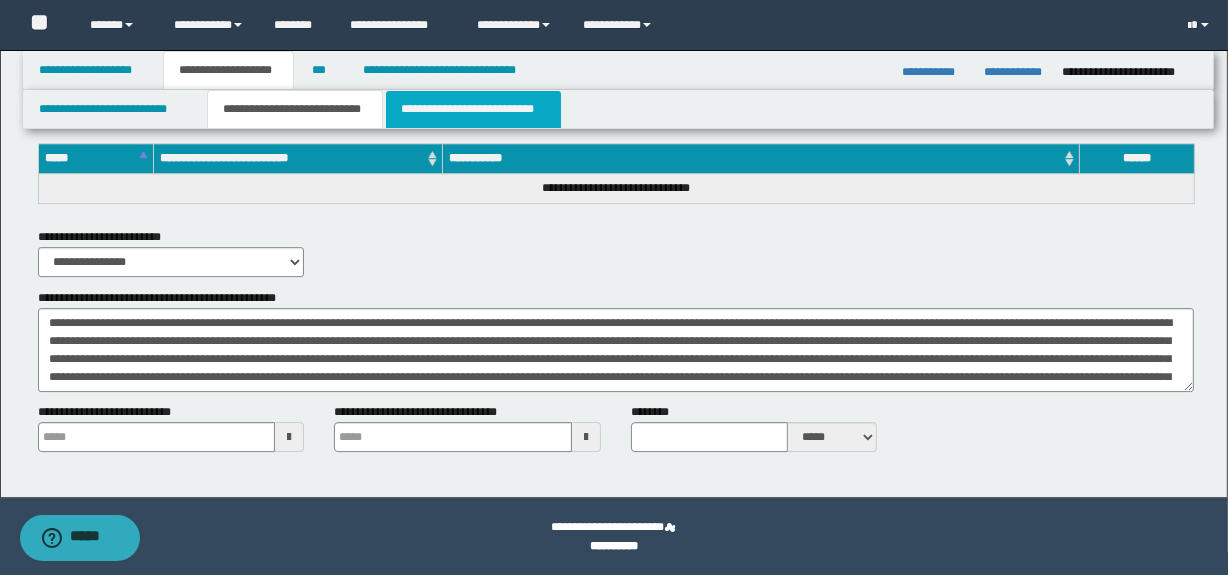 click on "**********" at bounding box center (473, 109) 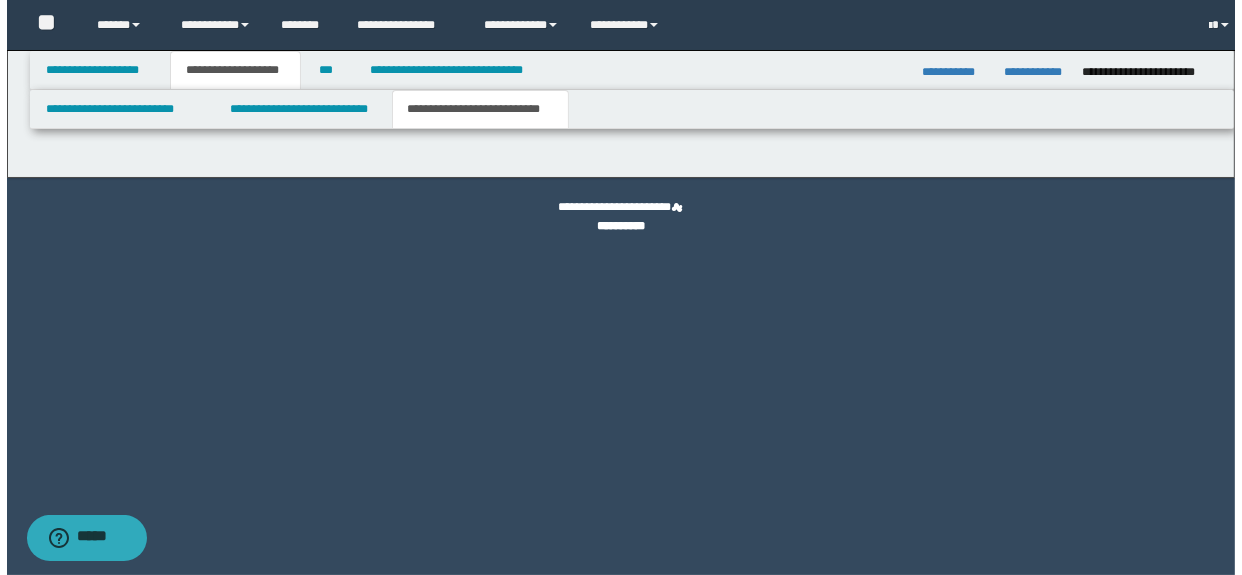 scroll, scrollTop: 0, scrollLeft: 0, axis: both 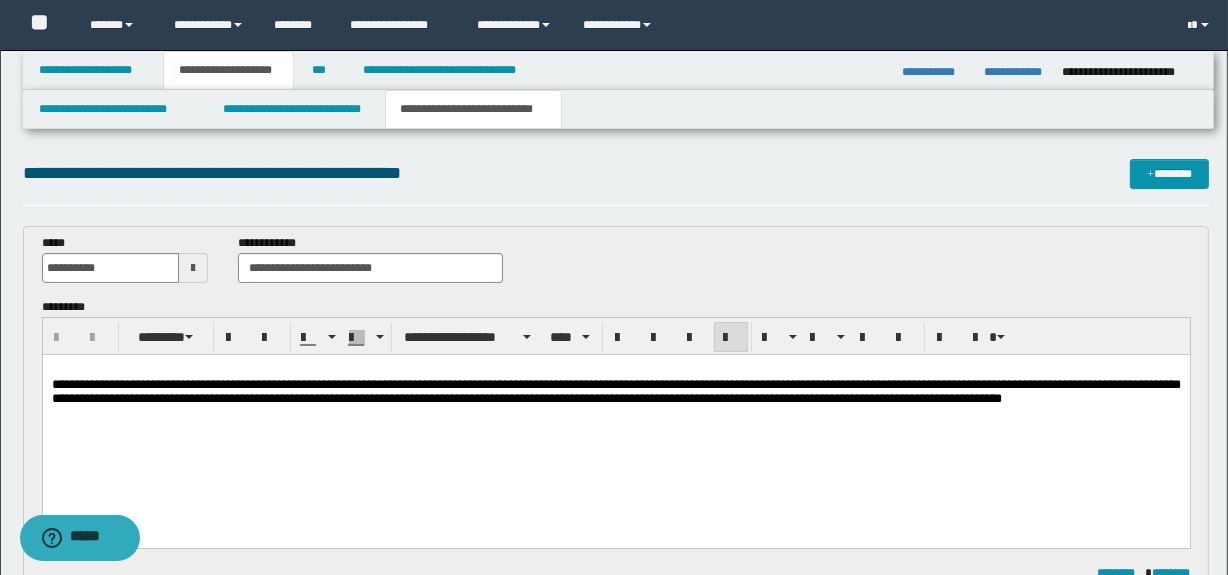 click on "**********" at bounding box center (615, 391) 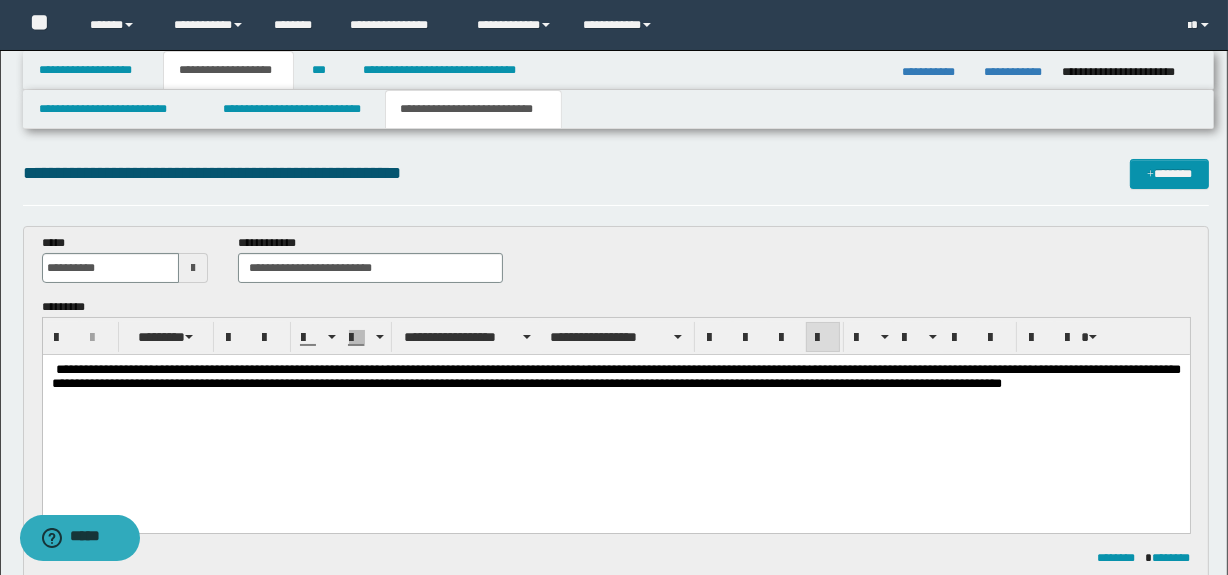 type 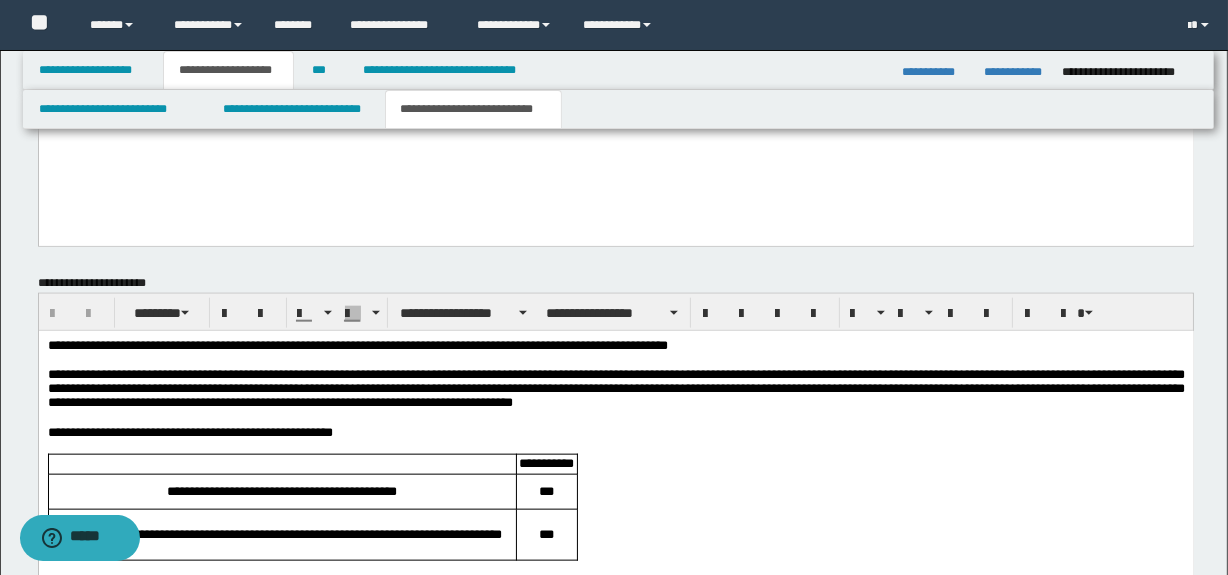 scroll, scrollTop: 2536, scrollLeft: 0, axis: vertical 